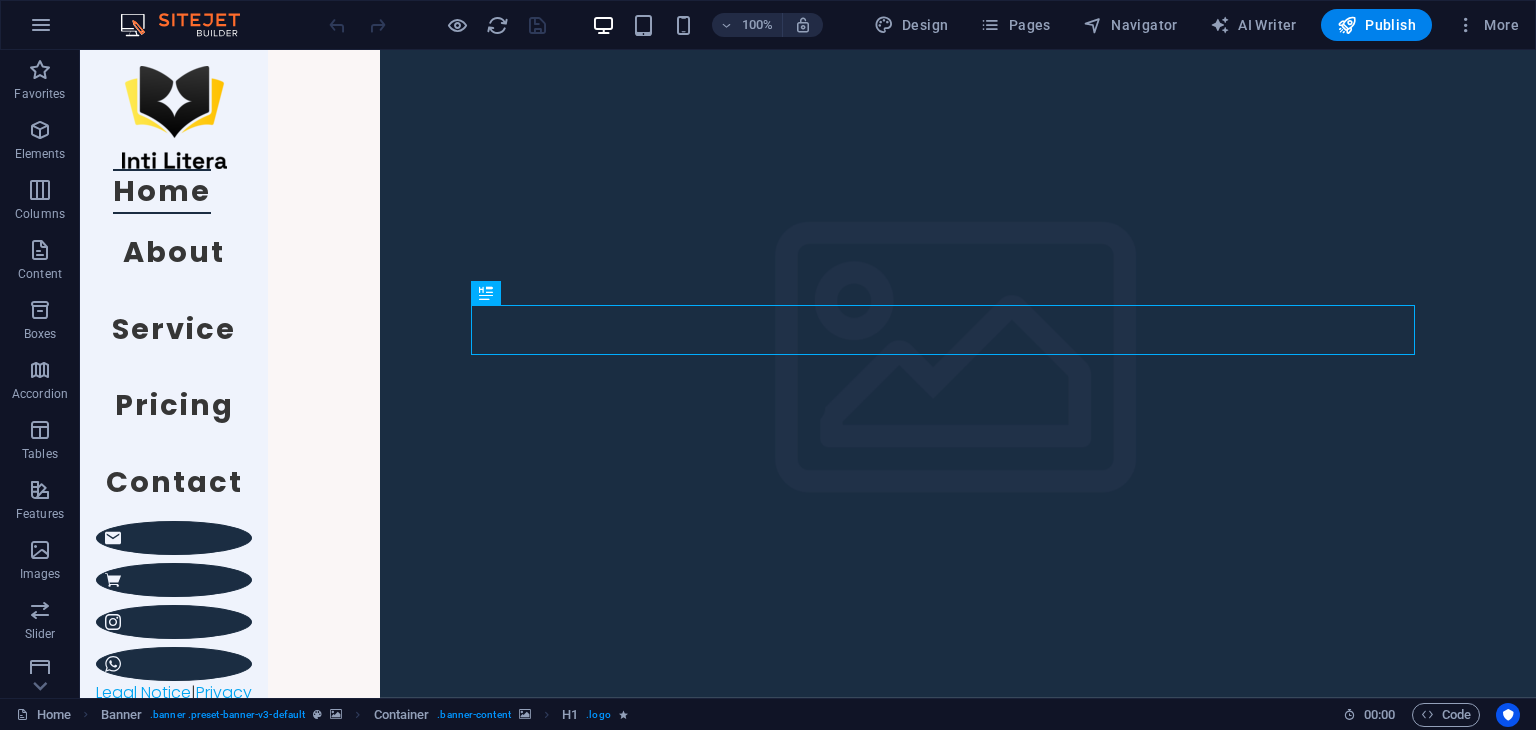 scroll, scrollTop: 0, scrollLeft: 0, axis: both 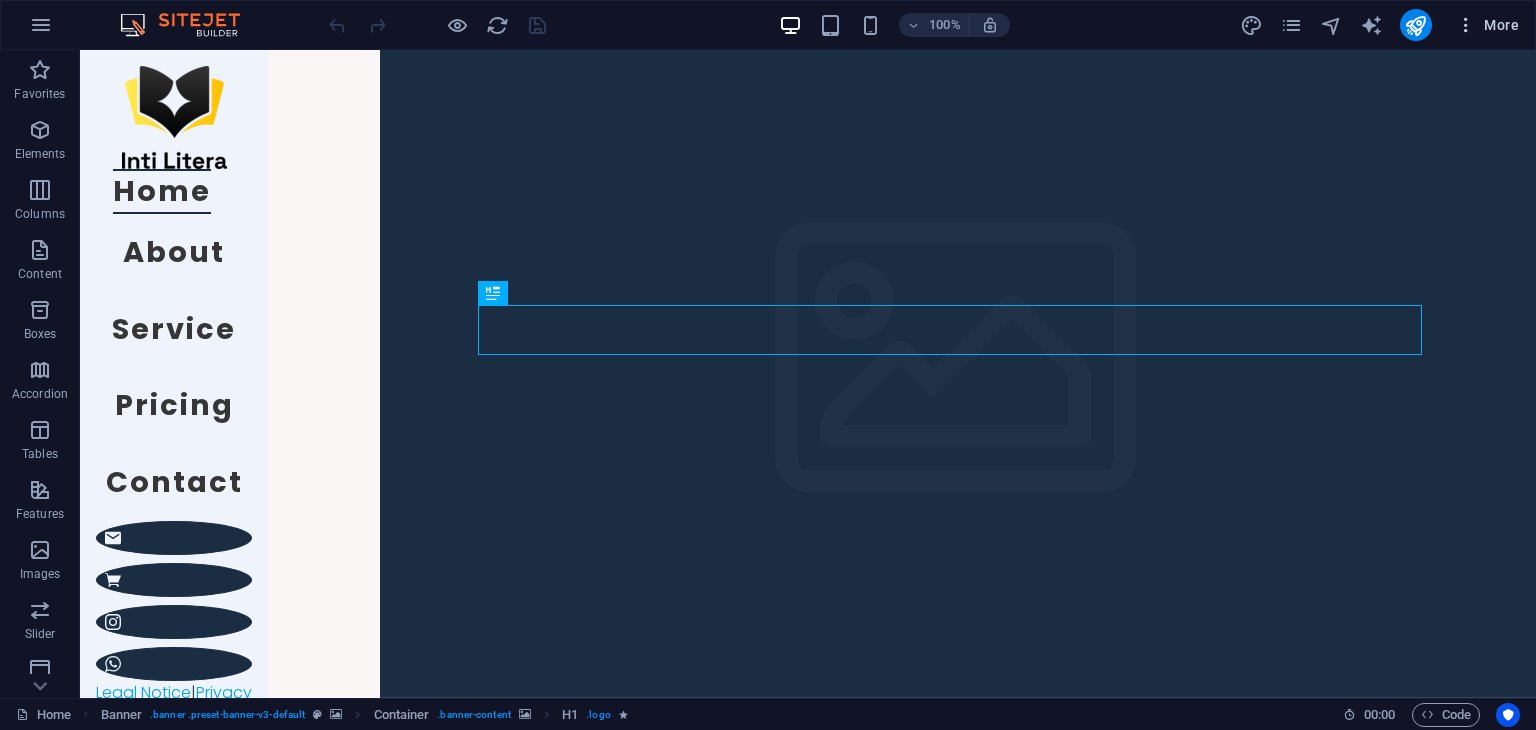 click on "More" at bounding box center [1487, 25] 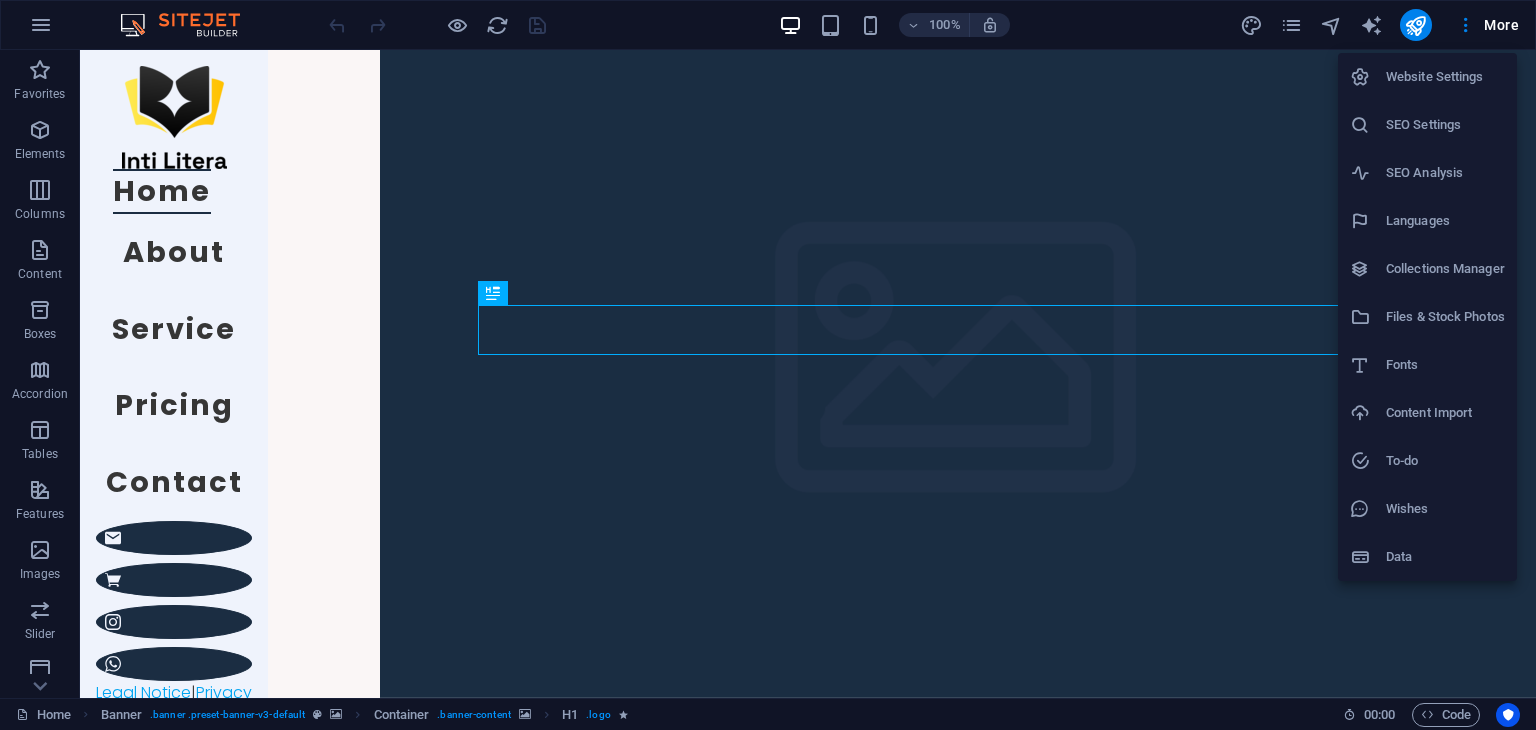 click at bounding box center [768, 365] 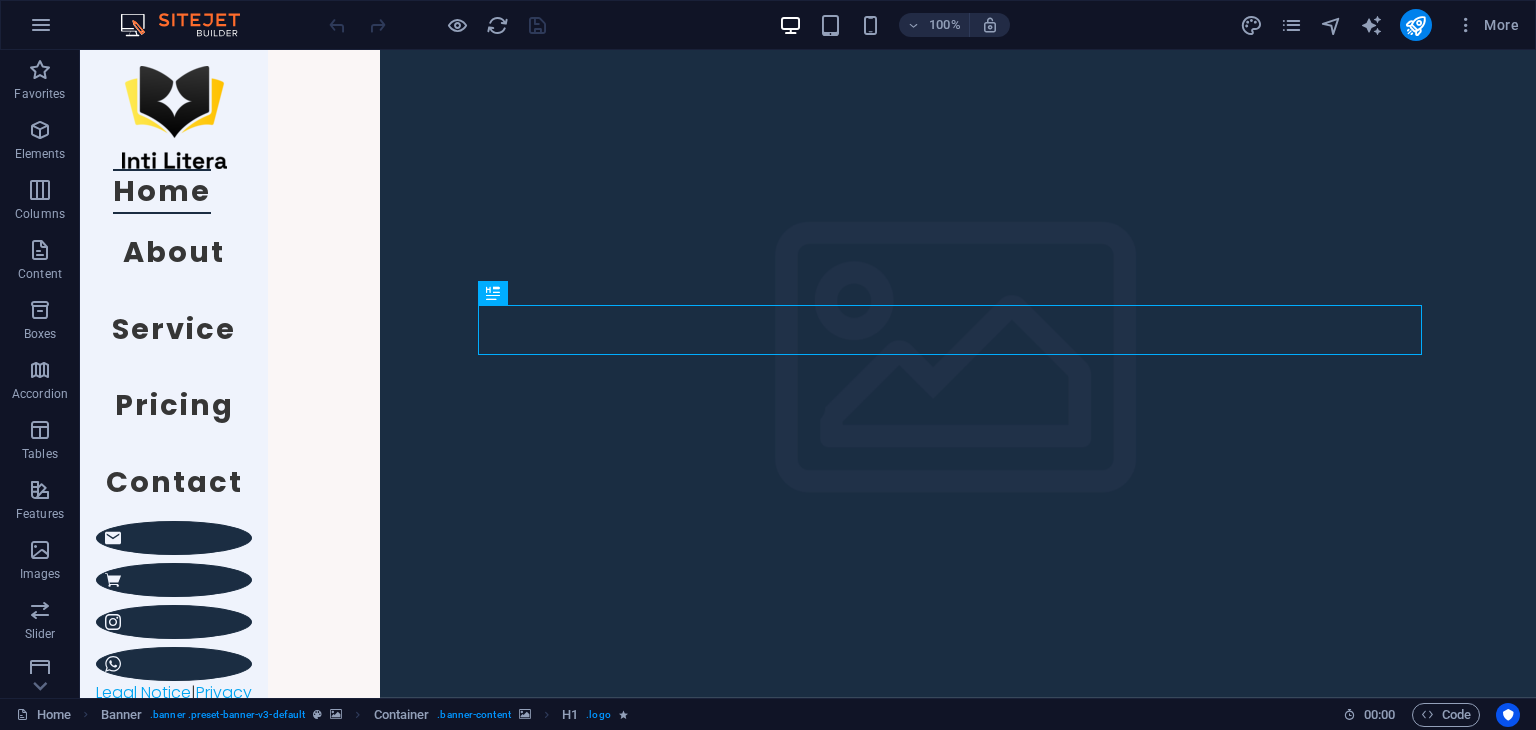 click at bounding box center [41, 25] 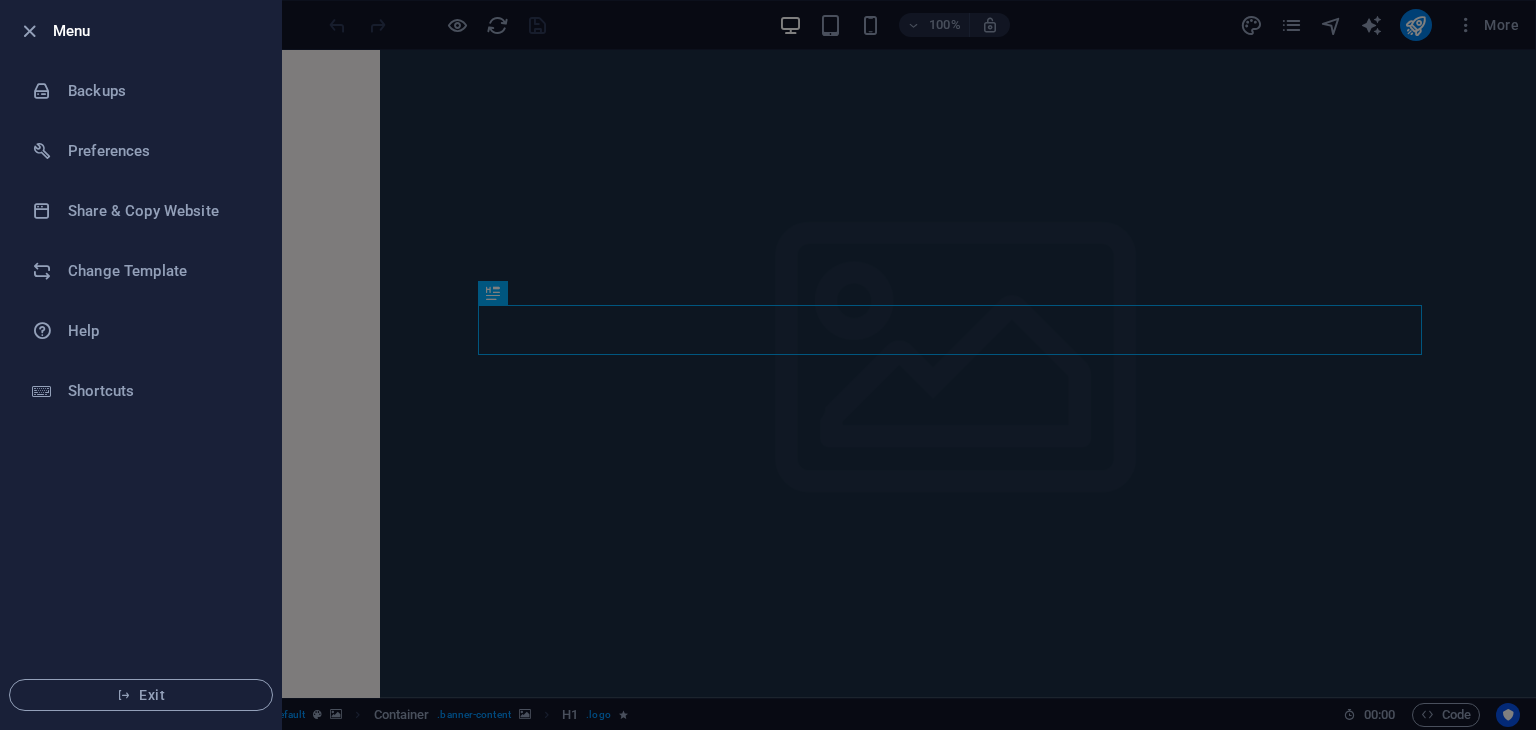click at bounding box center (768, 365) 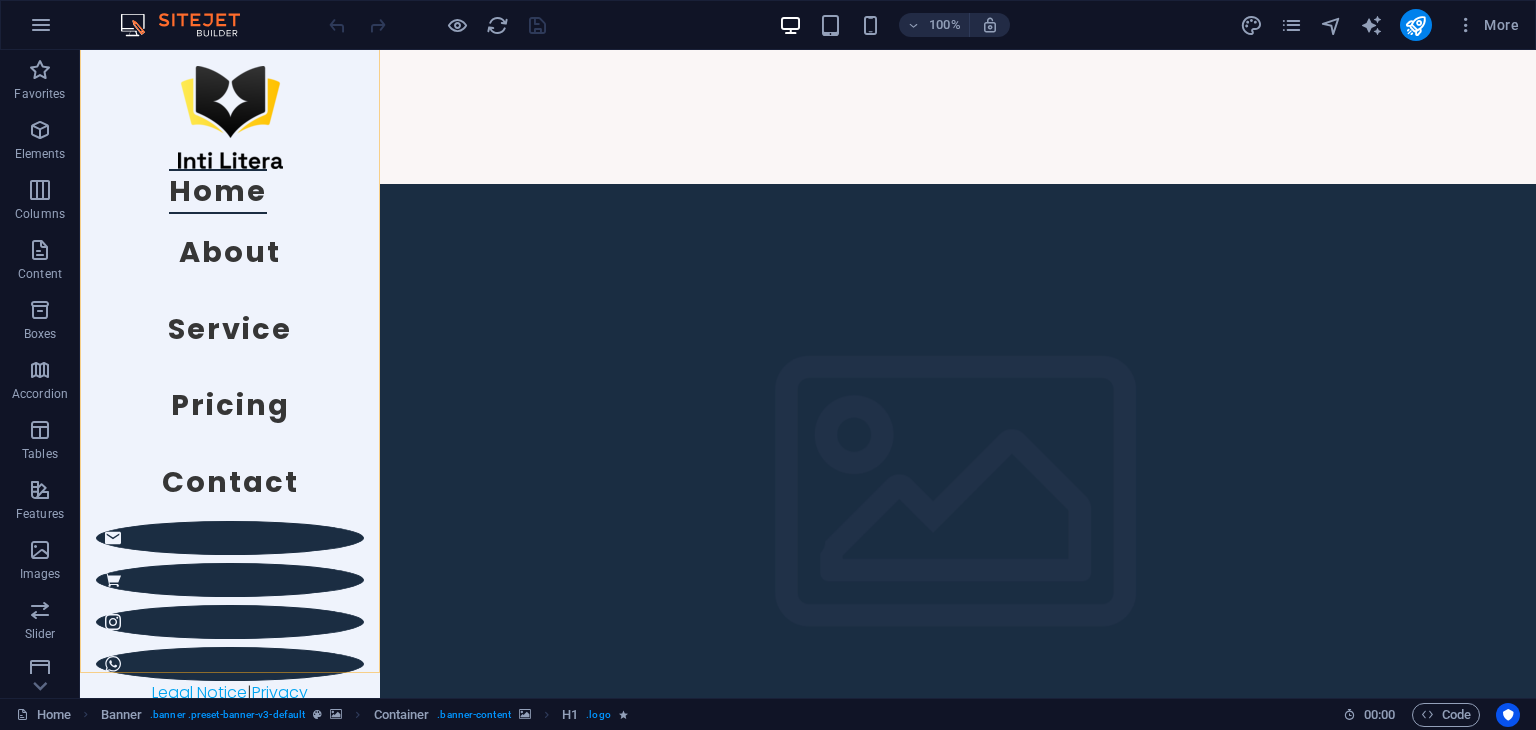 scroll, scrollTop: 999, scrollLeft: 0, axis: vertical 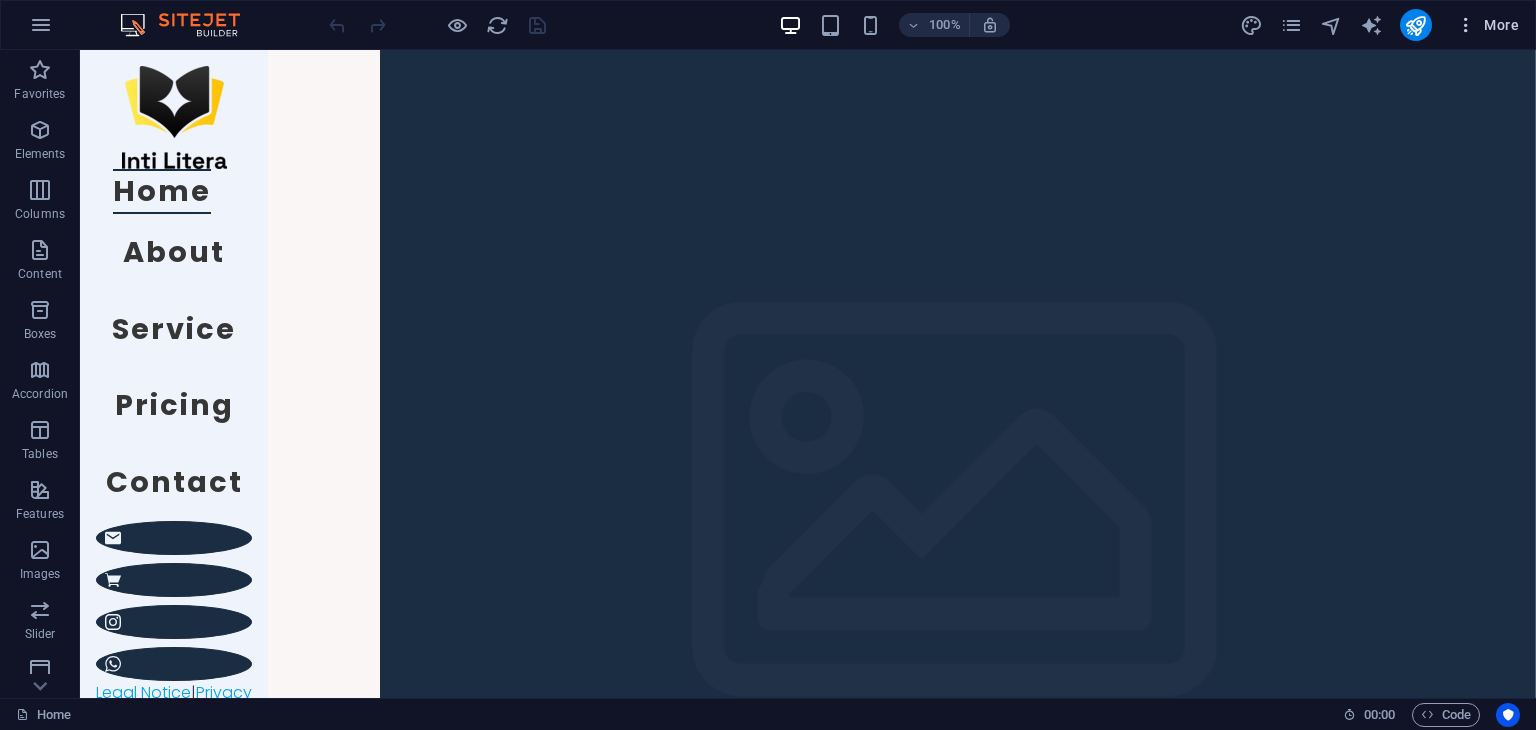 click at bounding box center [1466, 25] 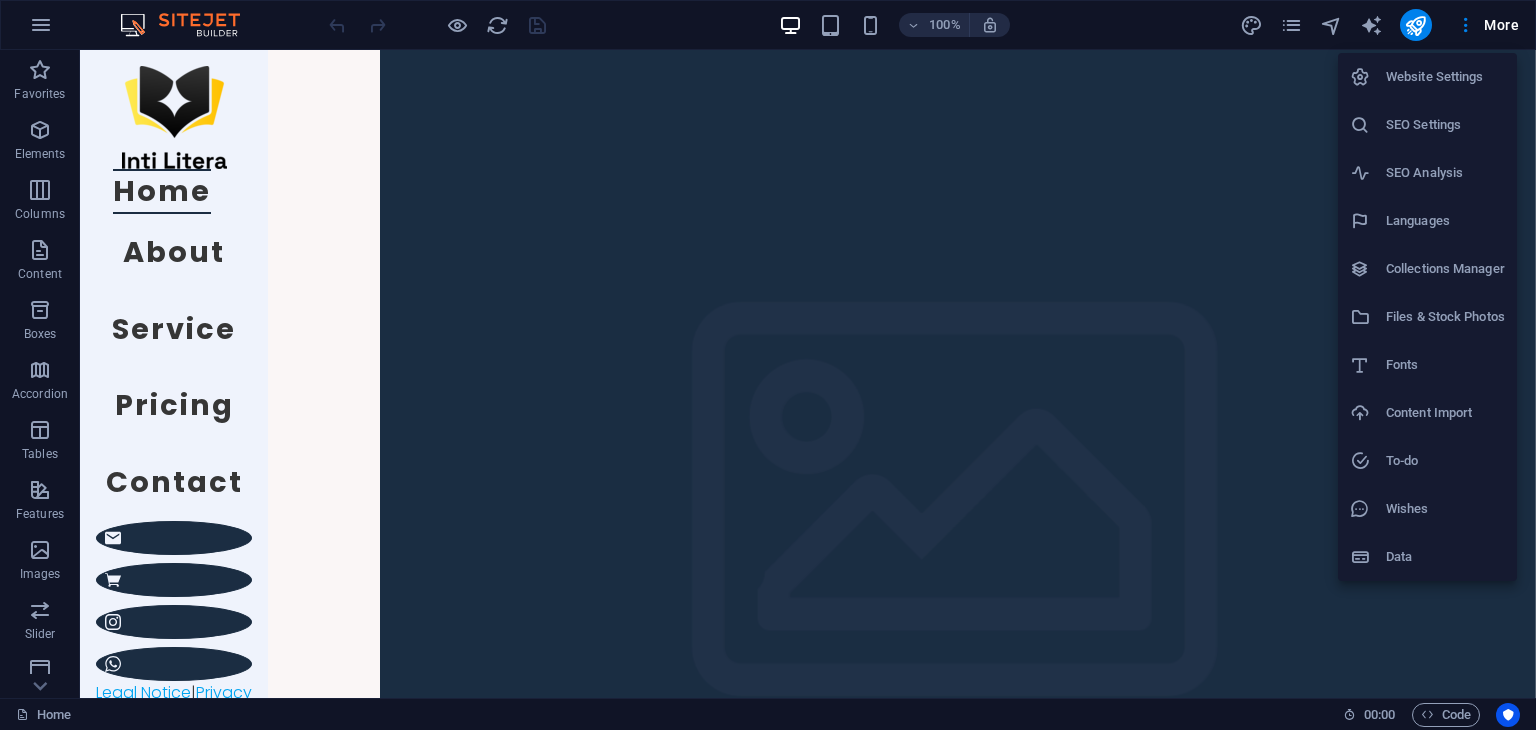click at bounding box center [768, 365] 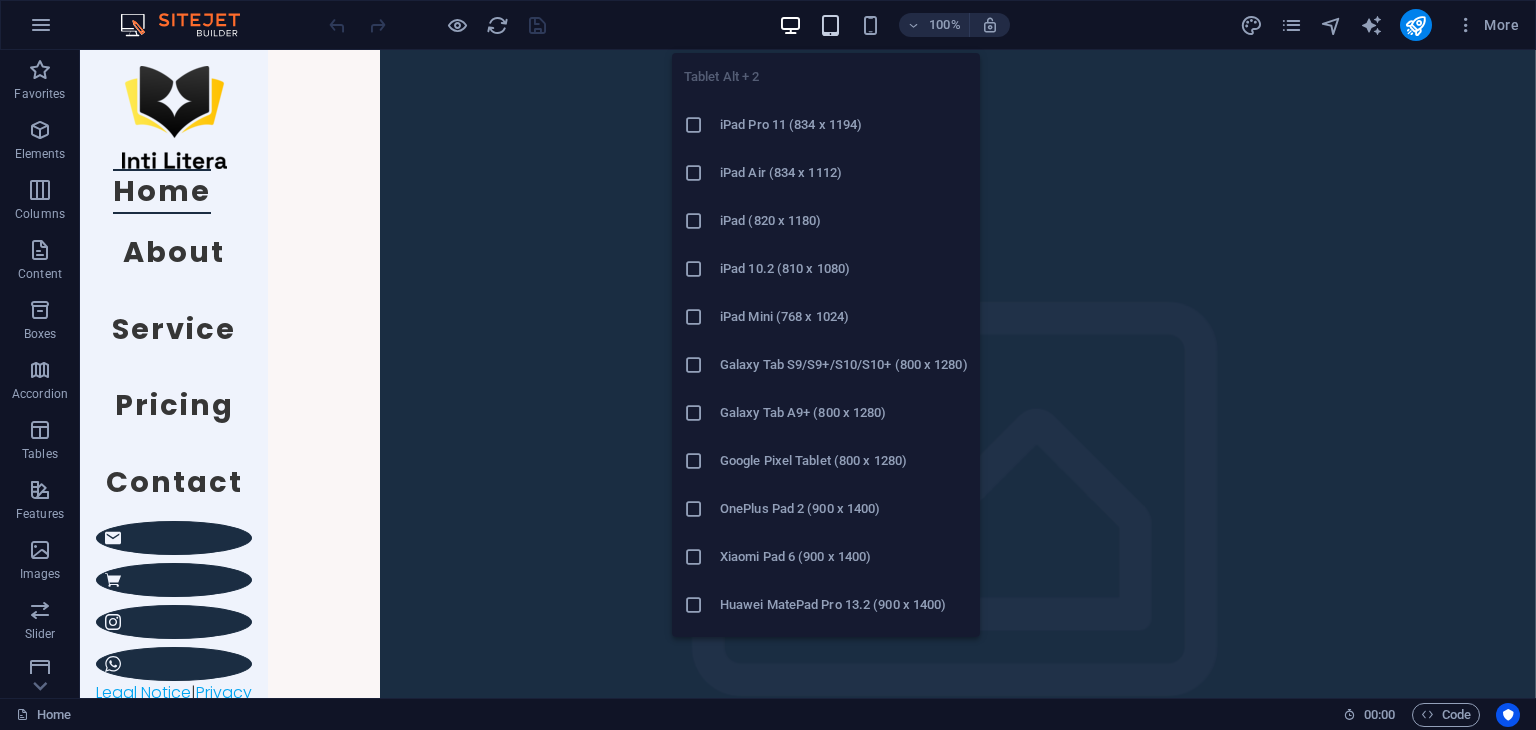click at bounding box center (830, 25) 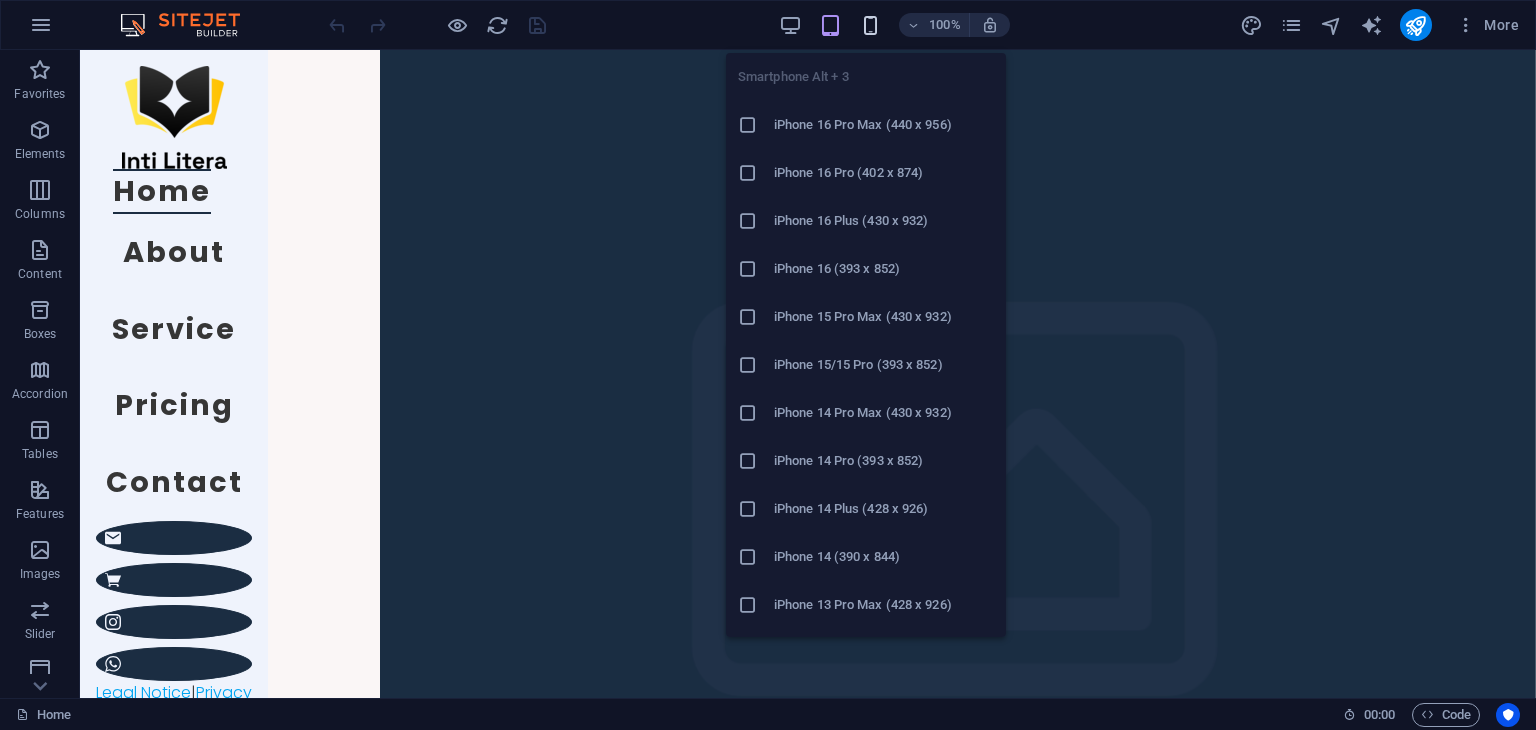 click at bounding box center [870, 25] 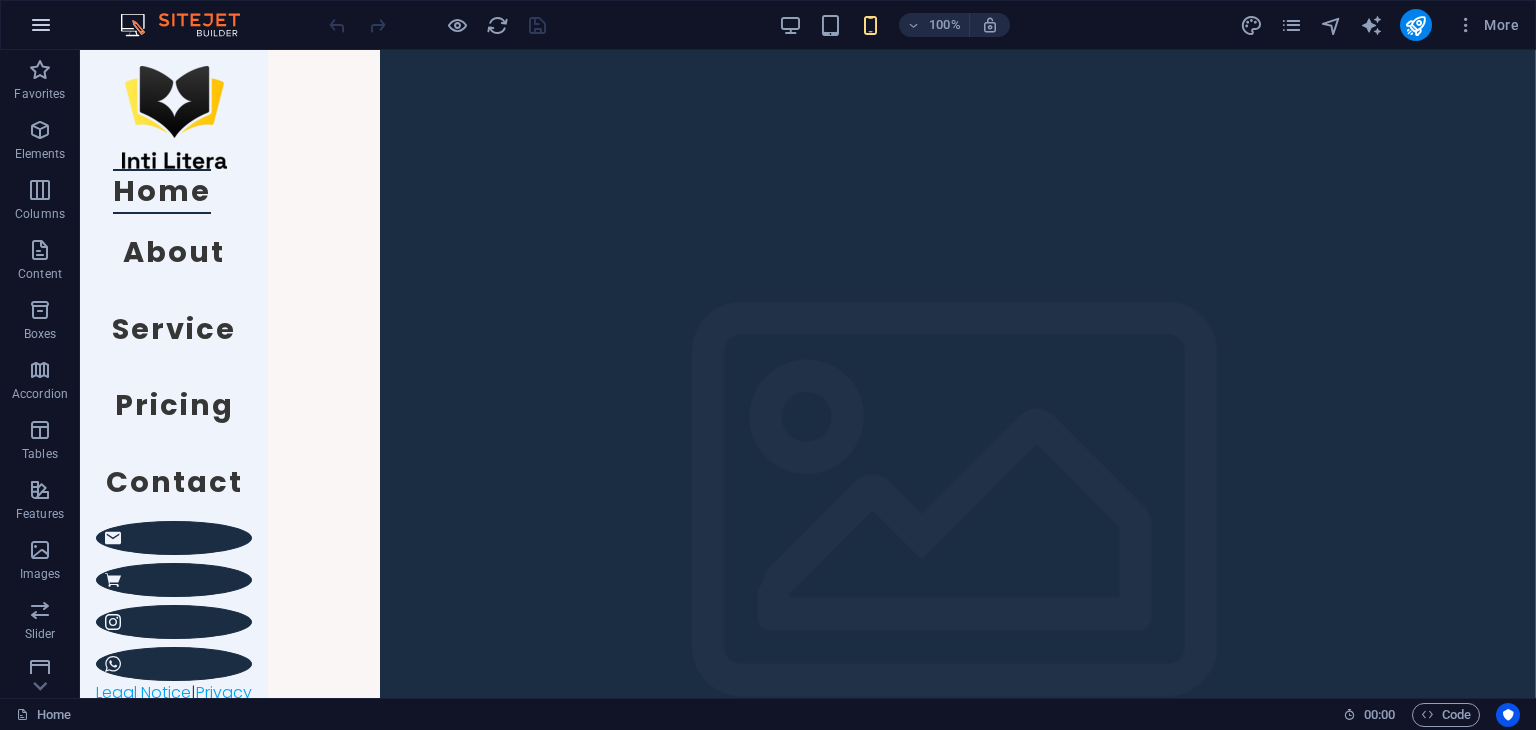 click at bounding box center (41, 25) 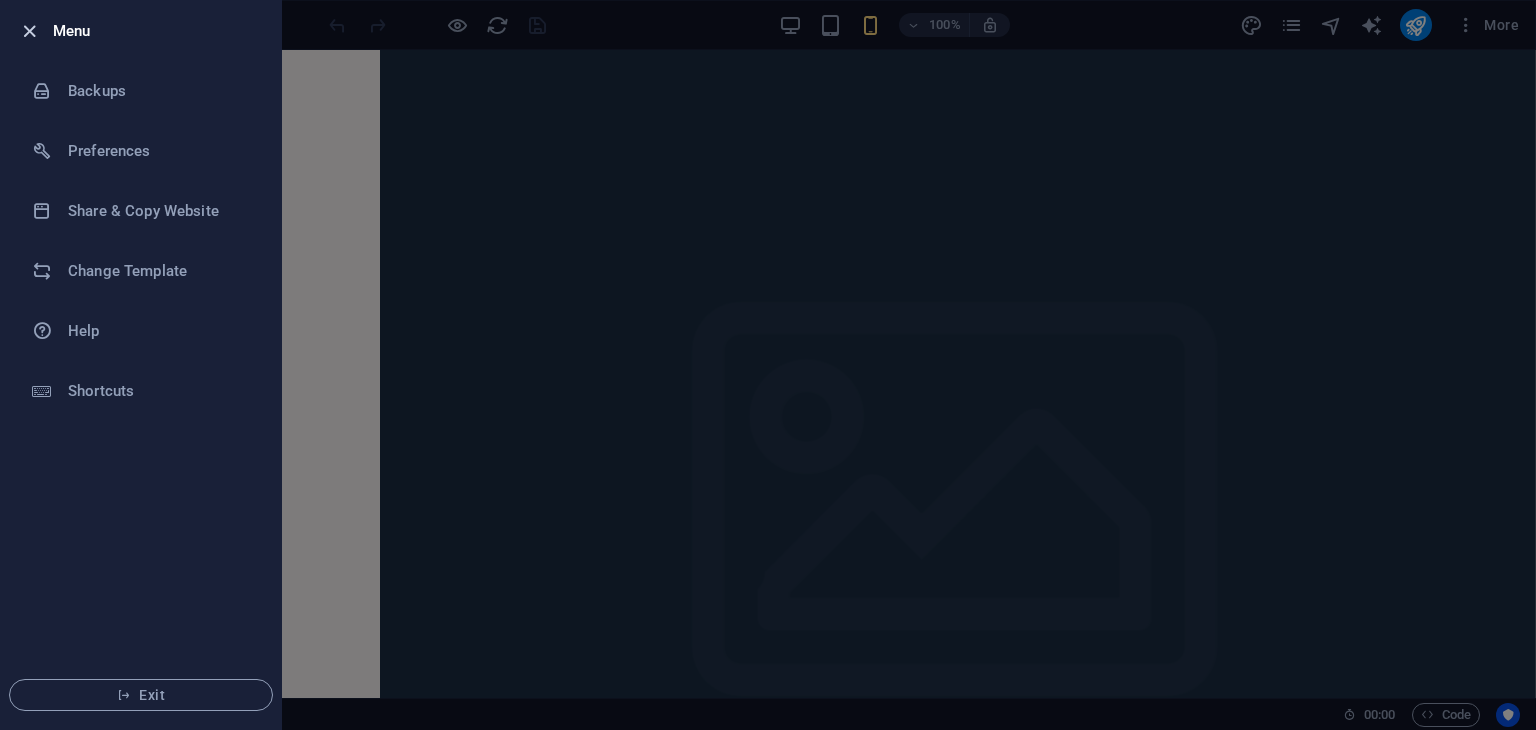 click at bounding box center [29, 31] 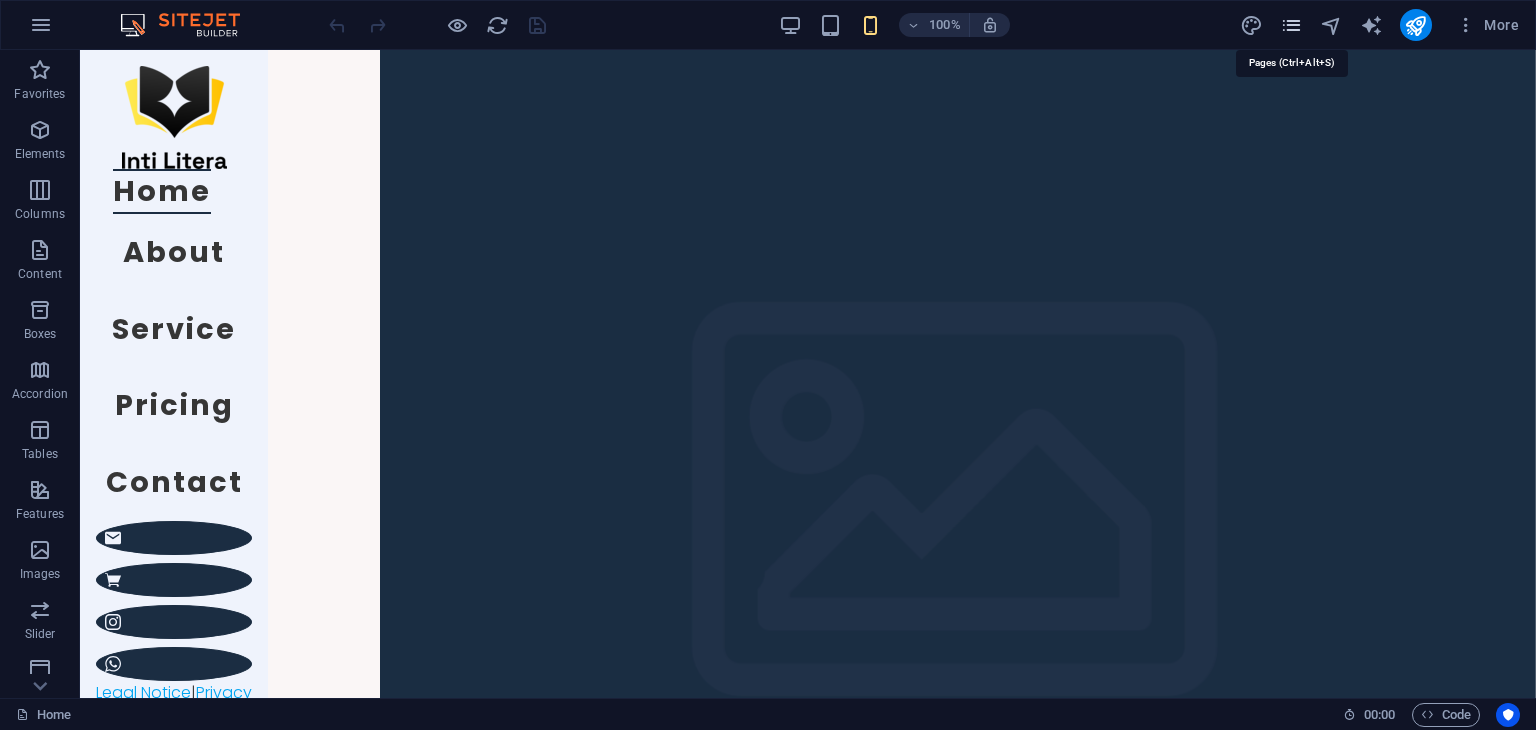 click at bounding box center (1291, 25) 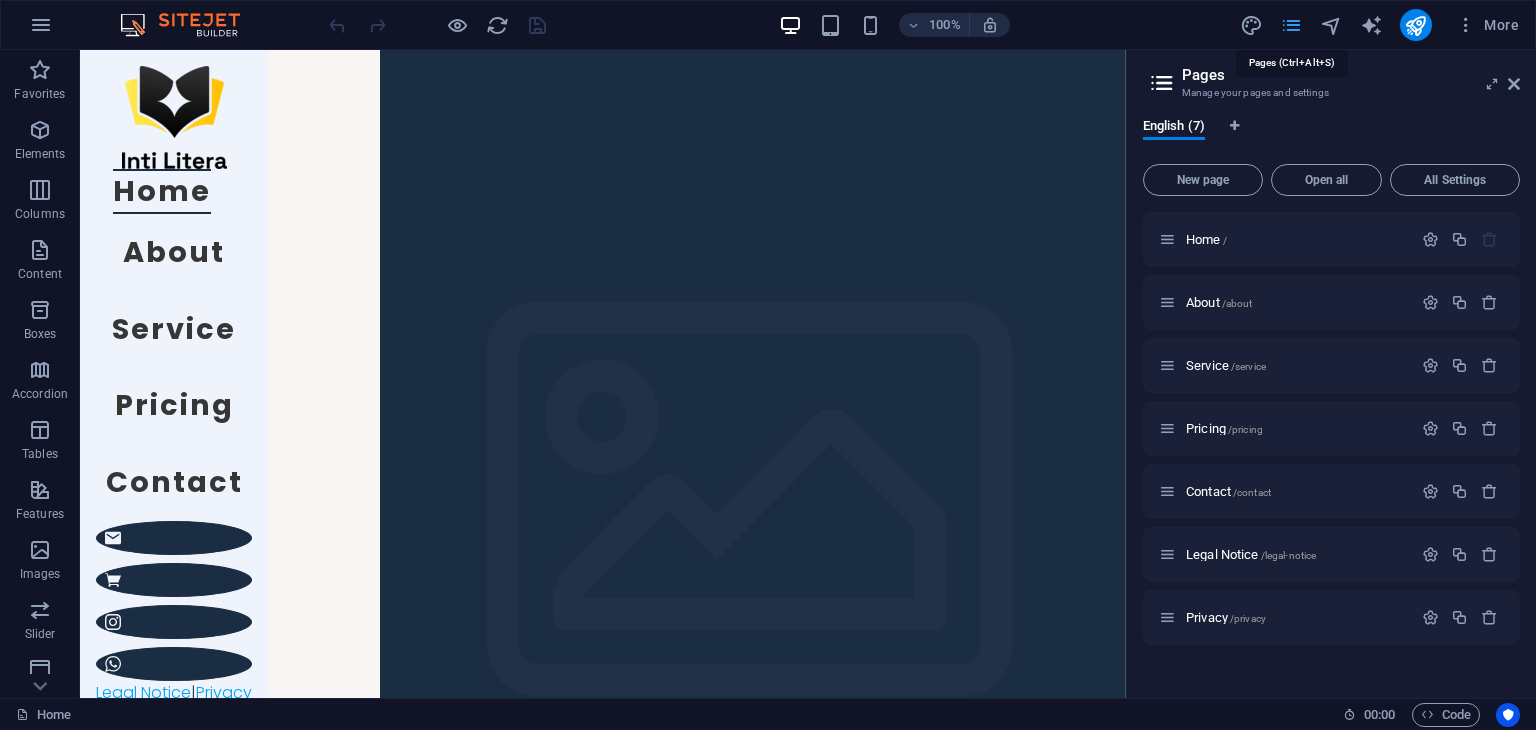 click at bounding box center [1291, 25] 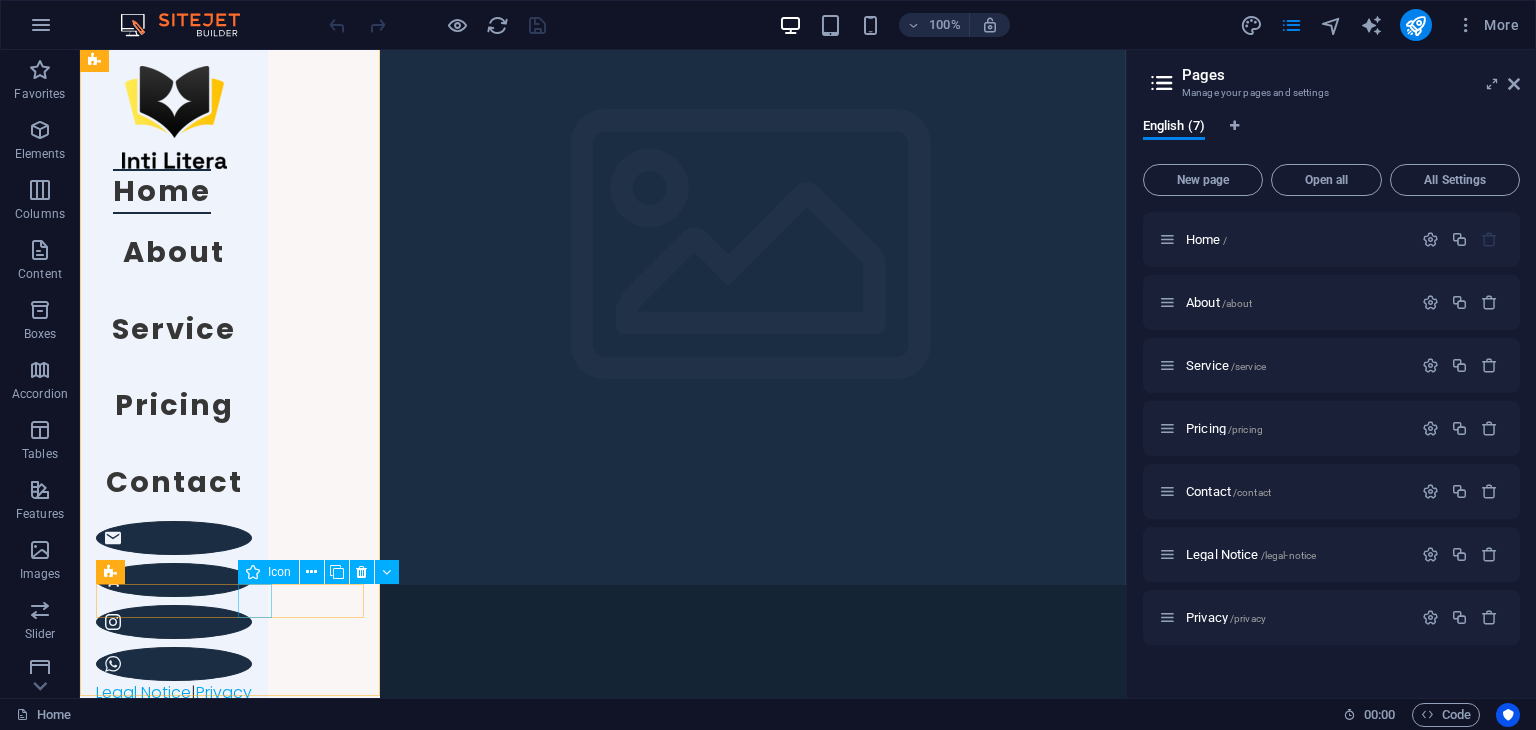 scroll, scrollTop: 200, scrollLeft: 0, axis: vertical 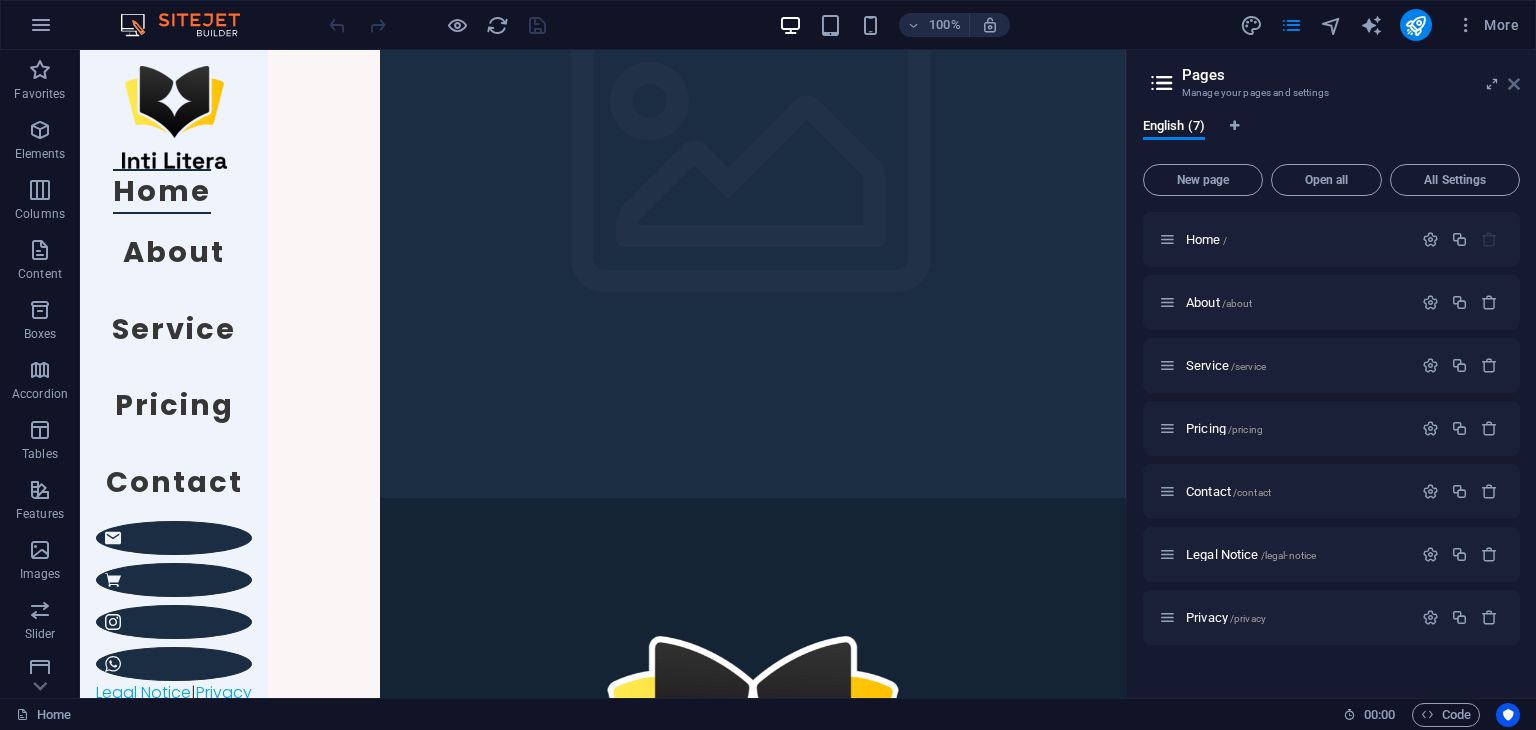 click at bounding box center (1514, 84) 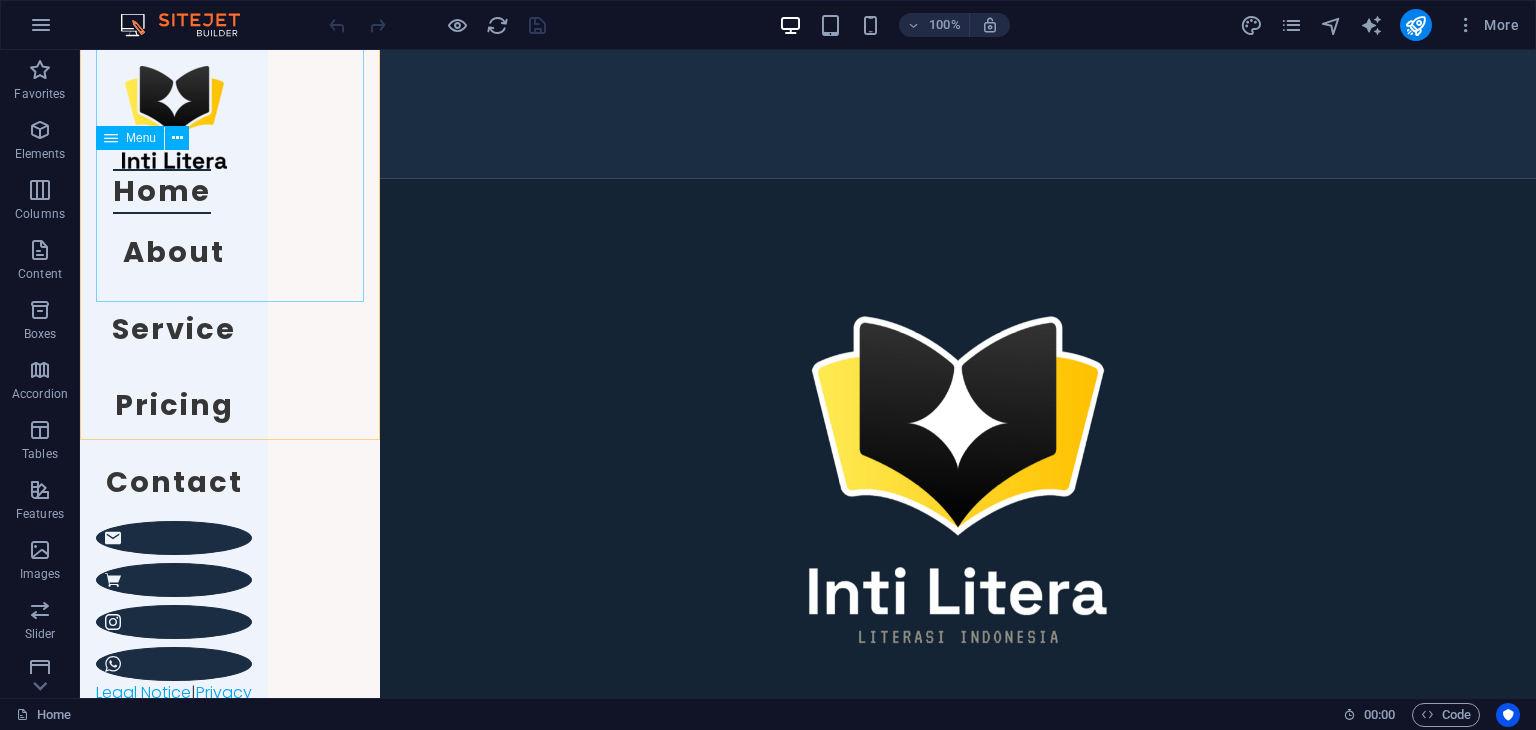scroll, scrollTop: 600, scrollLeft: 0, axis: vertical 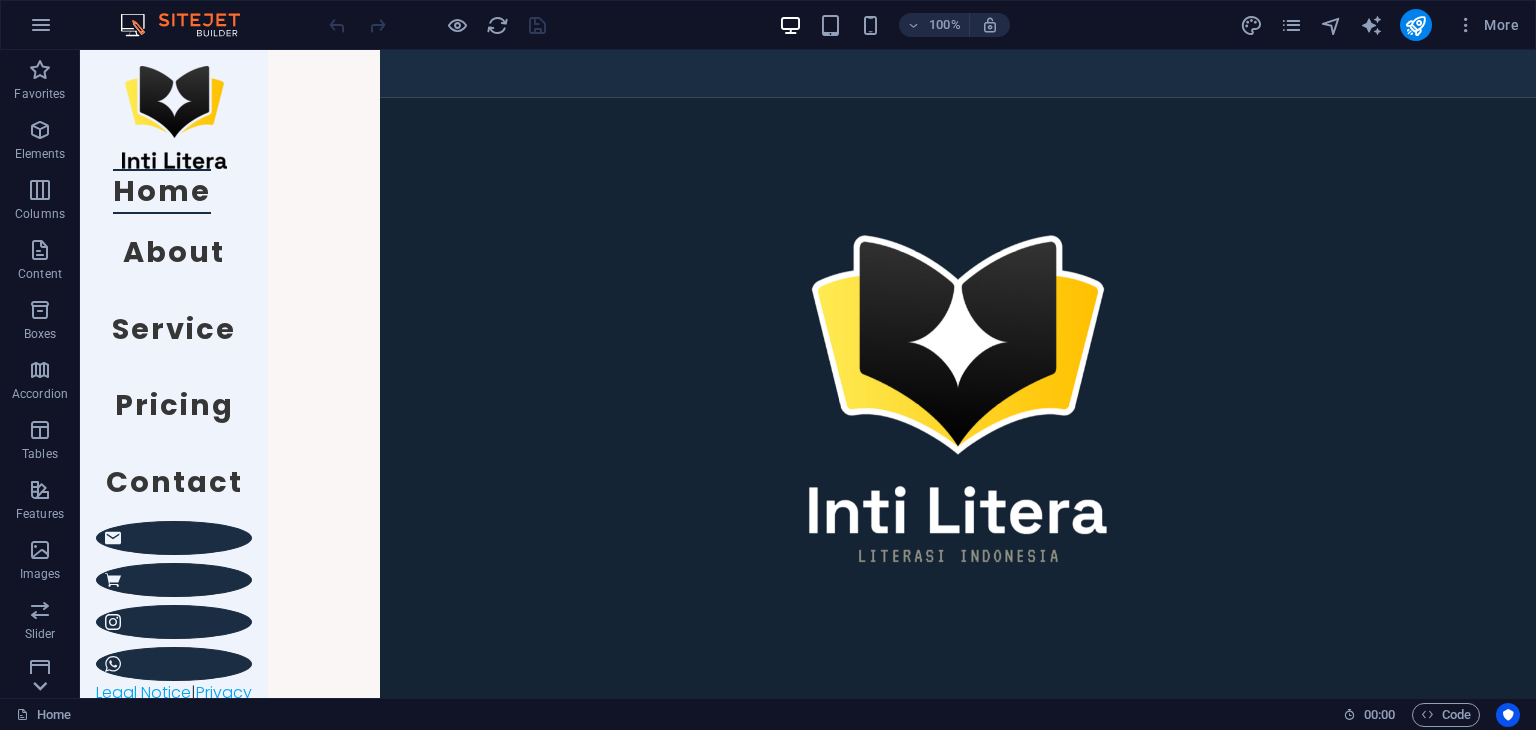 click 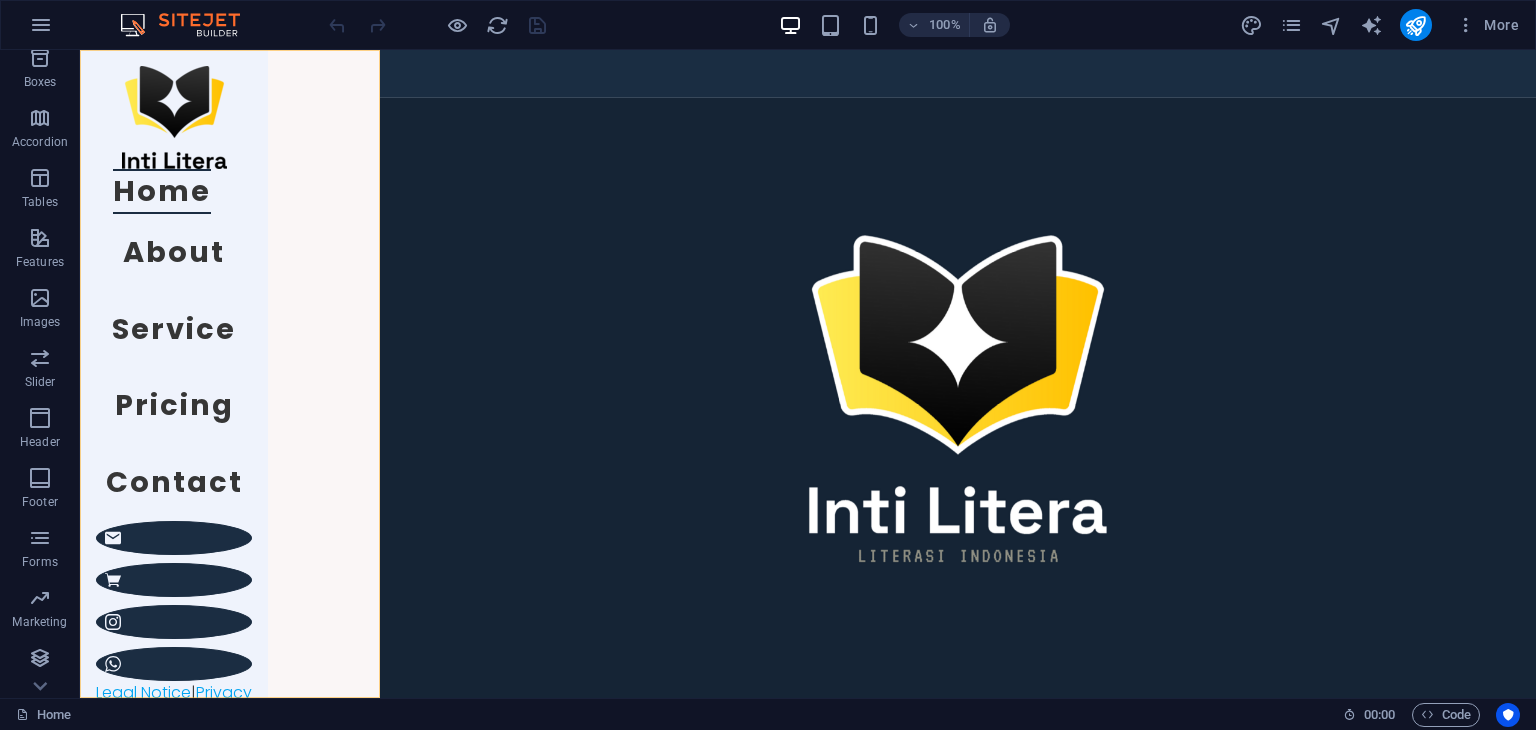 scroll, scrollTop: 252, scrollLeft: 0, axis: vertical 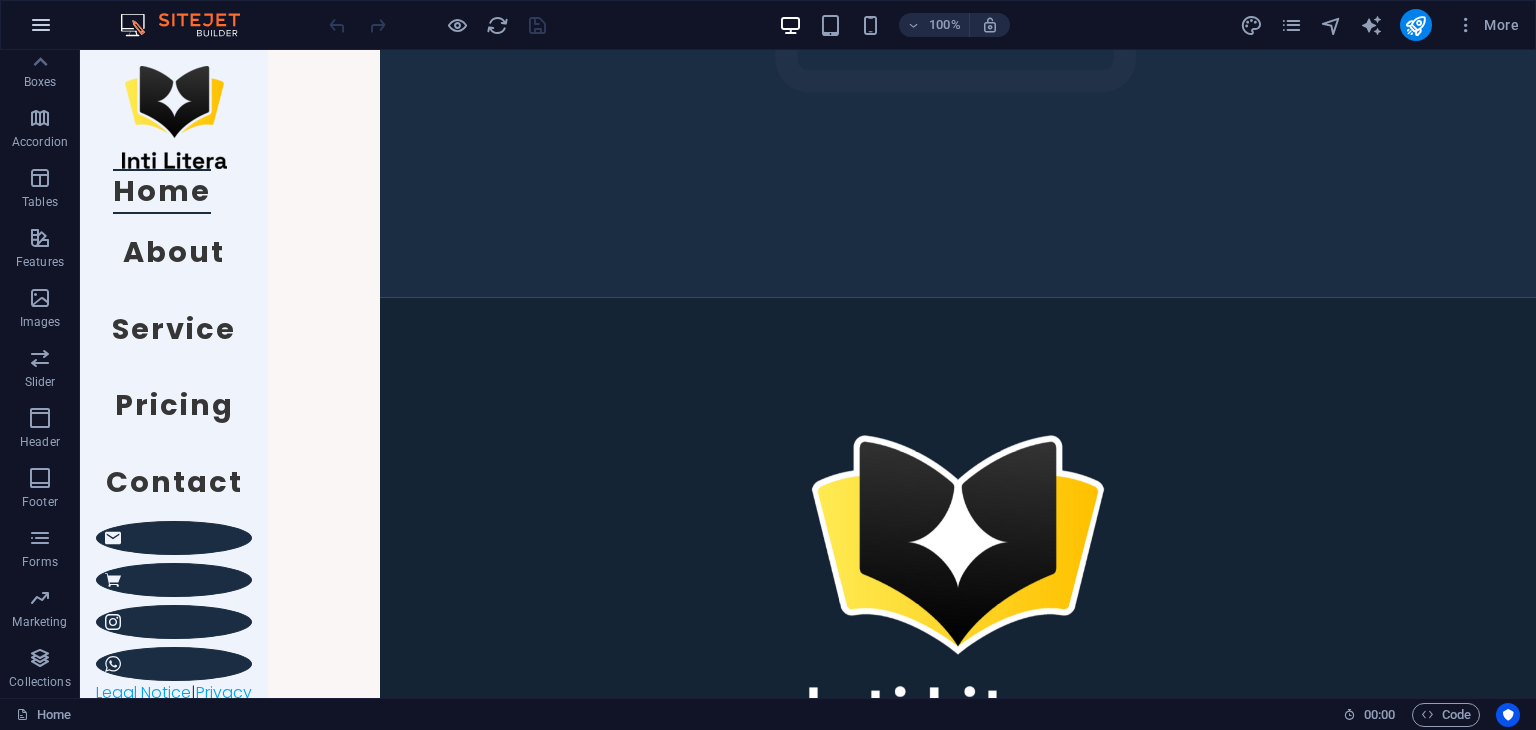 click at bounding box center (41, 25) 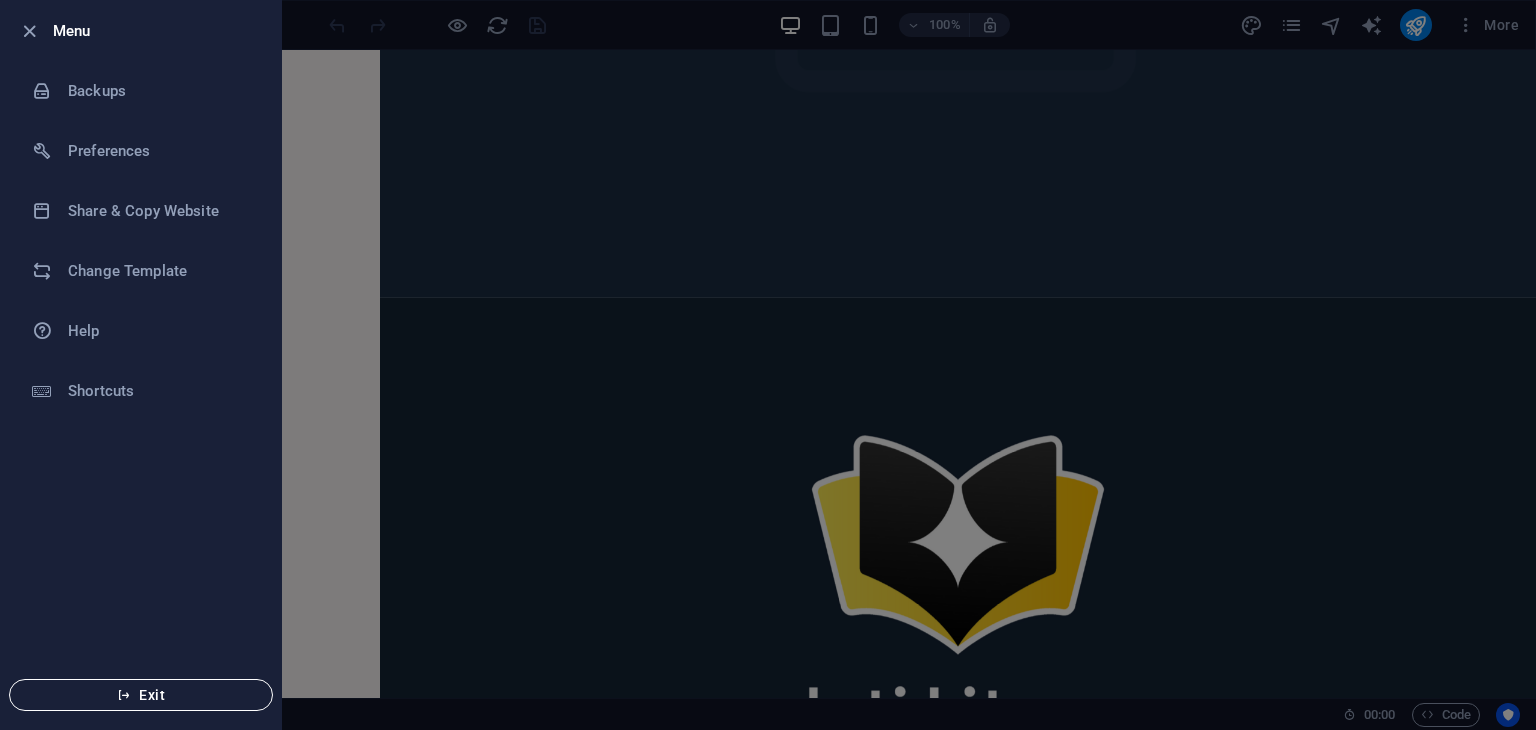 click at bounding box center (124, 695) 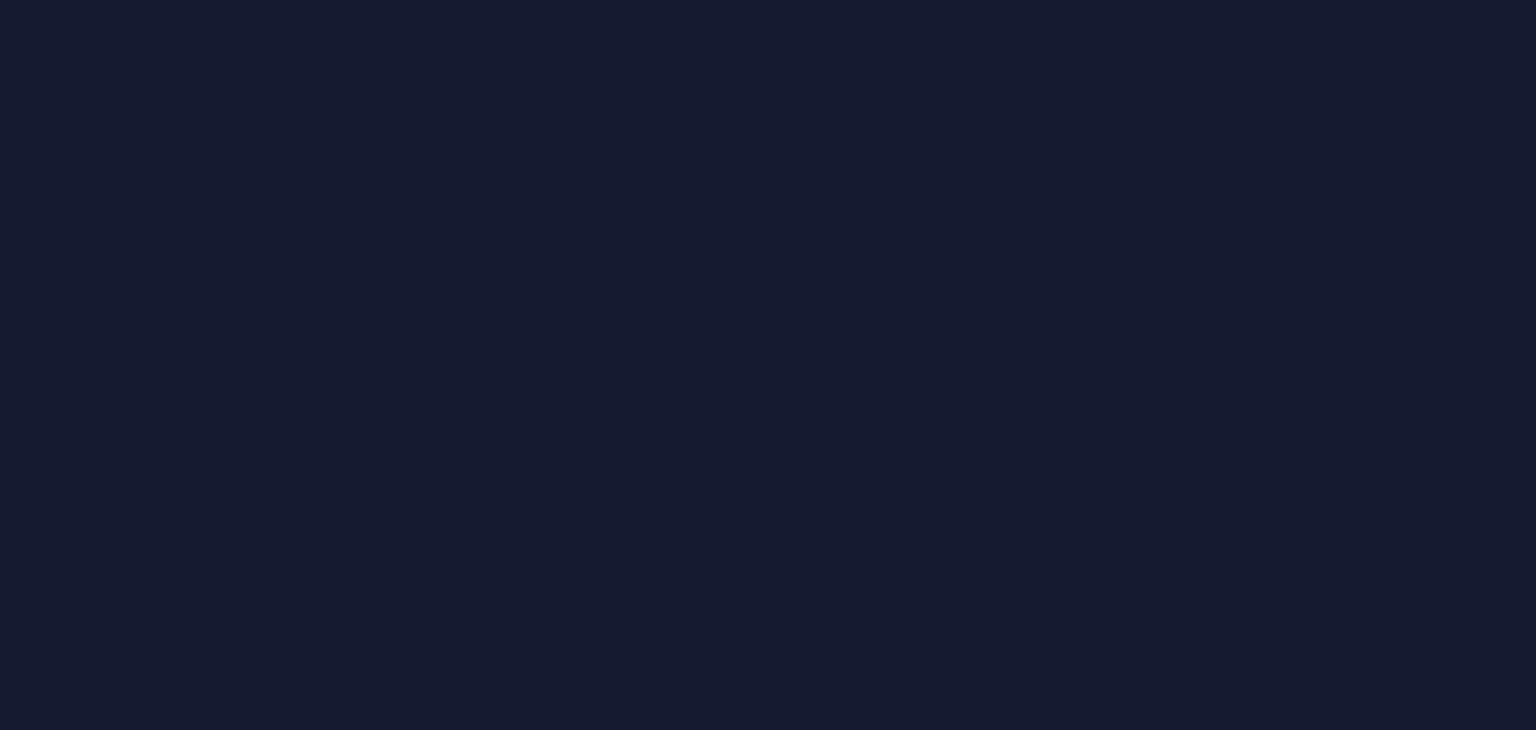 scroll, scrollTop: 0, scrollLeft: 0, axis: both 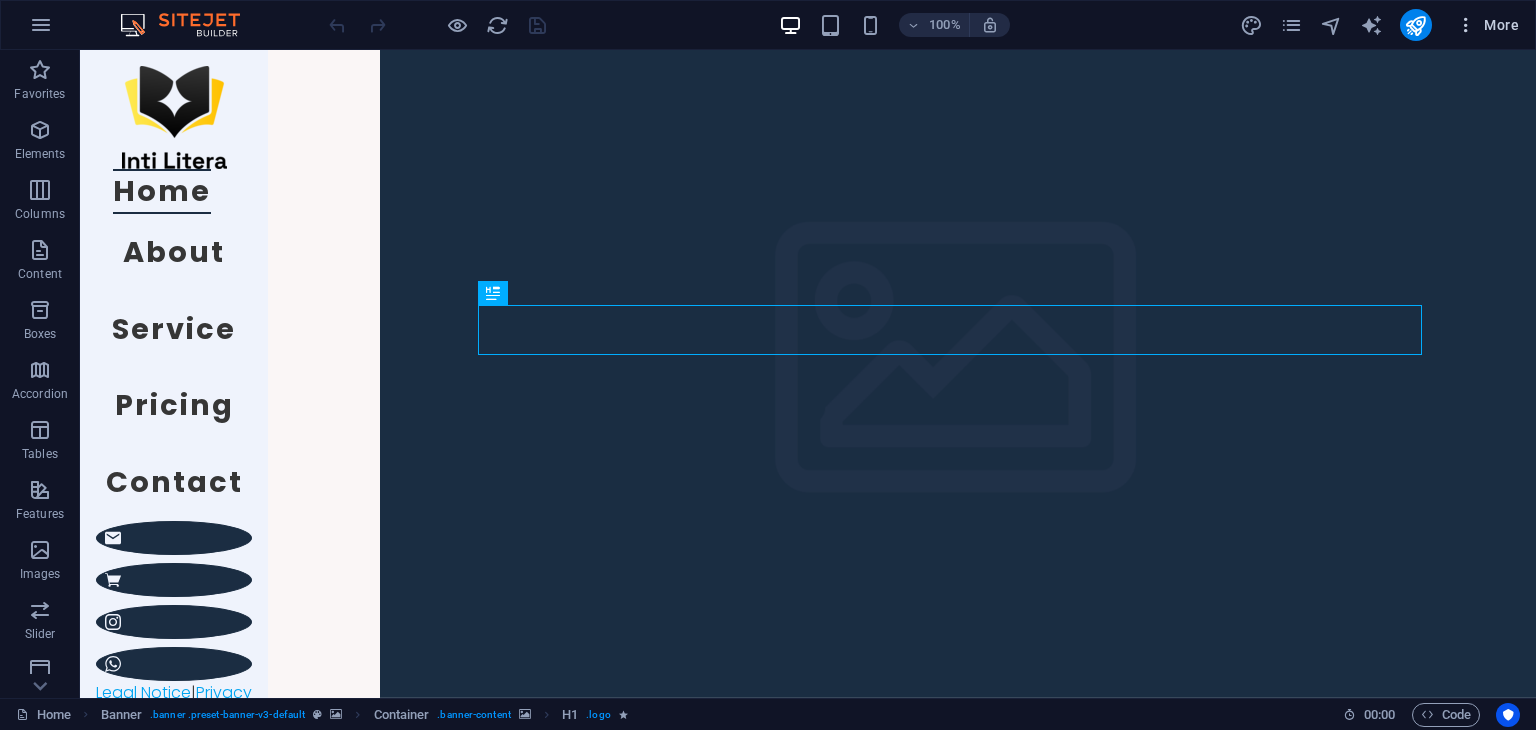 click at bounding box center [1466, 25] 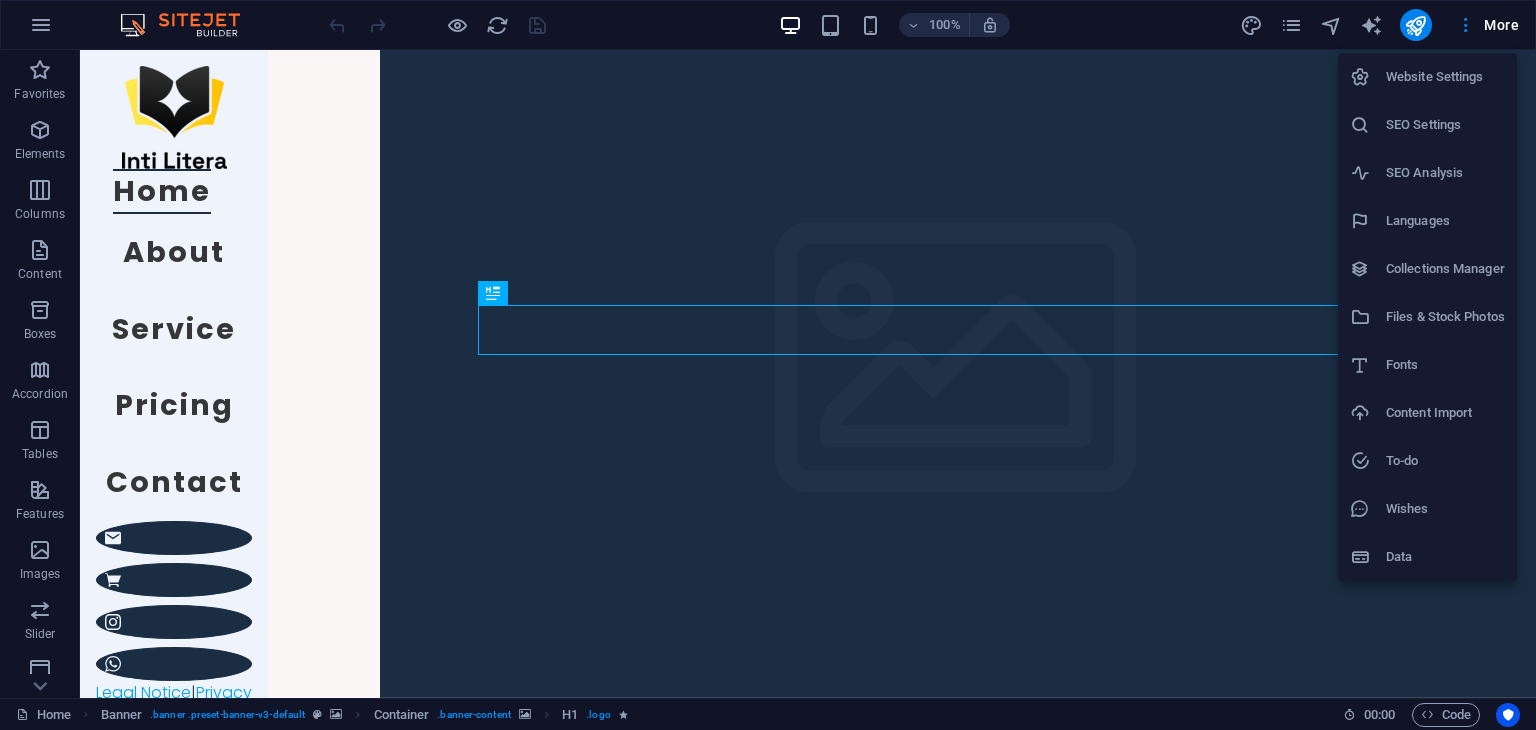 click on "Website Settings" at bounding box center [1445, 77] 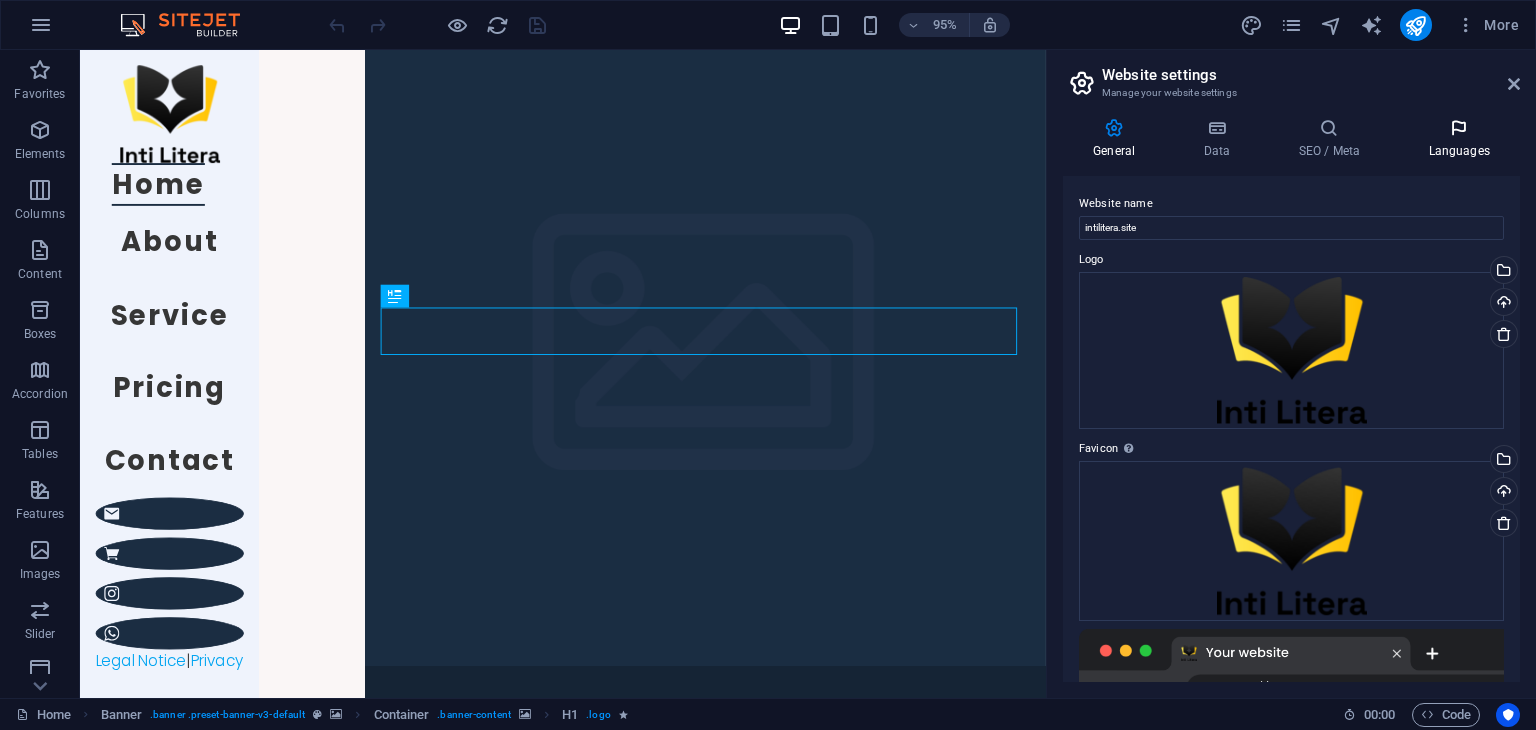 click on "Languages" at bounding box center [1459, 139] 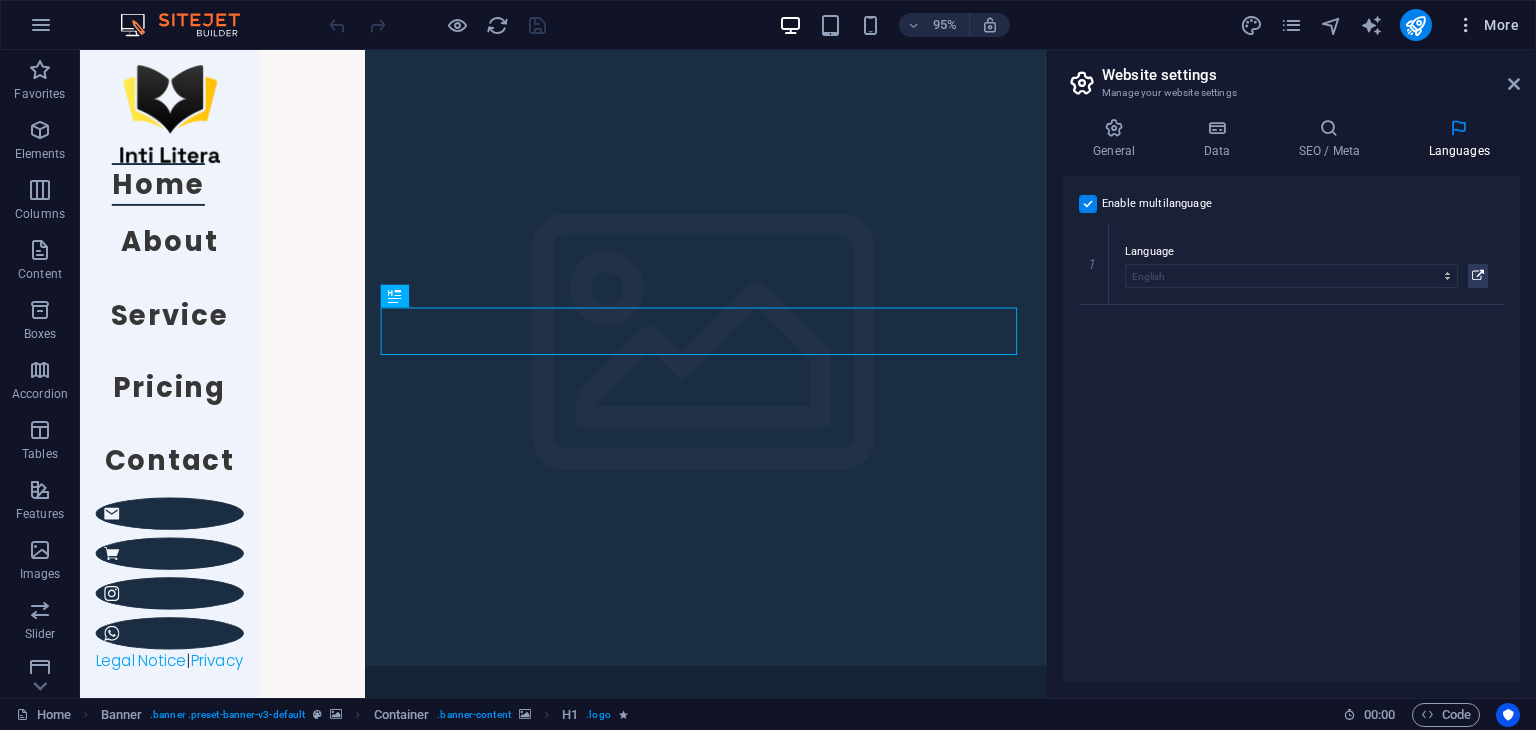 click at bounding box center [1466, 25] 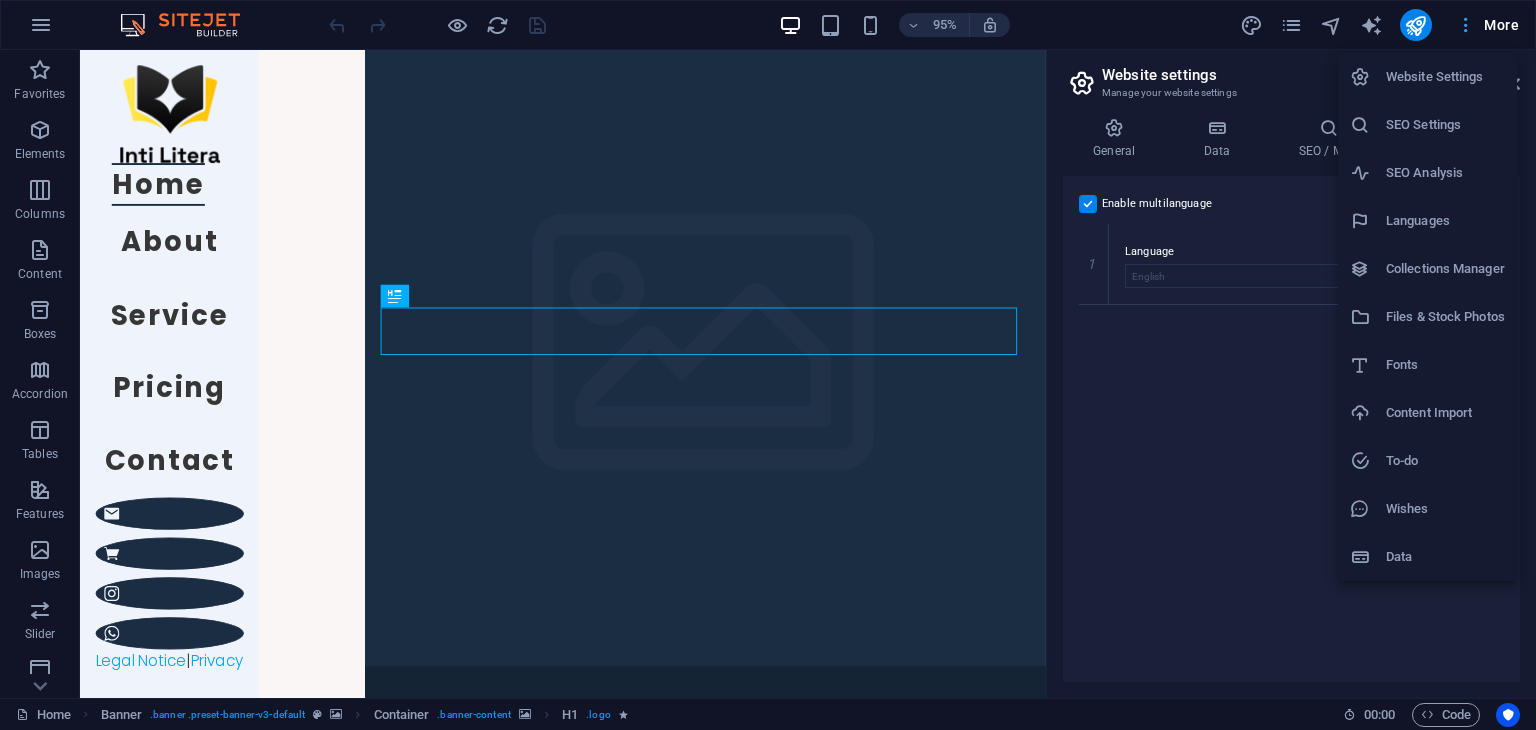 click at bounding box center [768, 365] 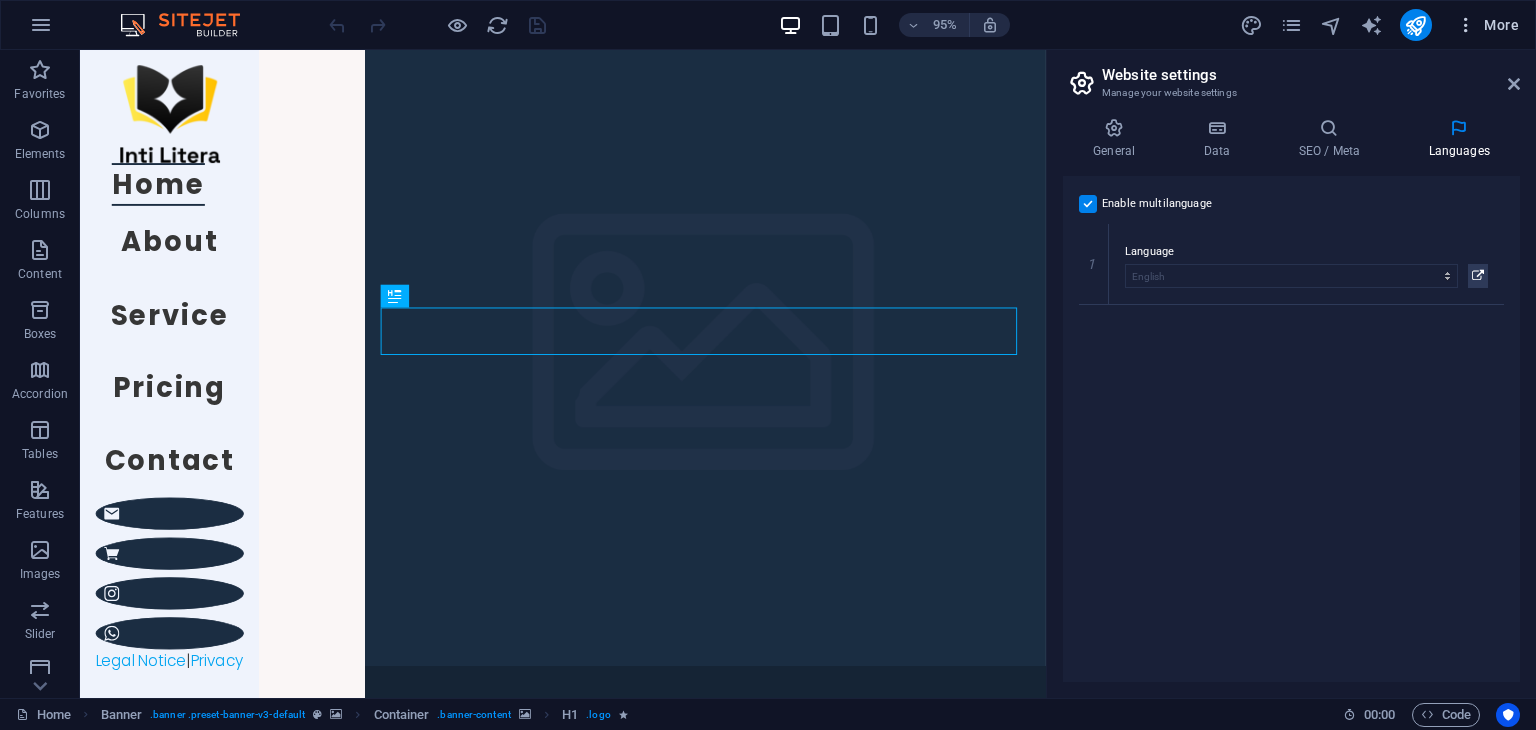 click at bounding box center (1466, 25) 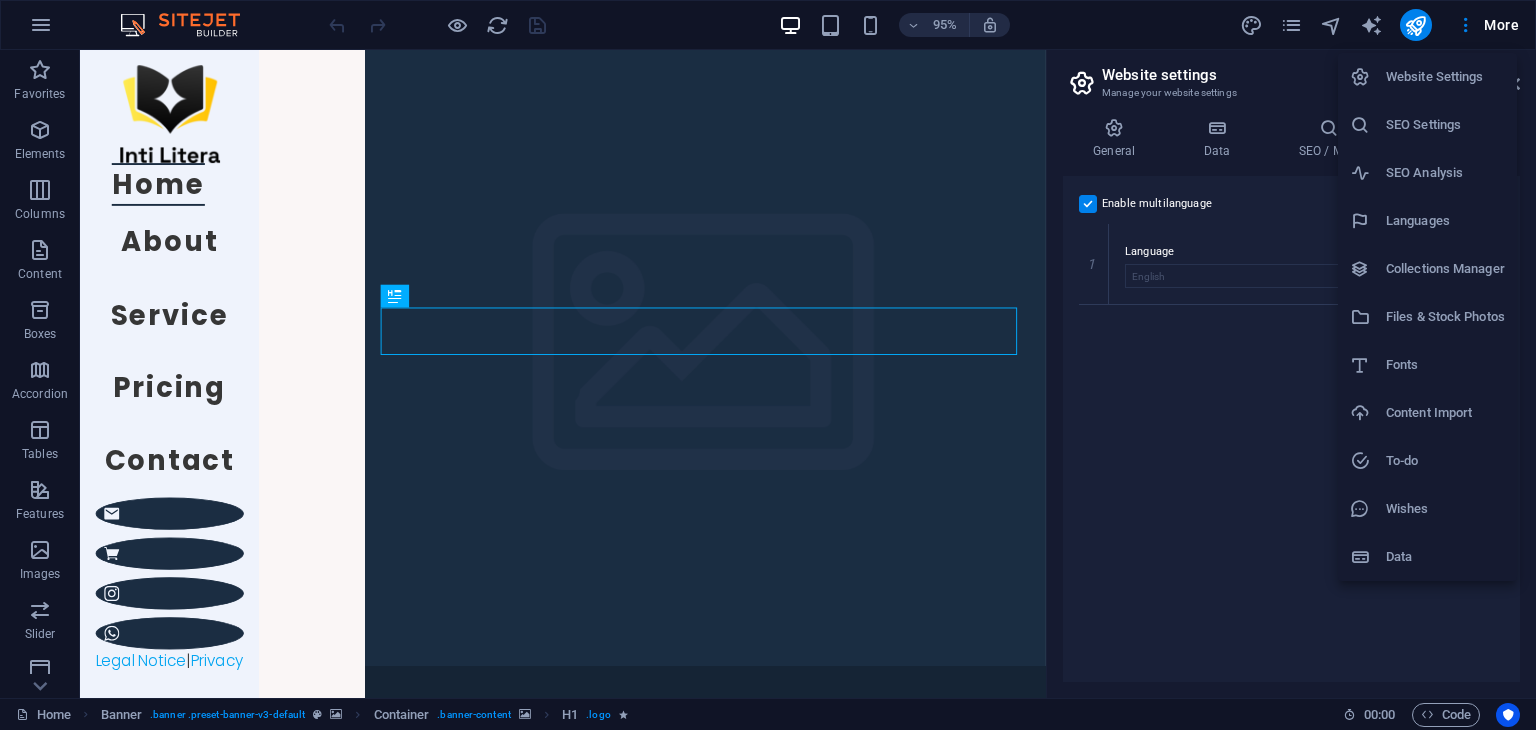 click at bounding box center [768, 365] 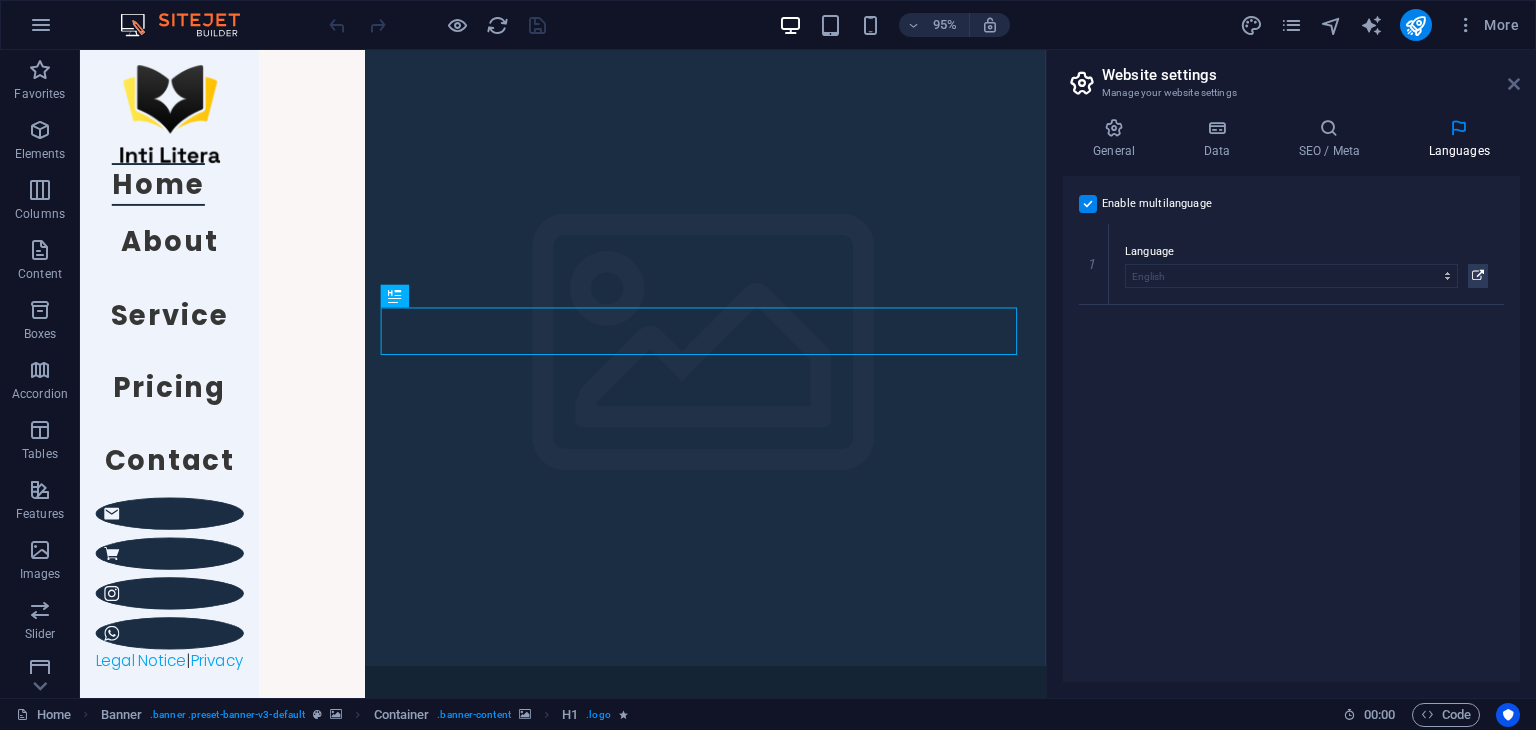 click at bounding box center [1514, 84] 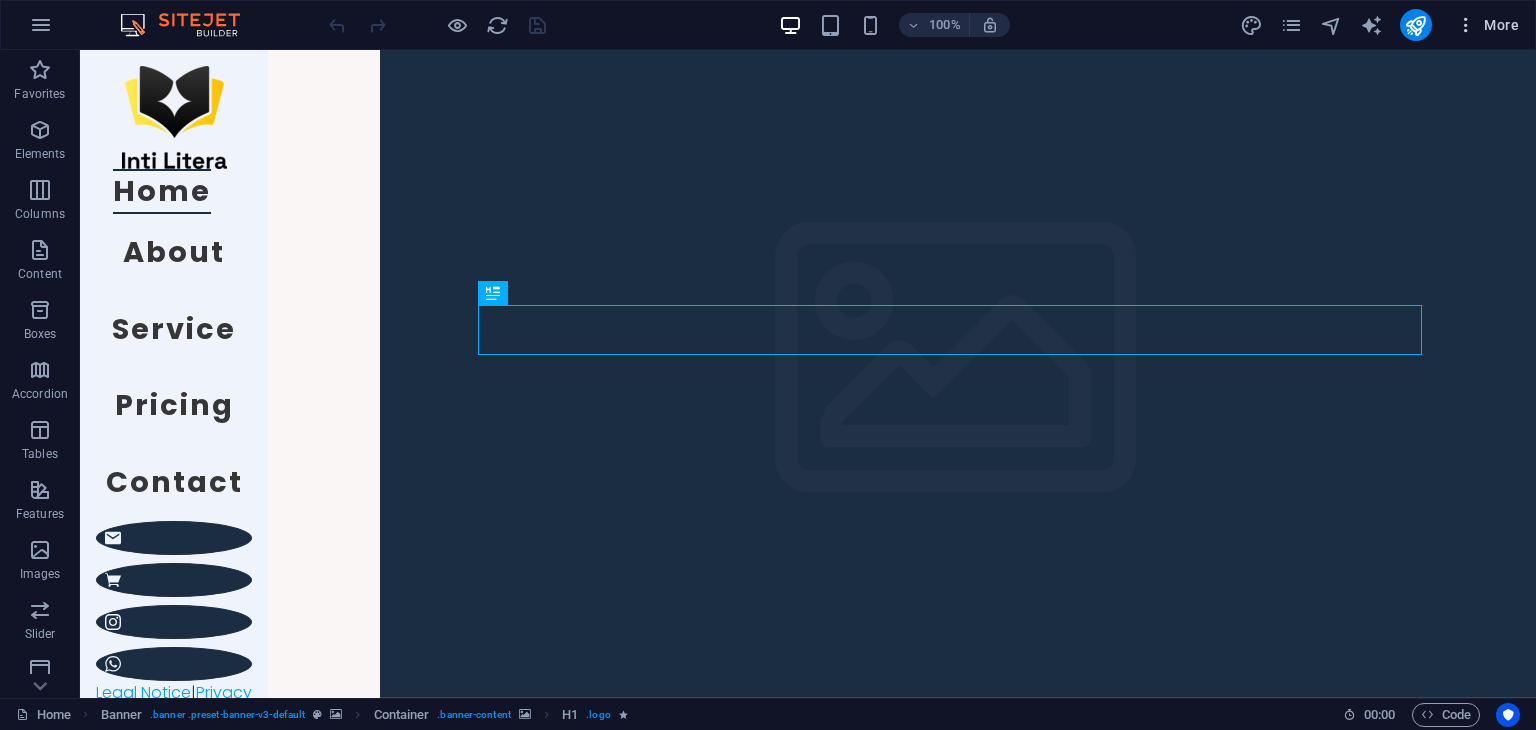 click on "More" at bounding box center [1487, 25] 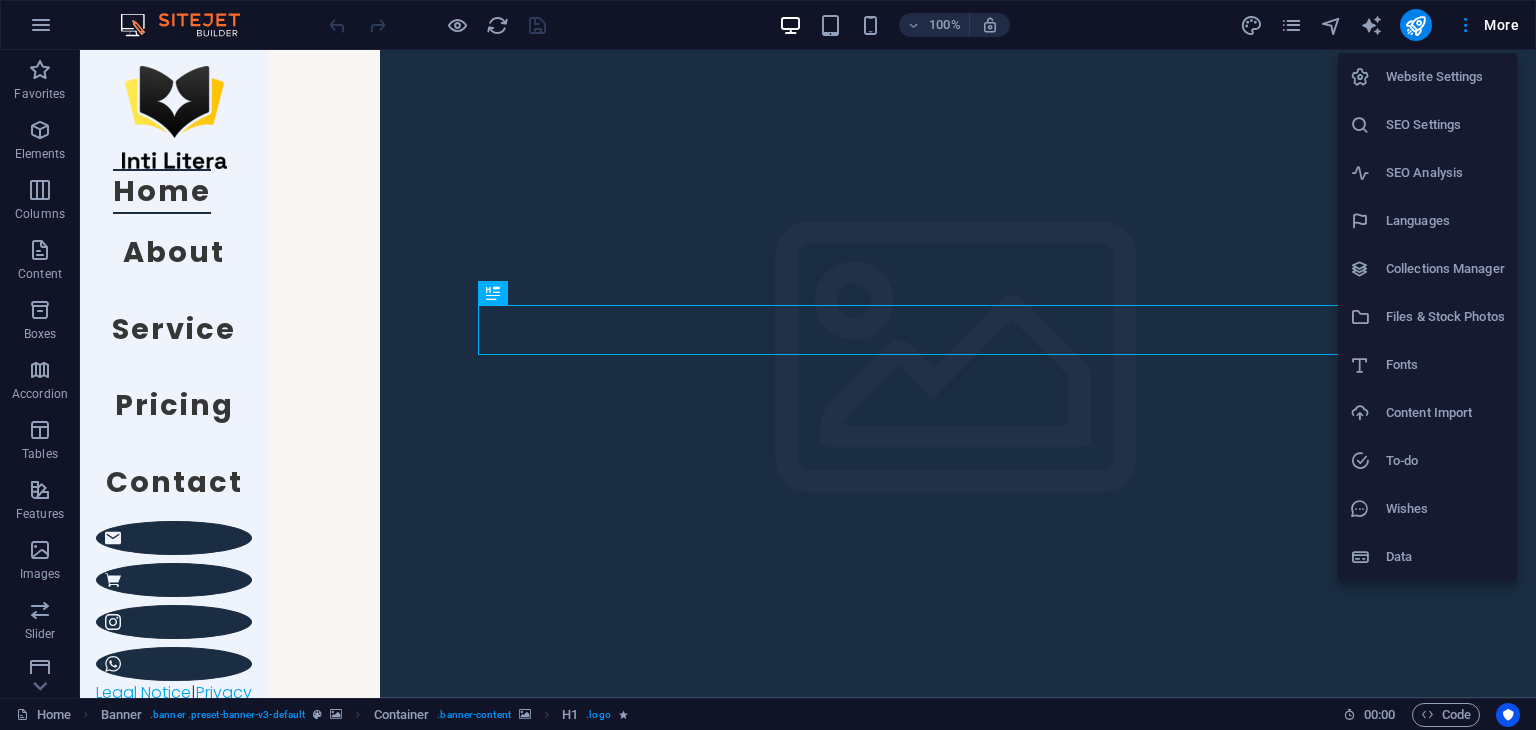 click on "Website Settings" at bounding box center (1445, 77) 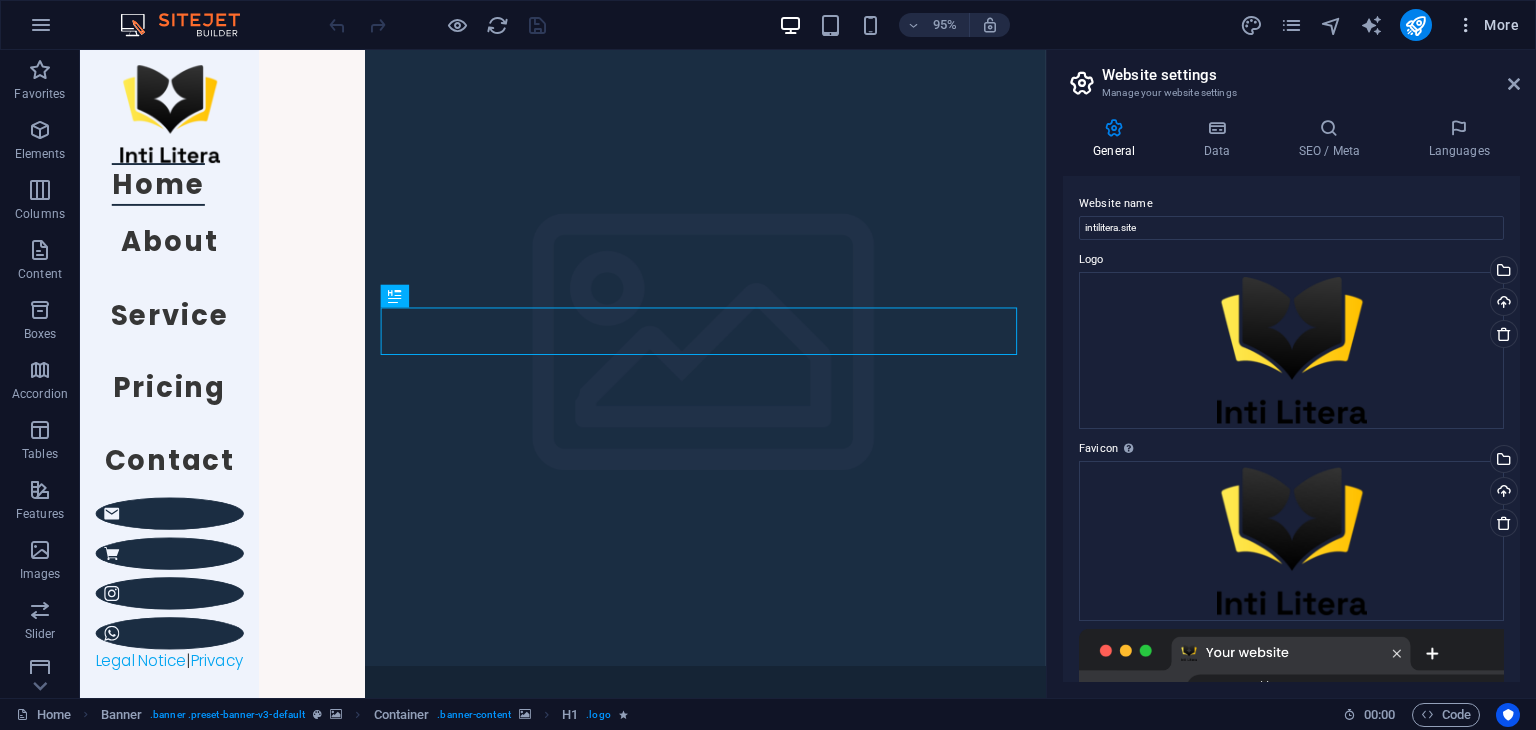 click at bounding box center [1466, 25] 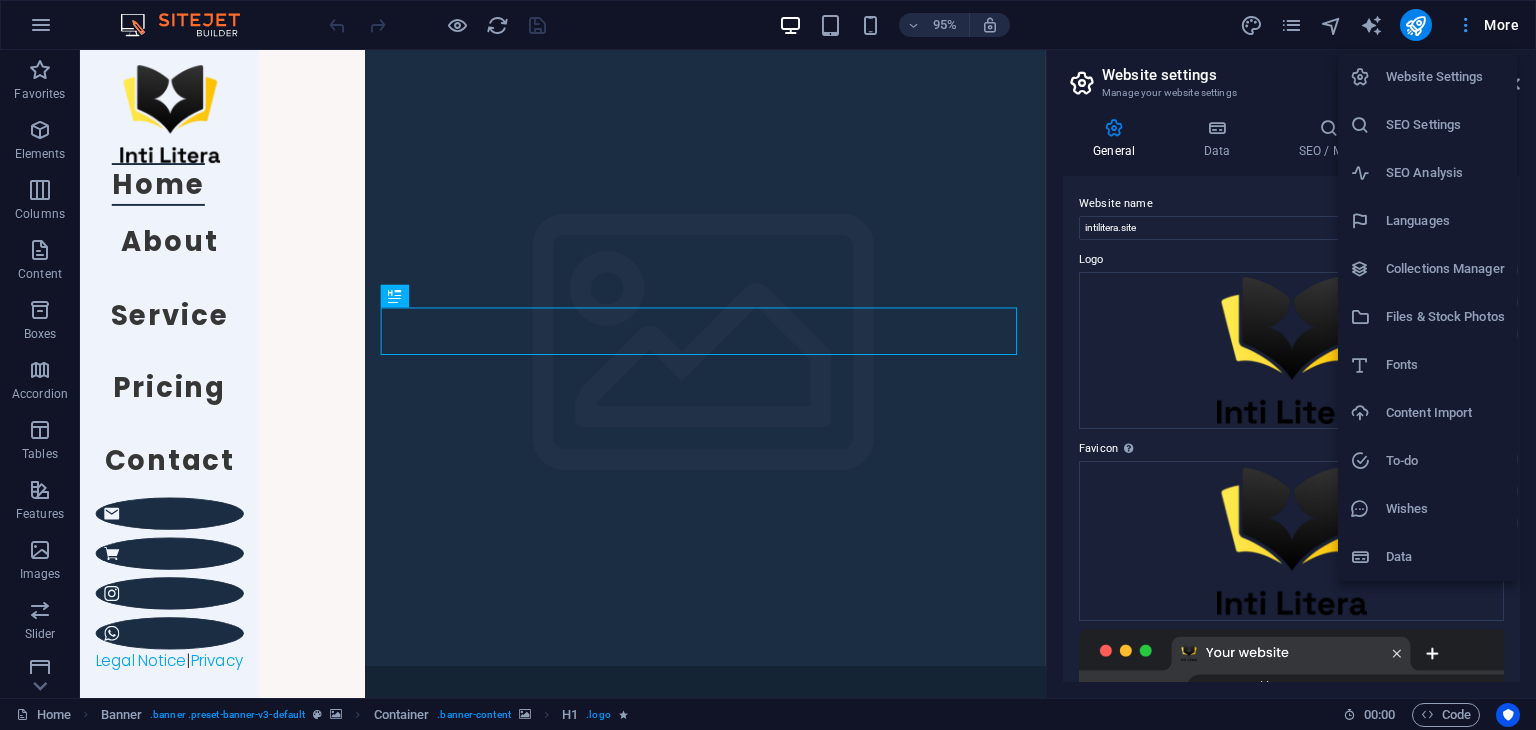 click at bounding box center (768, 365) 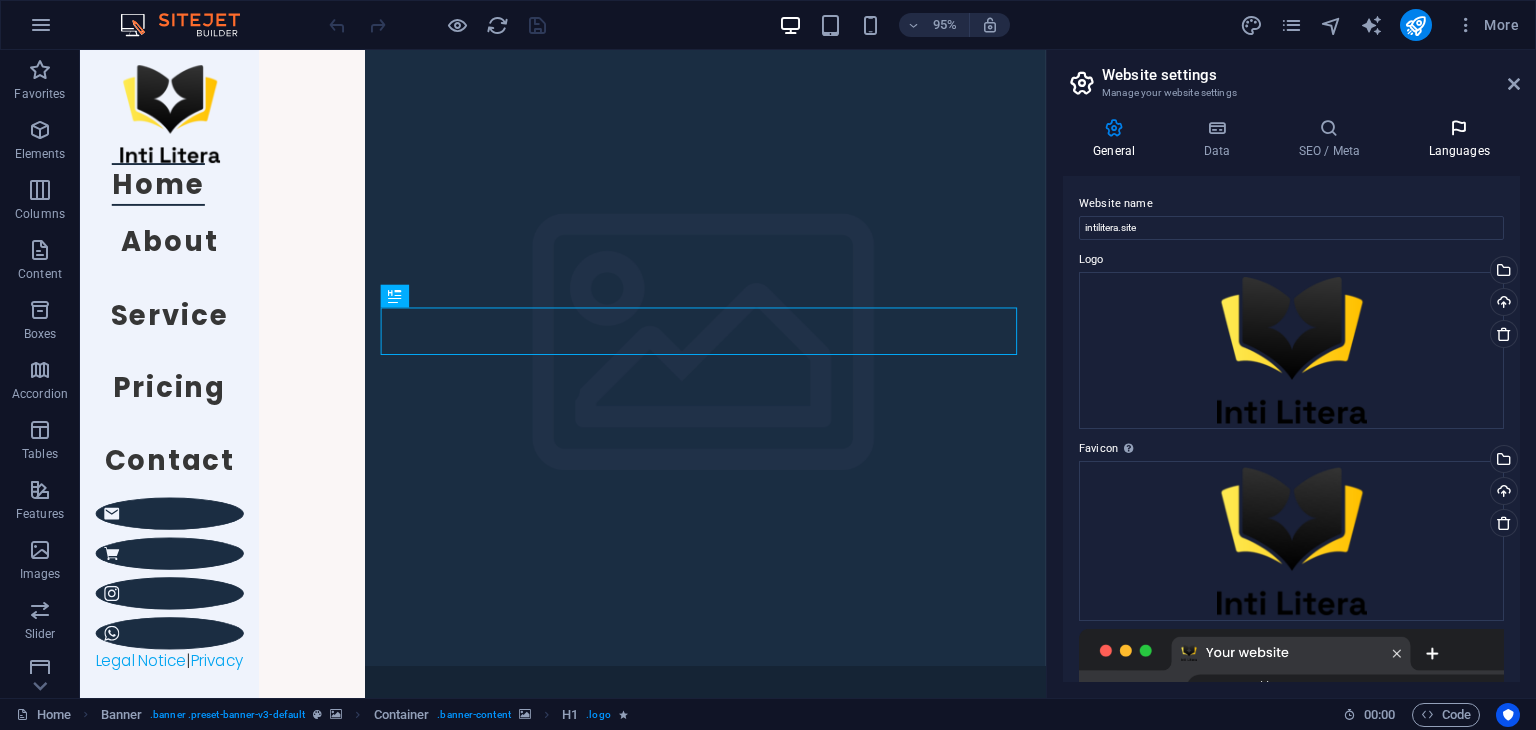 click on "Languages" at bounding box center (1459, 139) 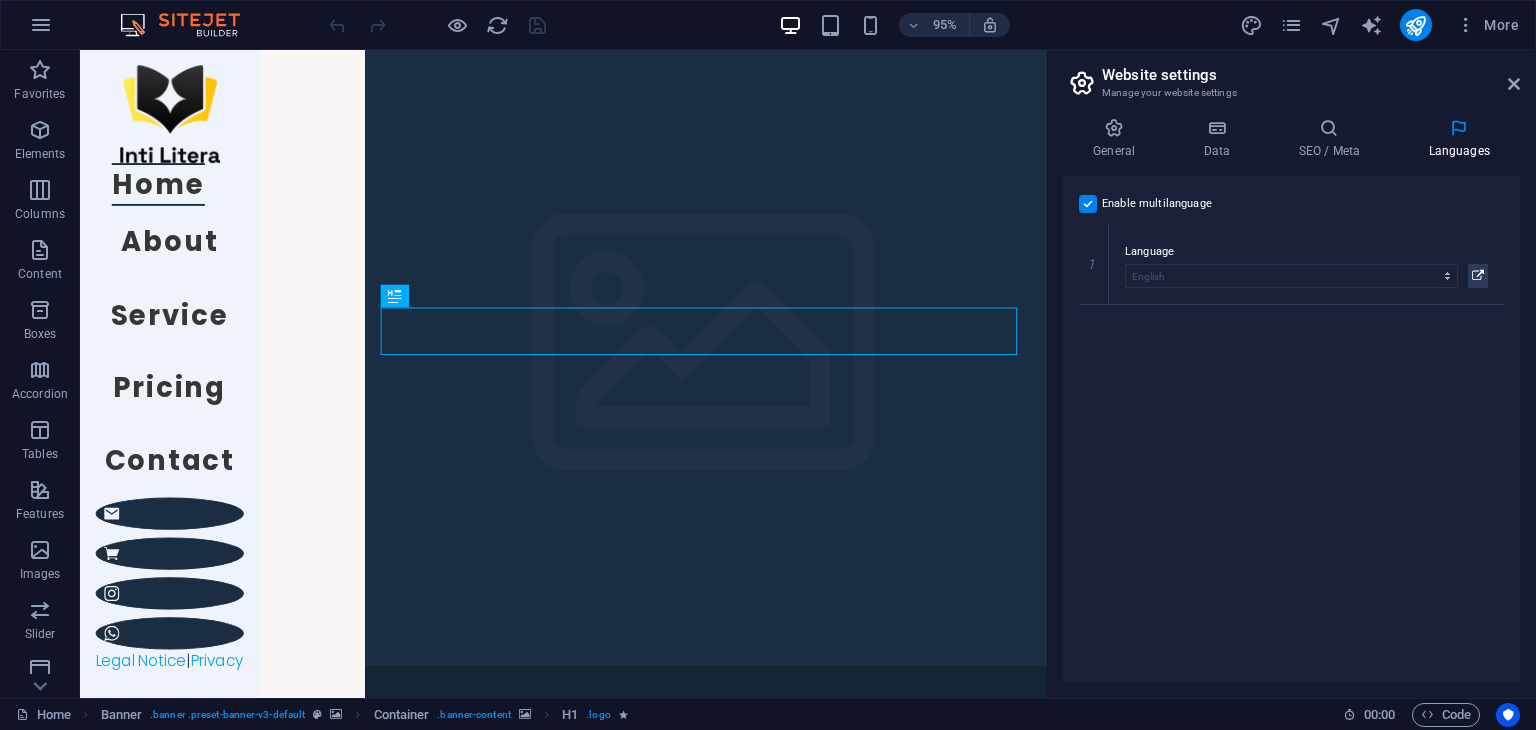 click on "Website settings Manage your website settings" at bounding box center [1293, 76] 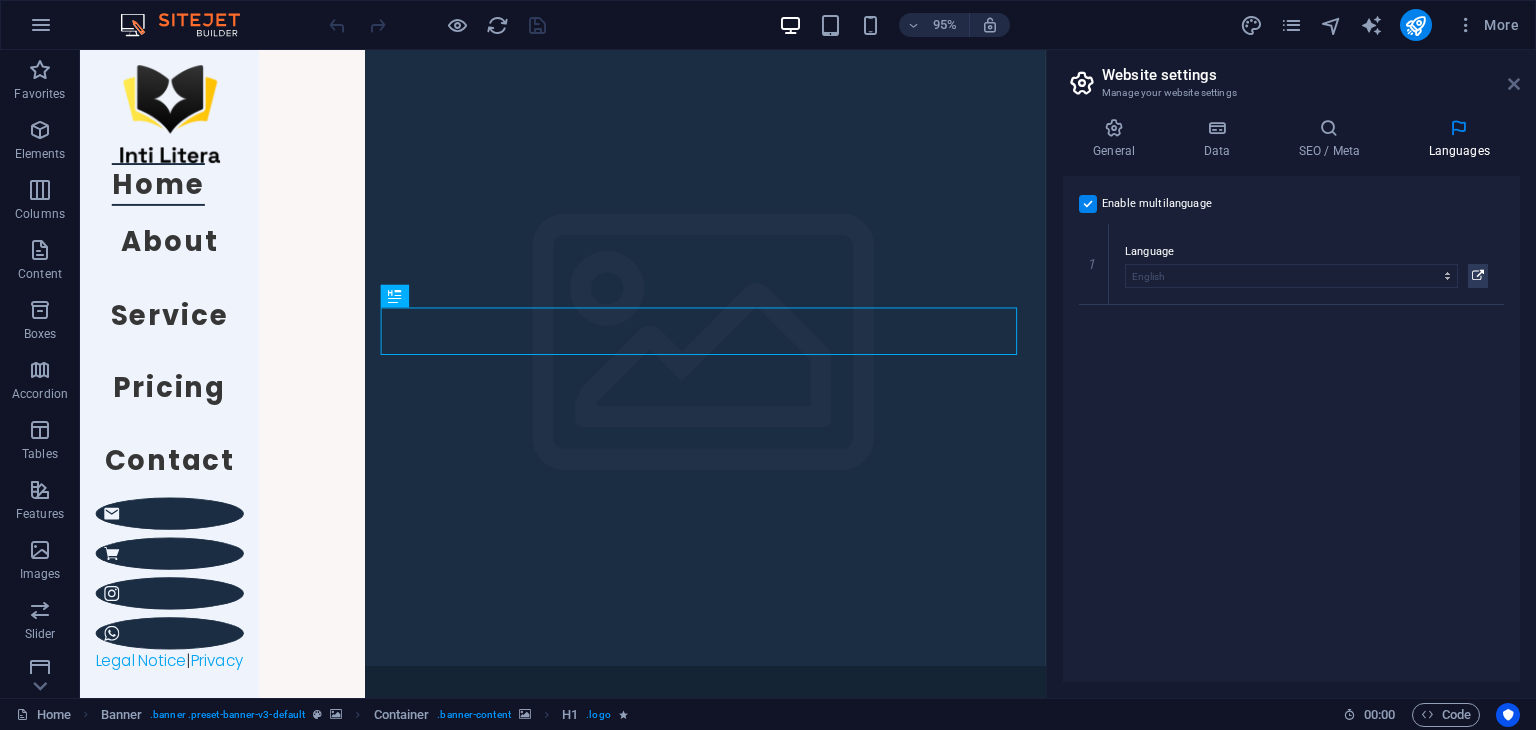 click at bounding box center (1514, 84) 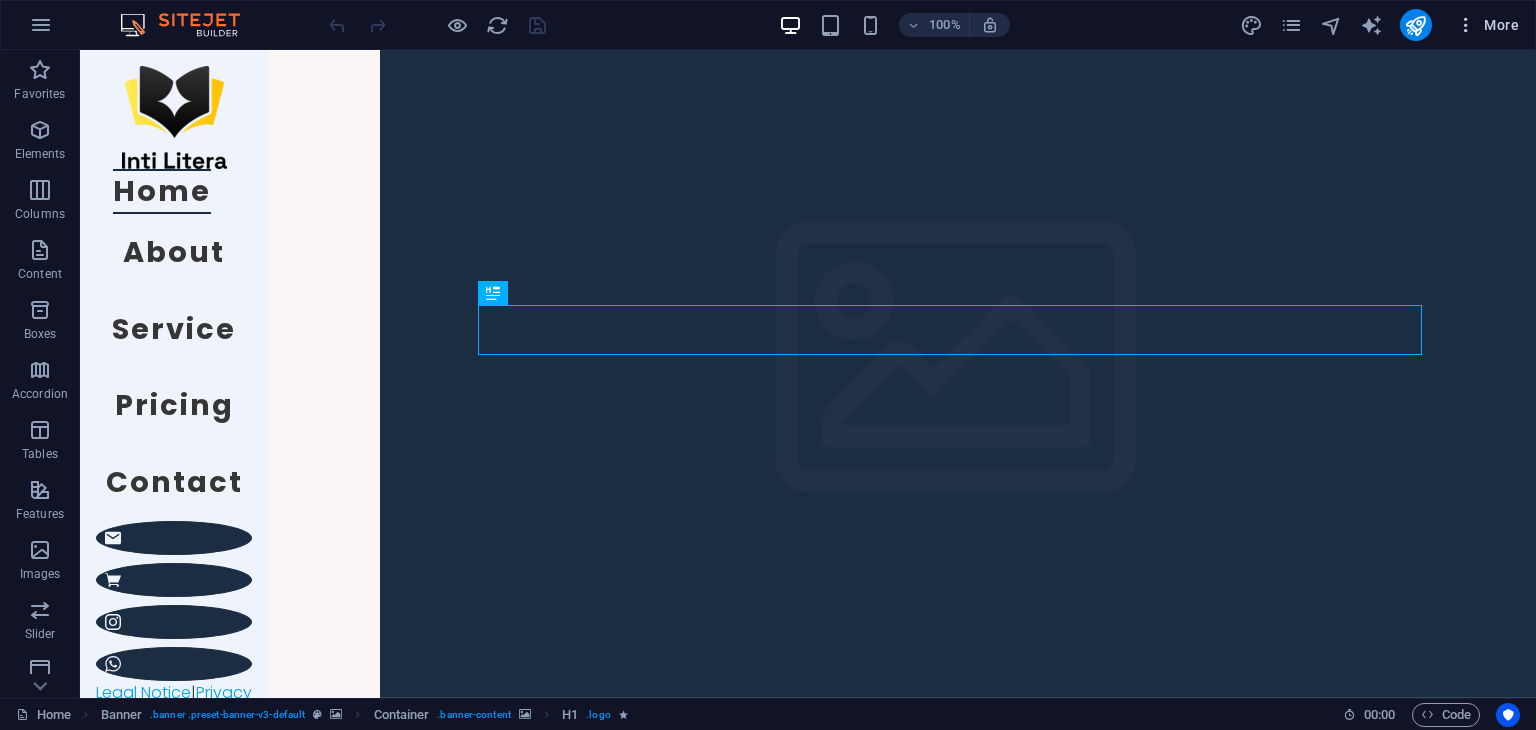 click on "More" at bounding box center [1487, 25] 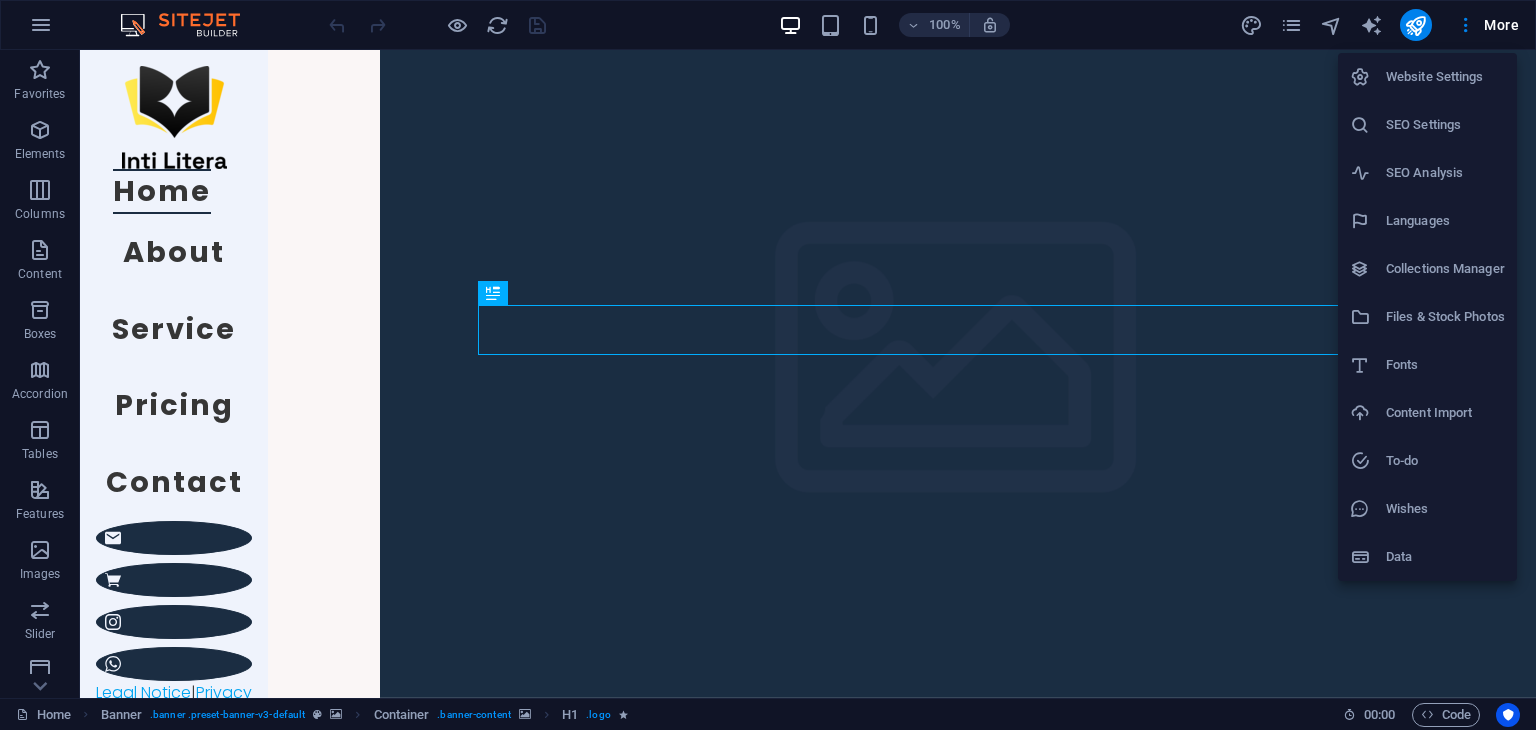 click on "Website Settings" at bounding box center (1445, 77) 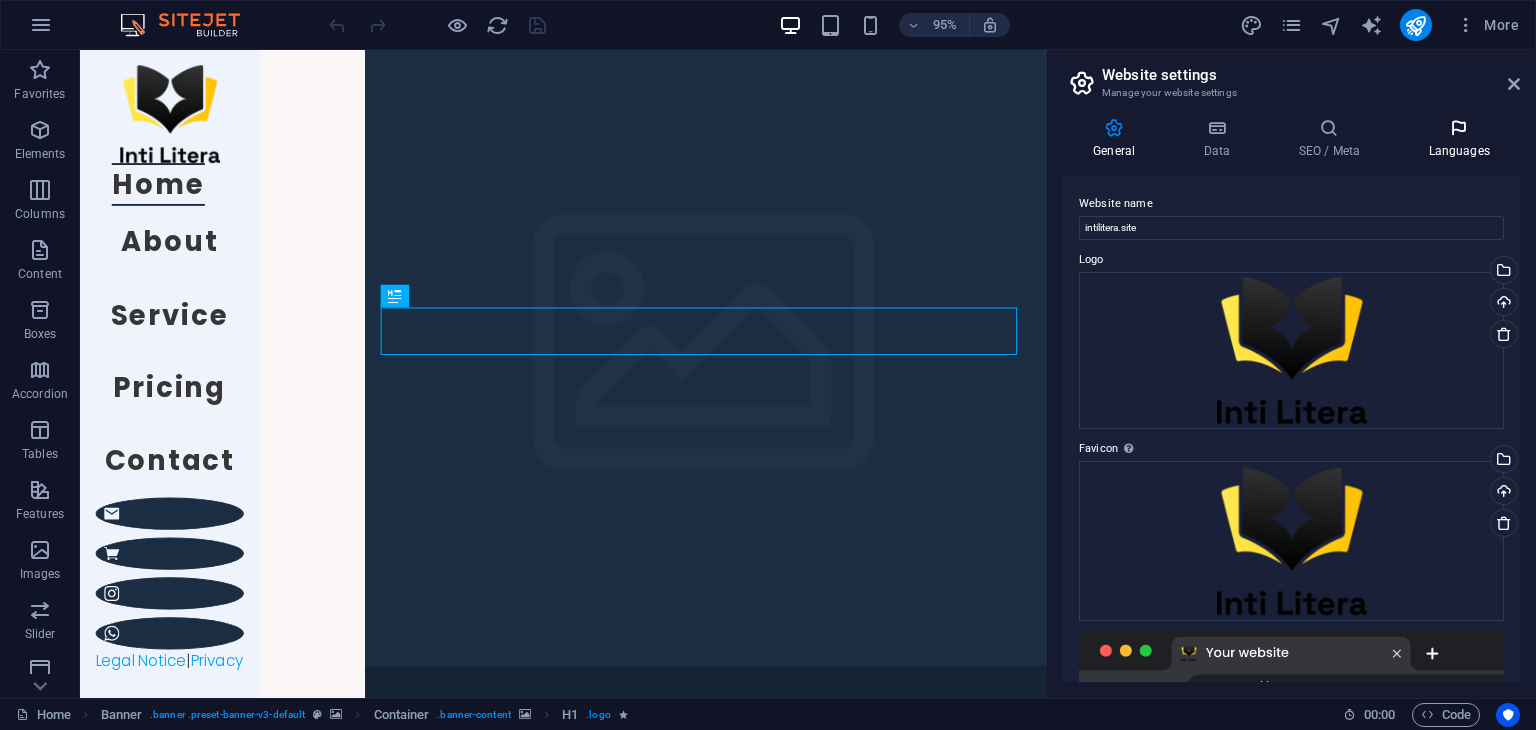 click on "Languages" at bounding box center (1459, 139) 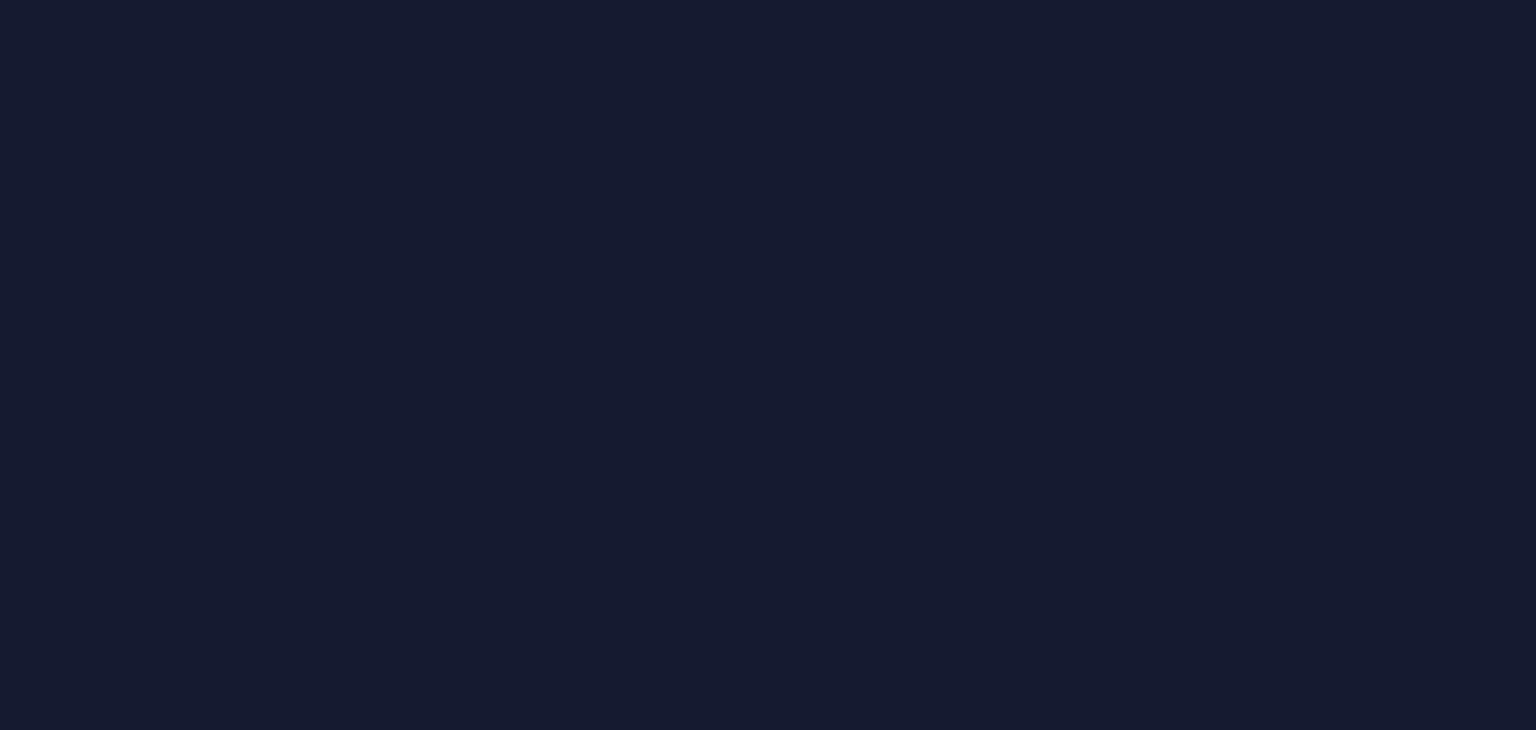 scroll, scrollTop: 0, scrollLeft: 0, axis: both 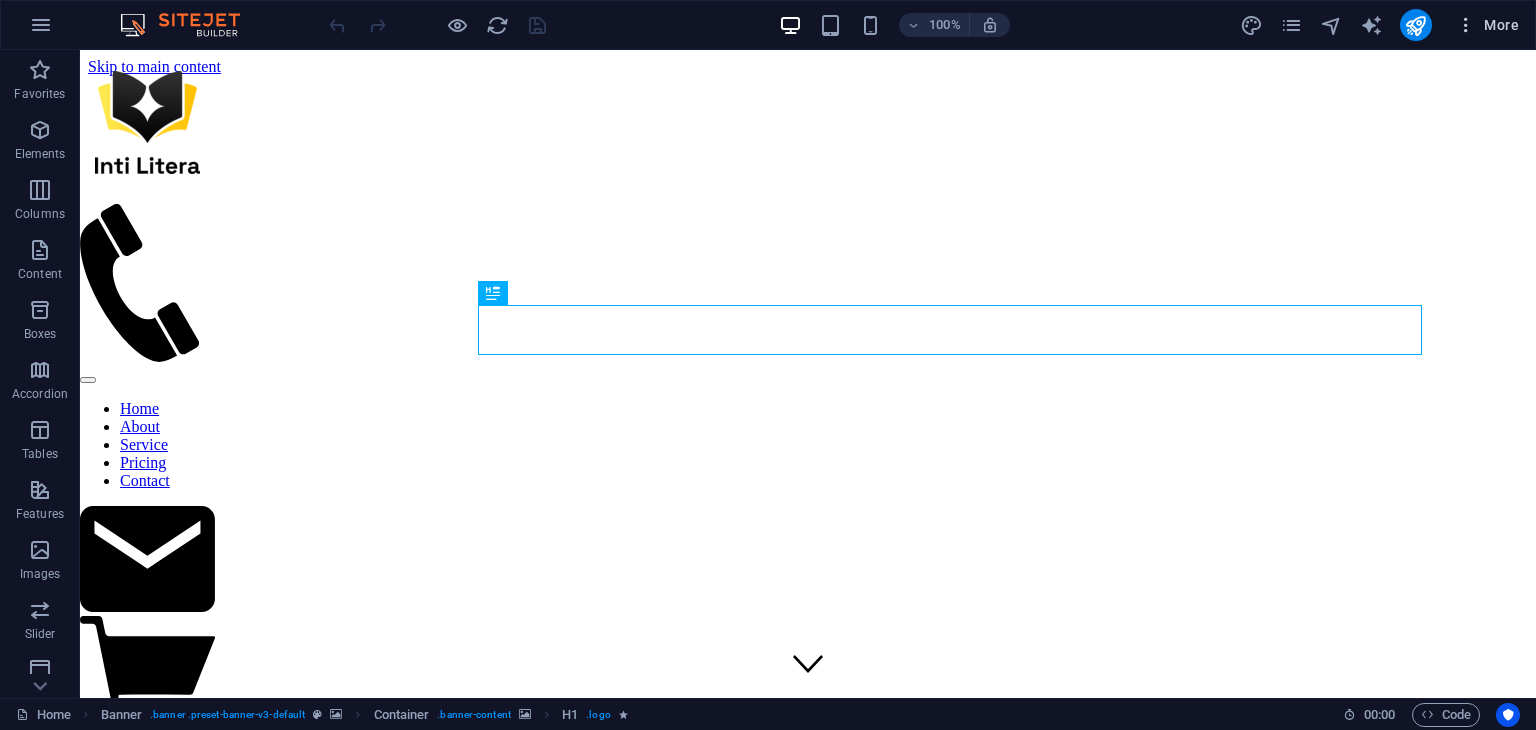 click at bounding box center [1466, 25] 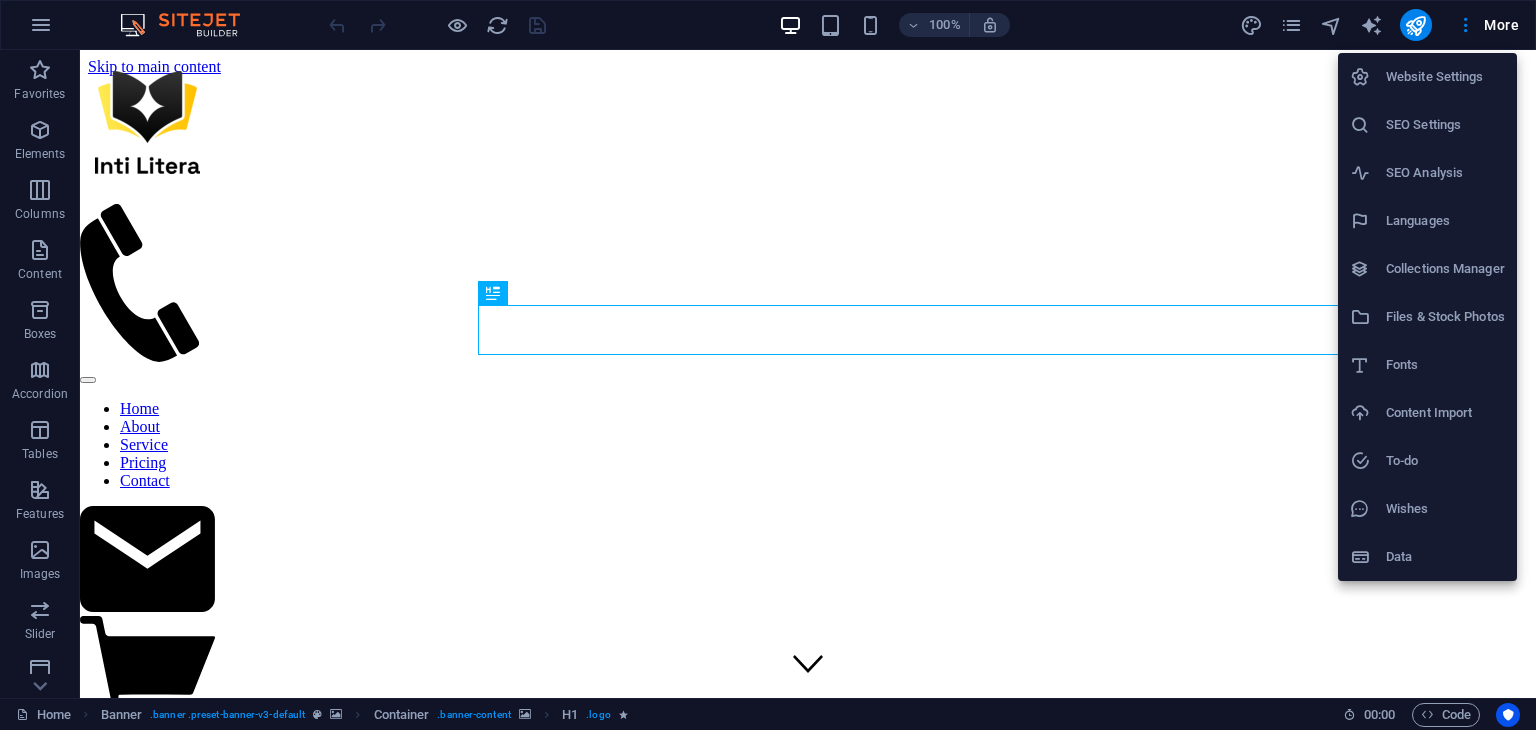 click on "Website Settings" at bounding box center [1445, 77] 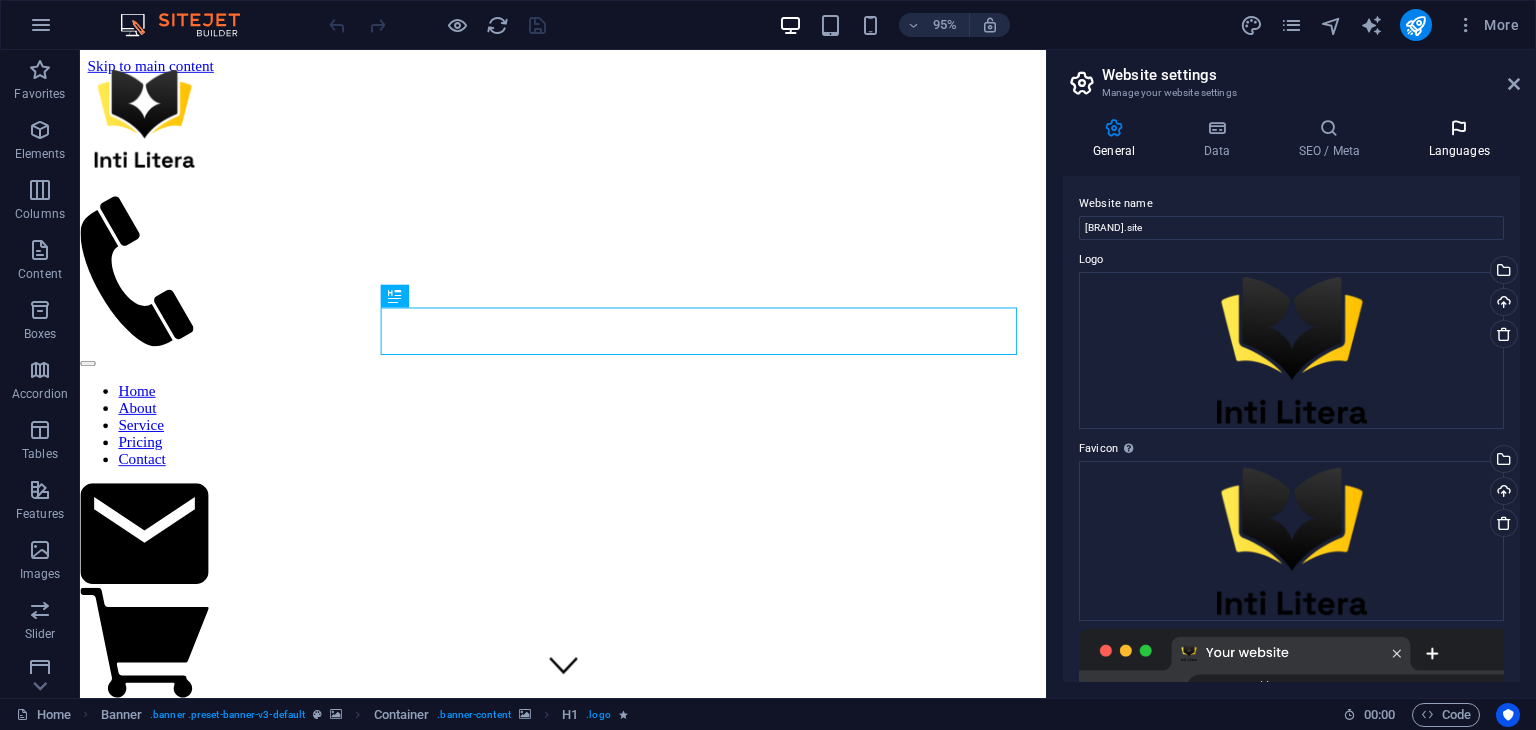 click on "Languages" at bounding box center (1459, 139) 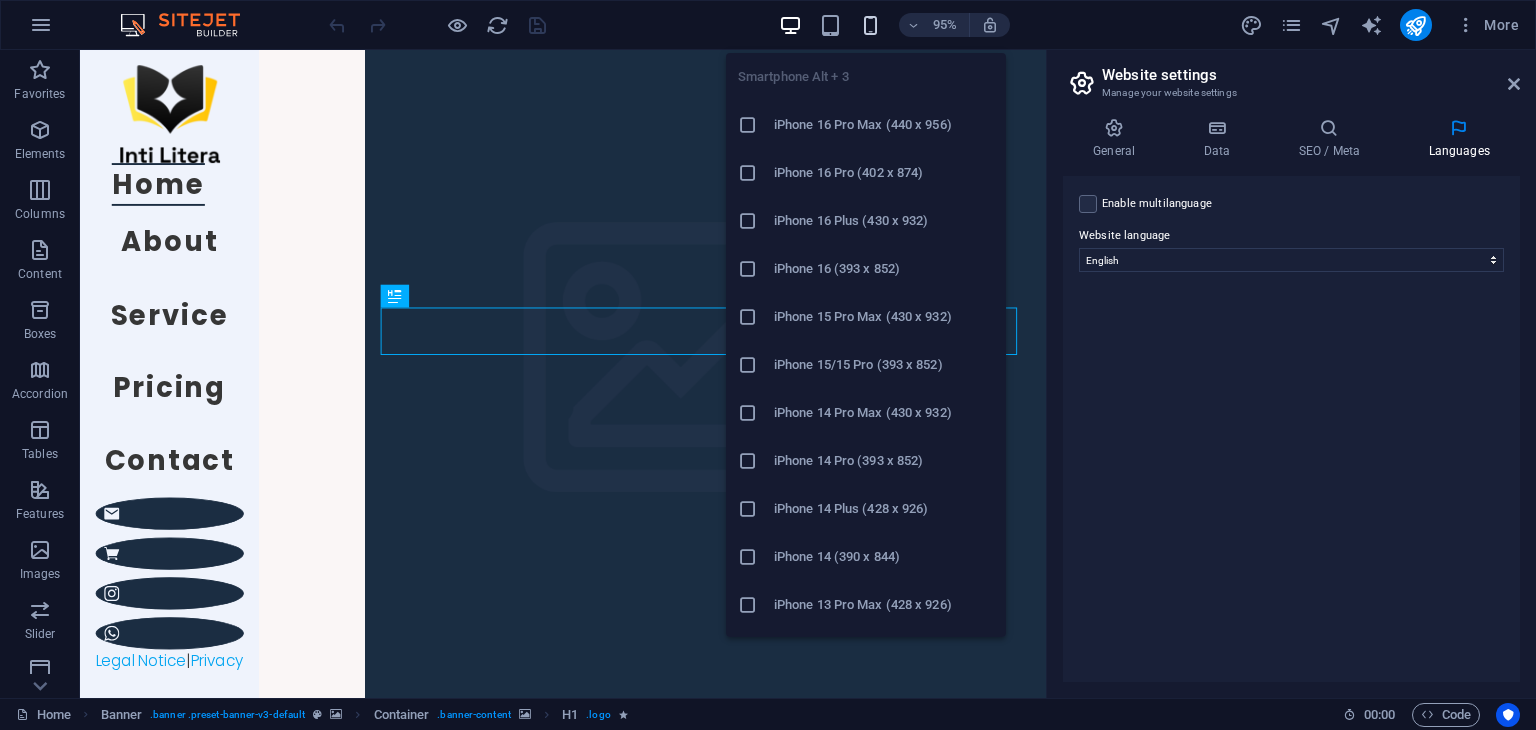 click at bounding box center [870, 25] 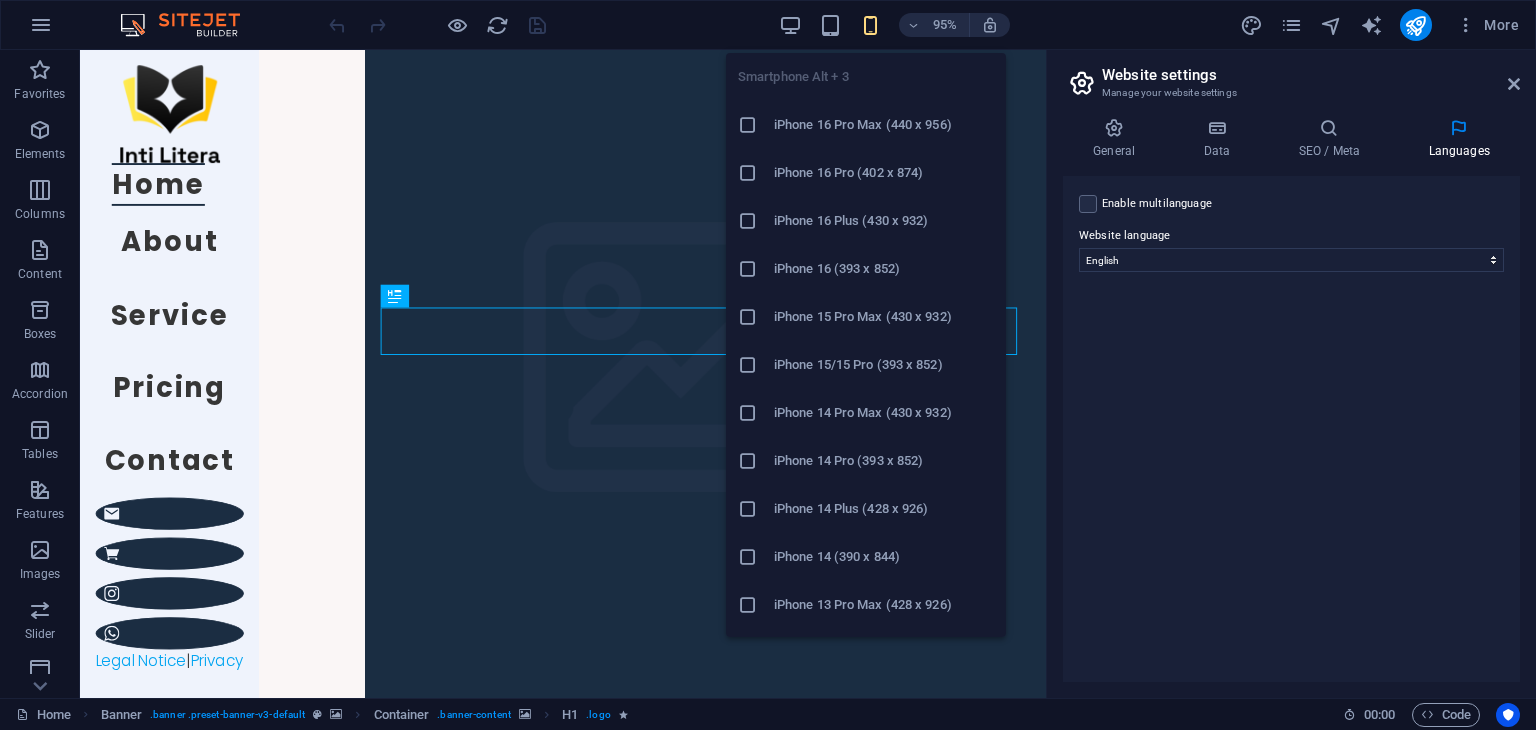click on "iPhone 16 Pro Max (440 x 956)" at bounding box center [884, 125] 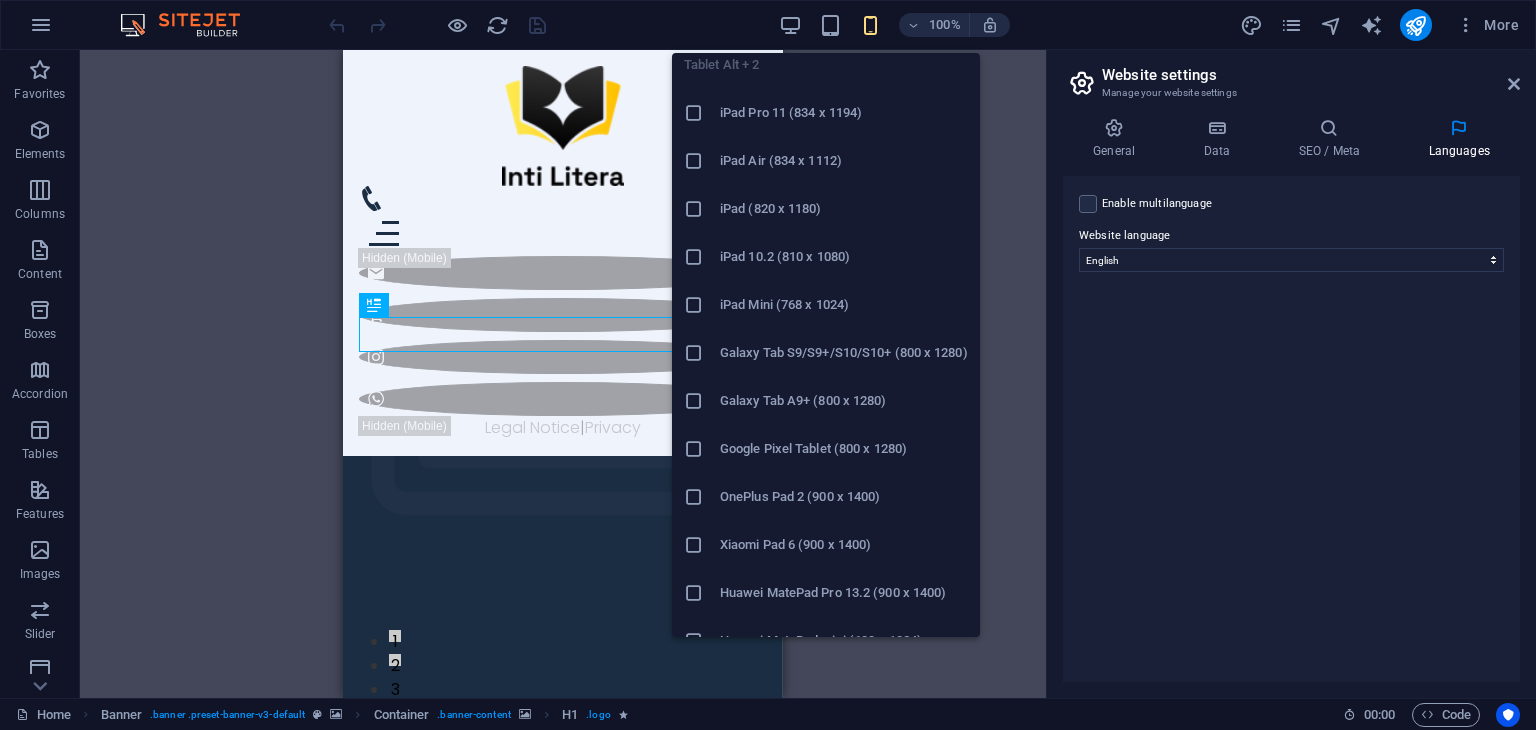 scroll, scrollTop: 0, scrollLeft: 0, axis: both 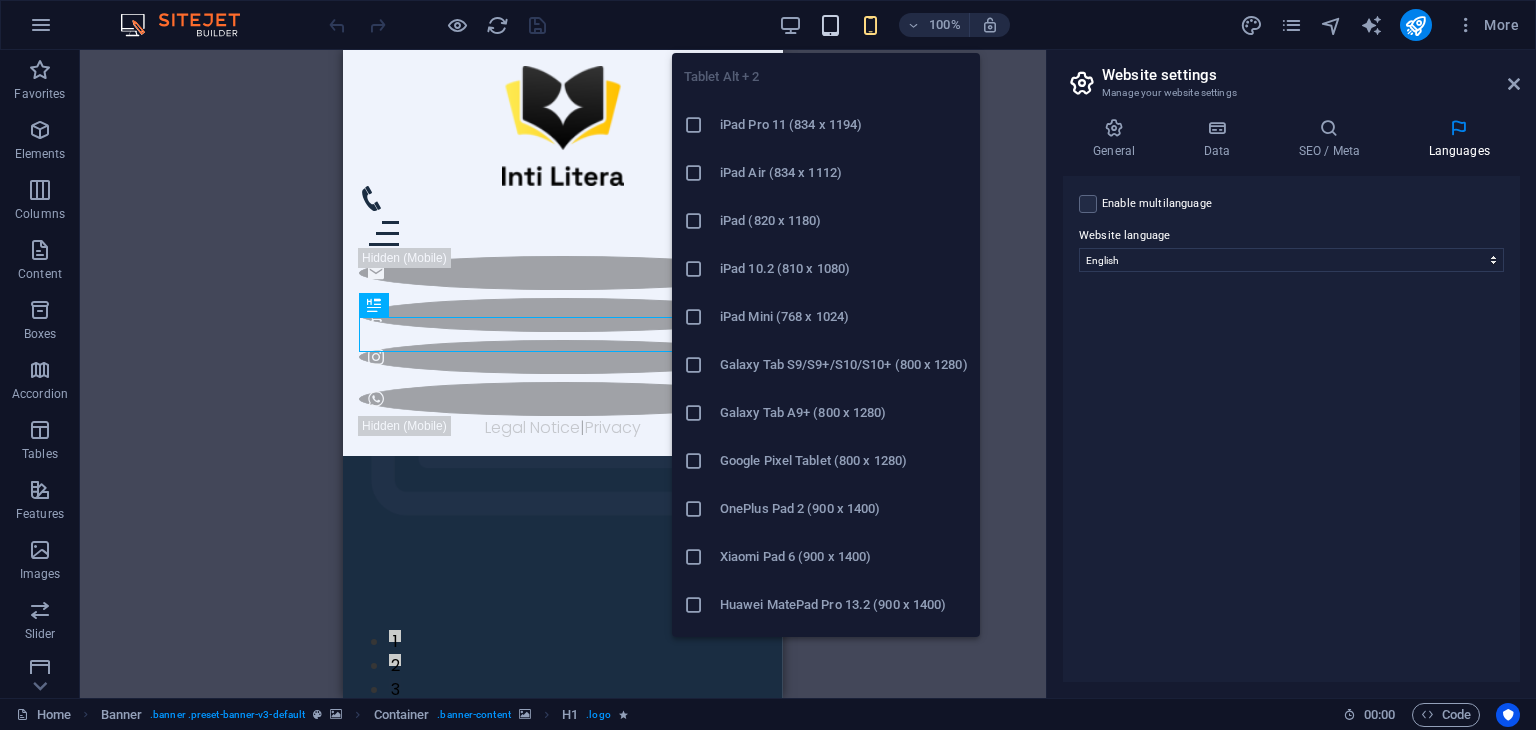 click at bounding box center (830, 25) 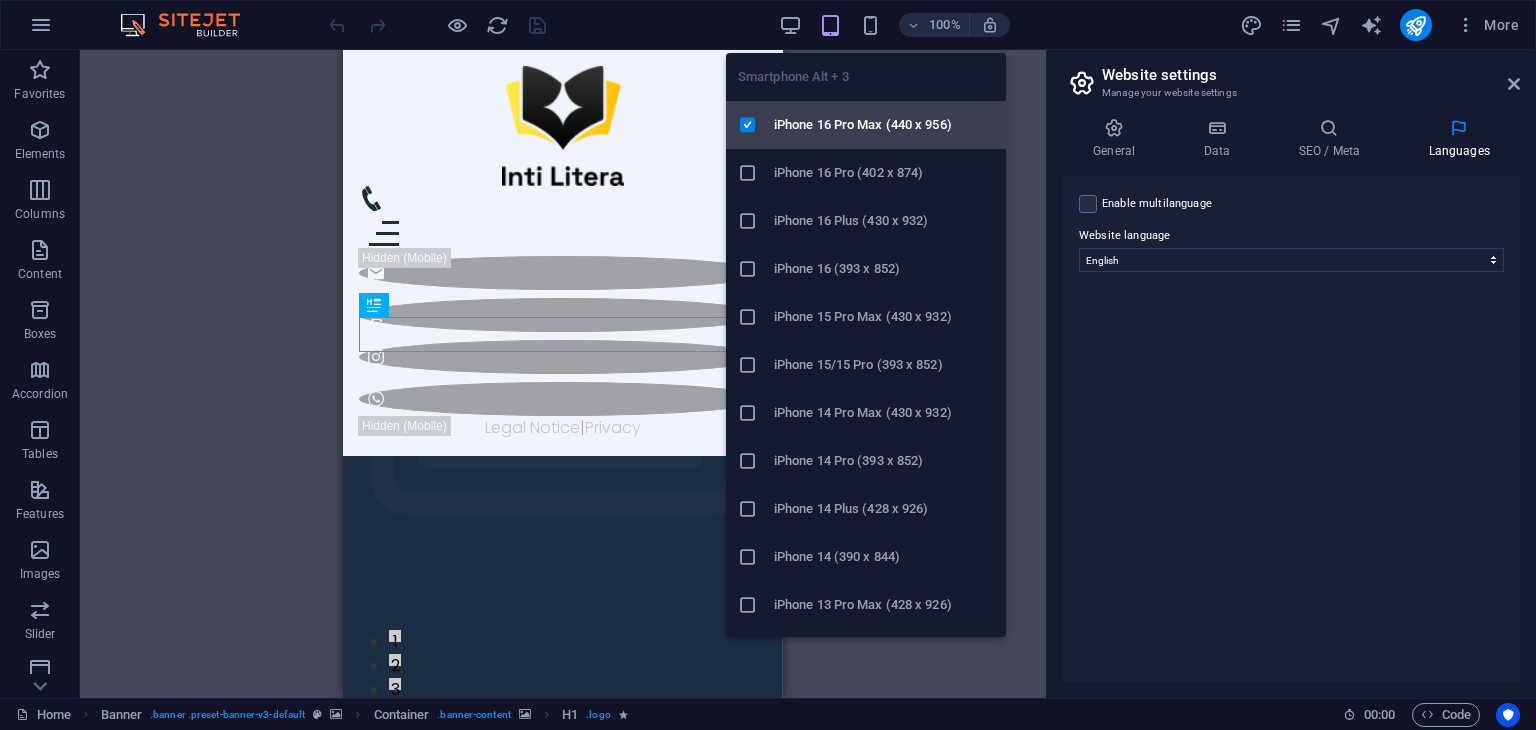 click at bounding box center [748, 125] 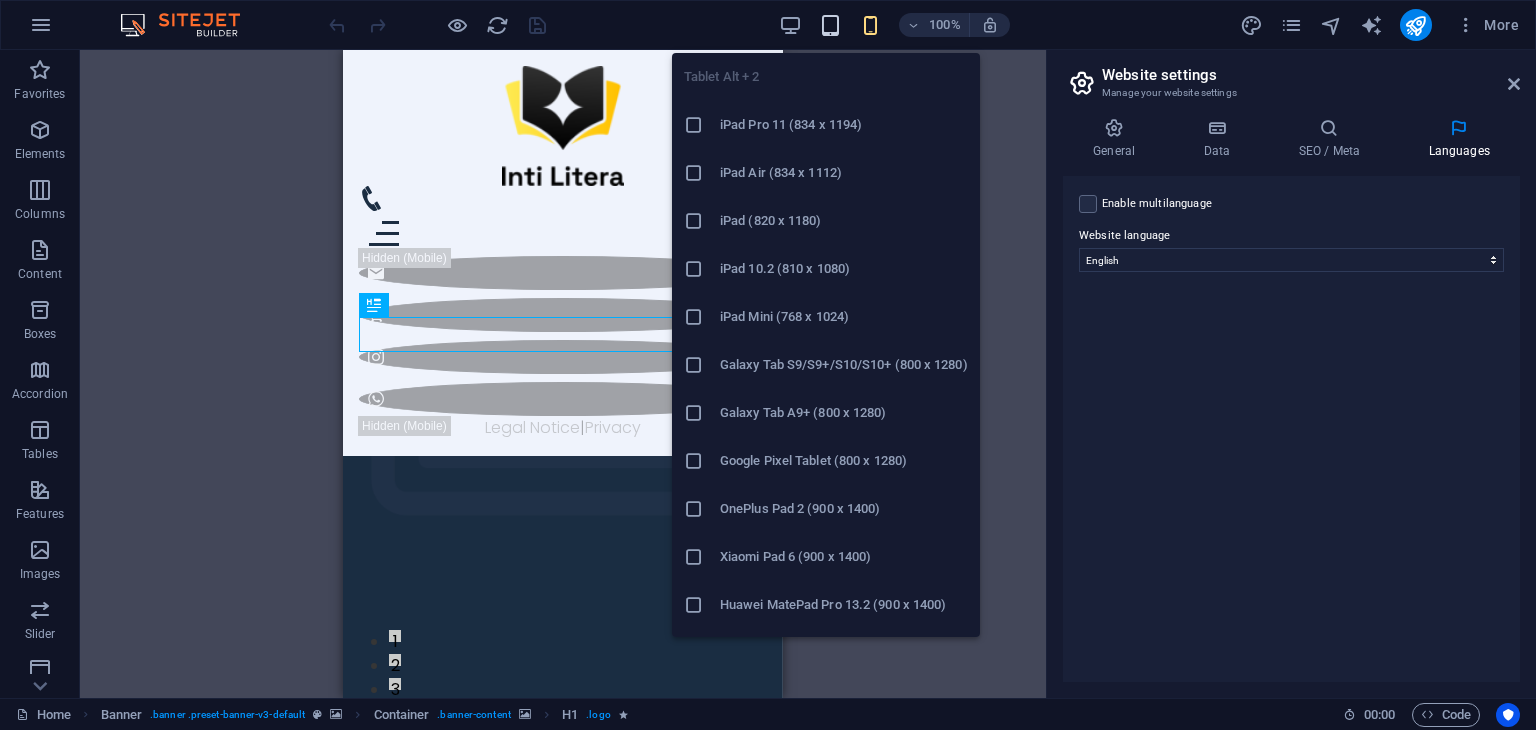 click at bounding box center [830, 25] 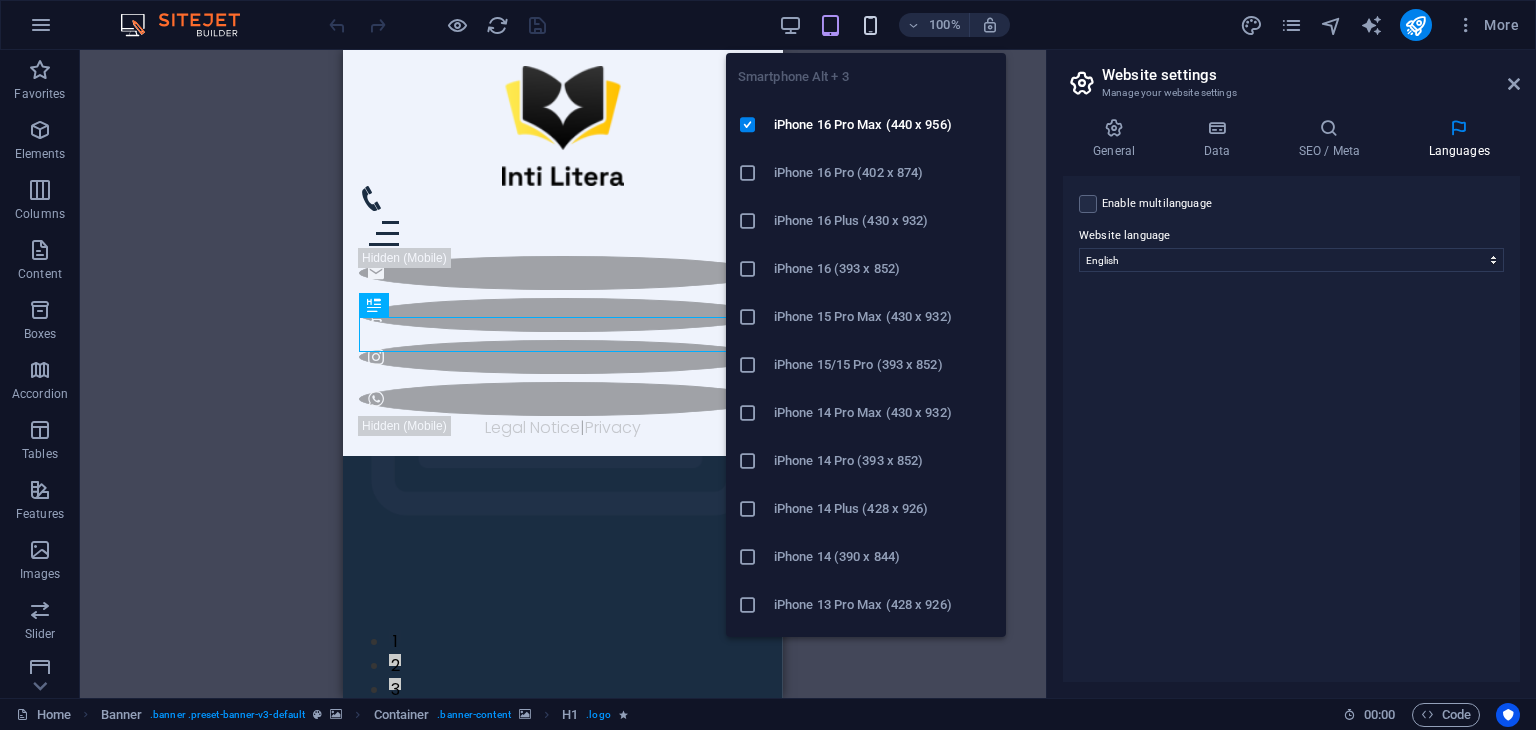 click at bounding box center (870, 25) 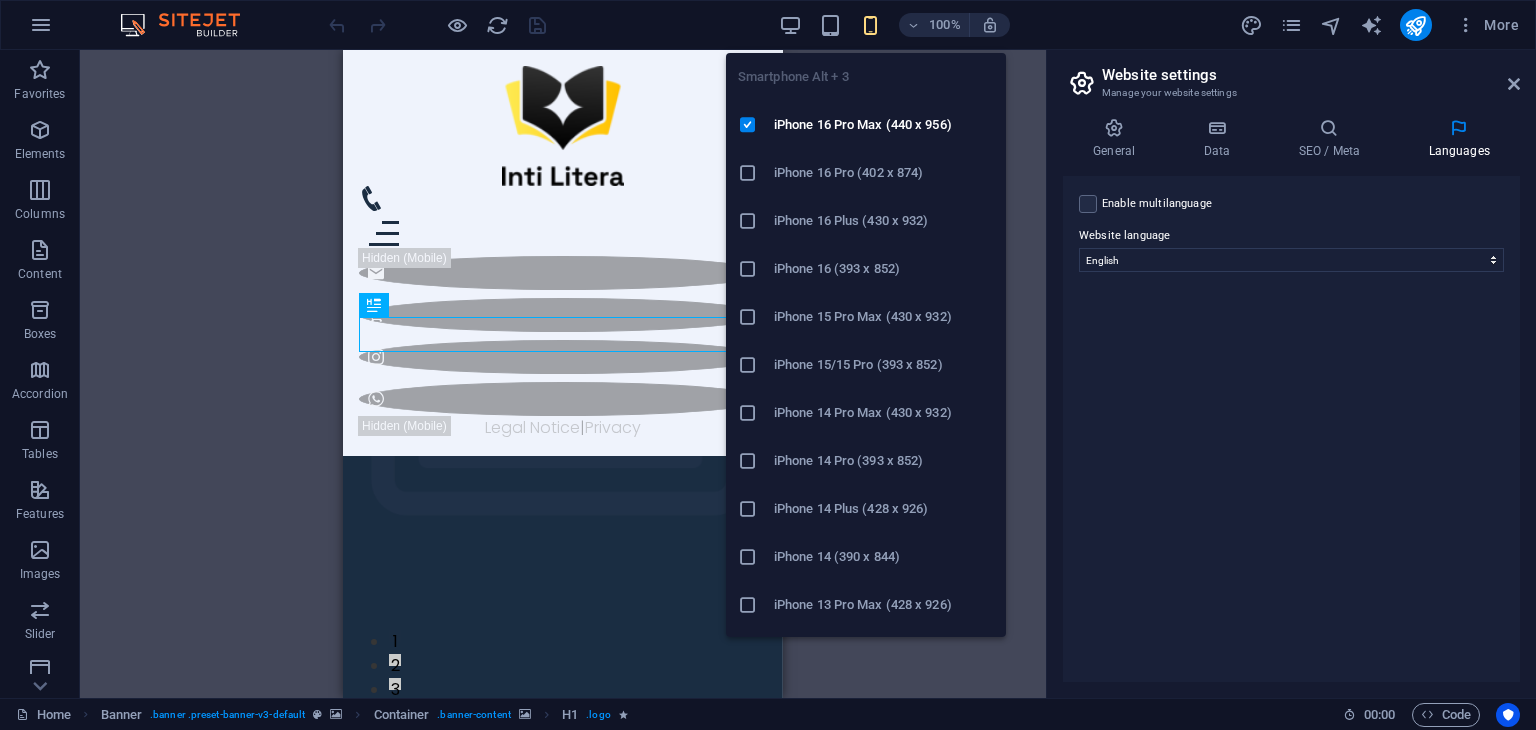 click at bounding box center (870, 25) 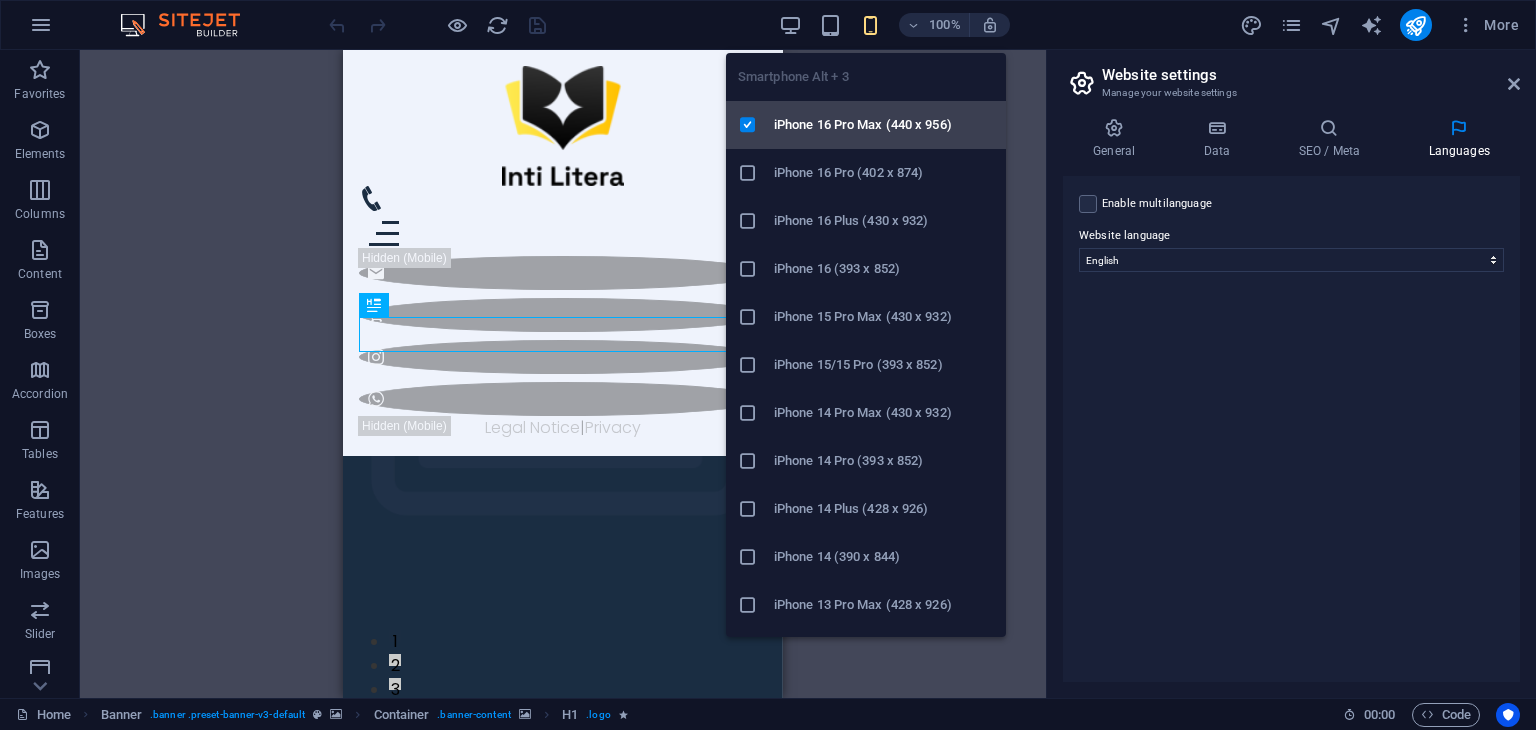 click at bounding box center [748, 125] 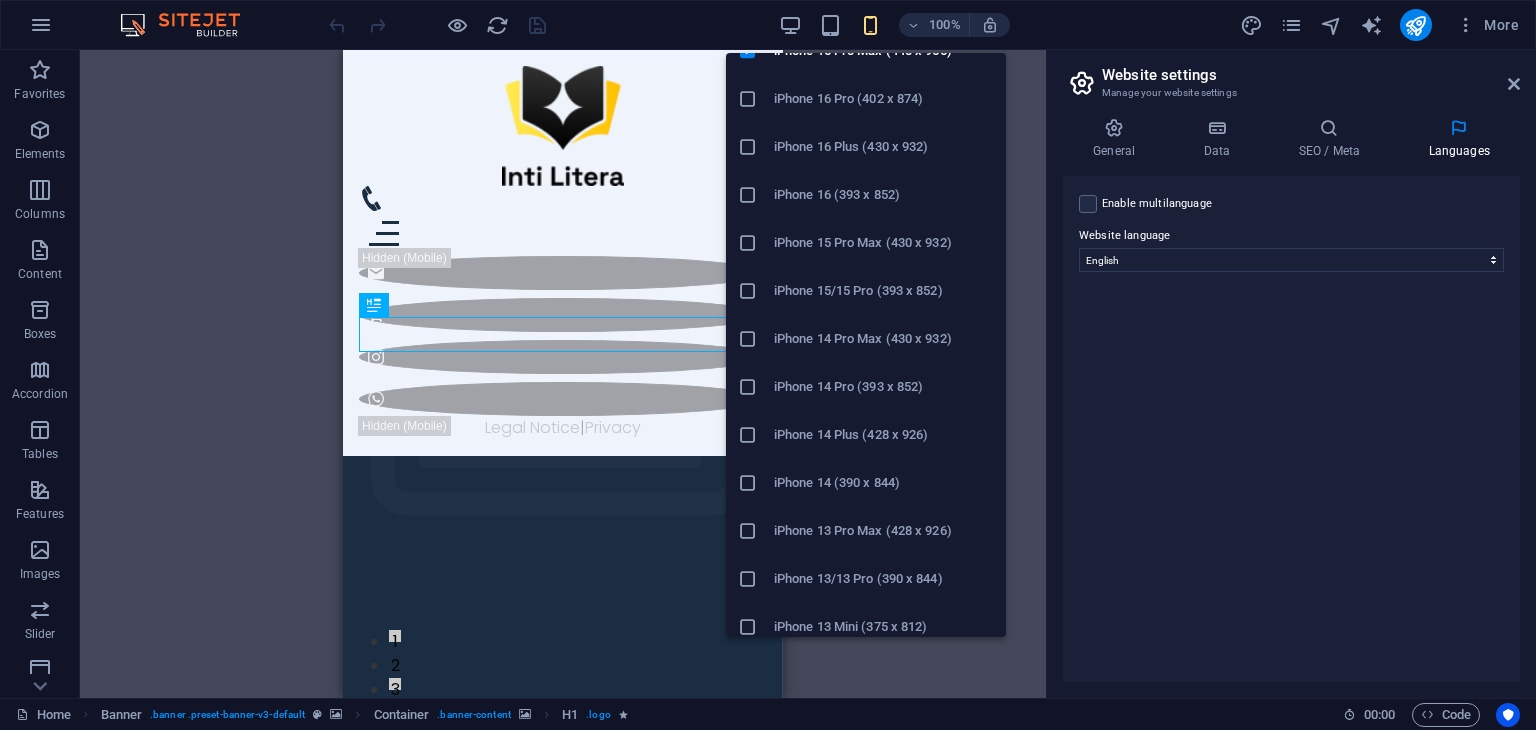 scroll, scrollTop: 200, scrollLeft: 0, axis: vertical 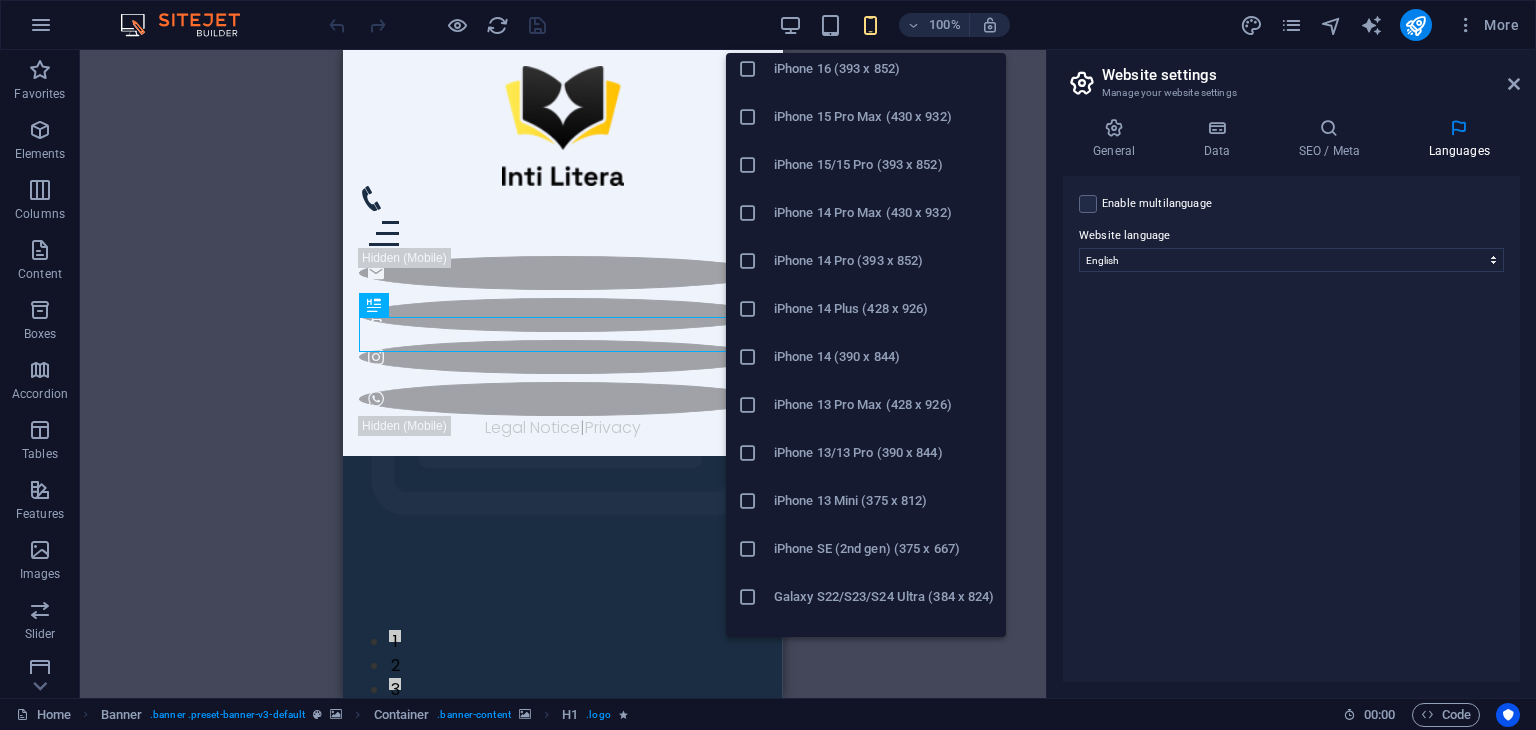 click on "iPhone 13/13 Pro (390 x 844)" at bounding box center [884, 453] 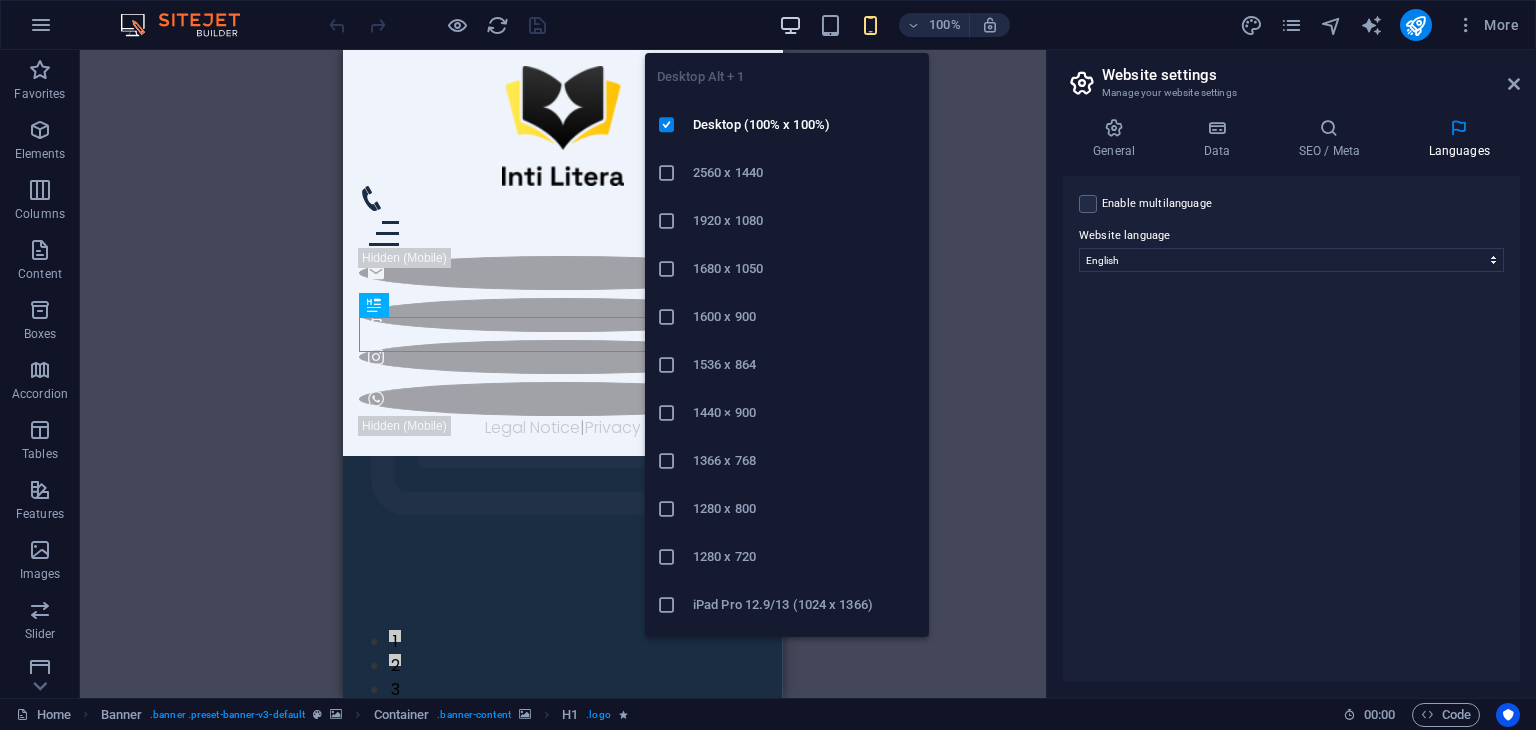 click at bounding box center (790, 25) 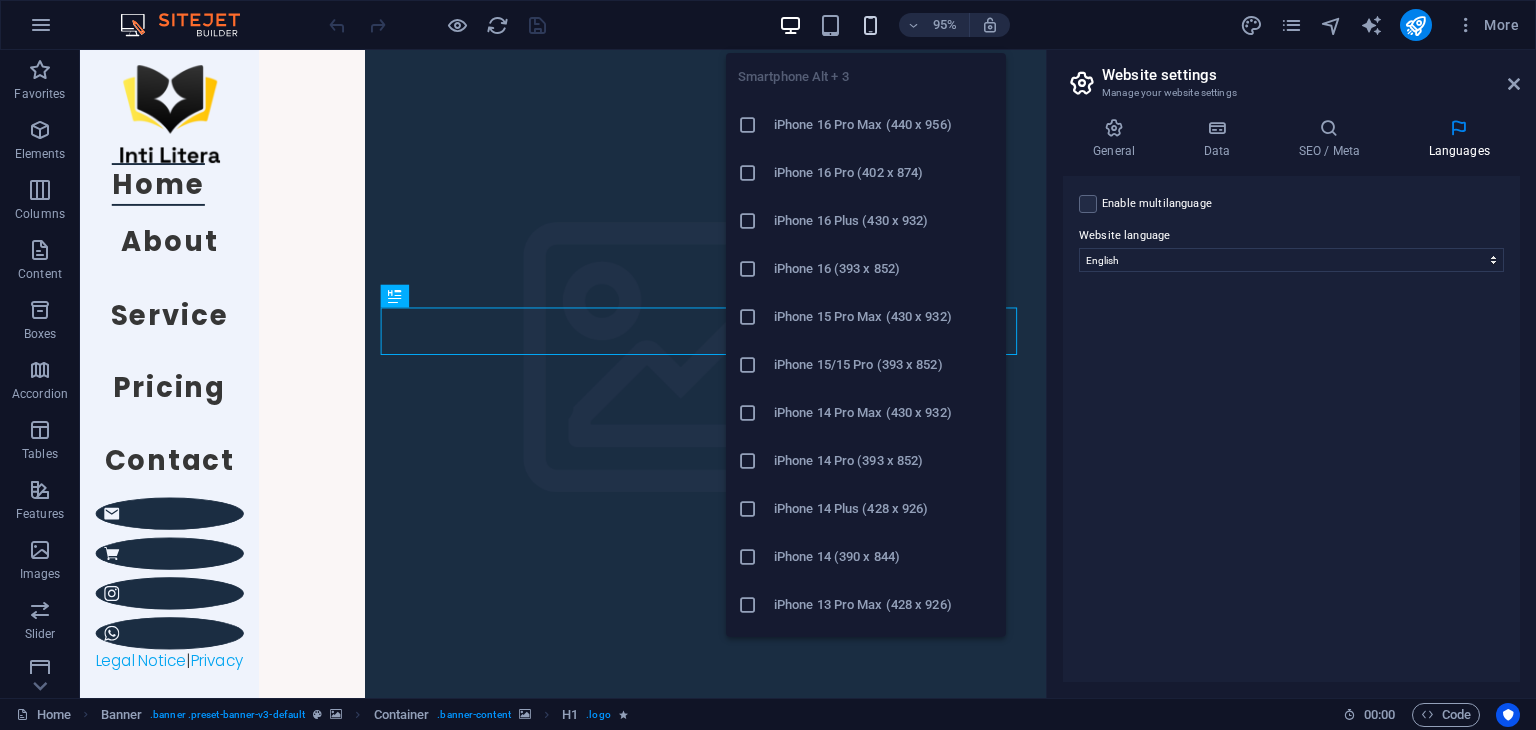 click at bounding box center [870, 25] 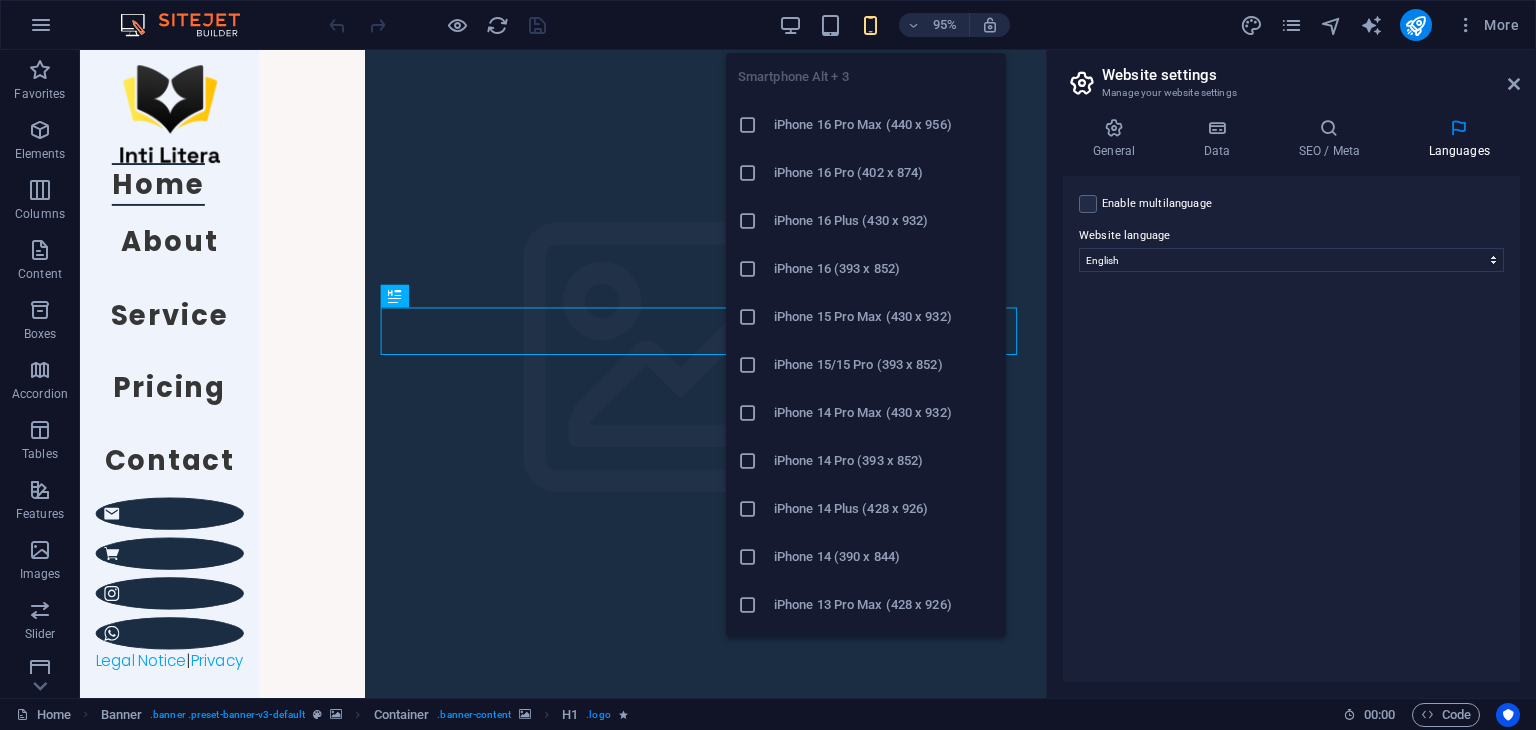 click at bounding box center [870, 25] 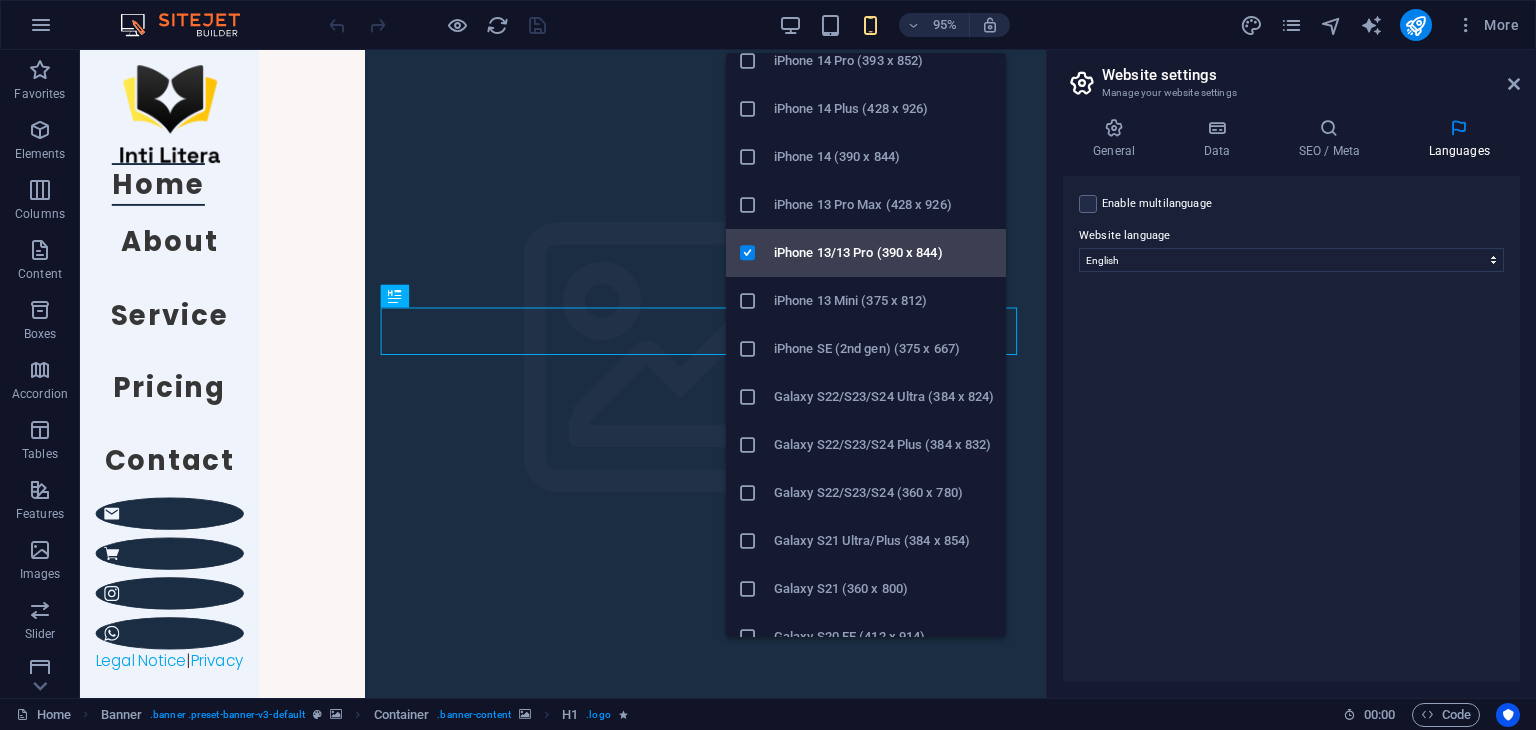 click on "iPhone 13/13 Pro (390 x 844)" at bounding box center (884, 253) 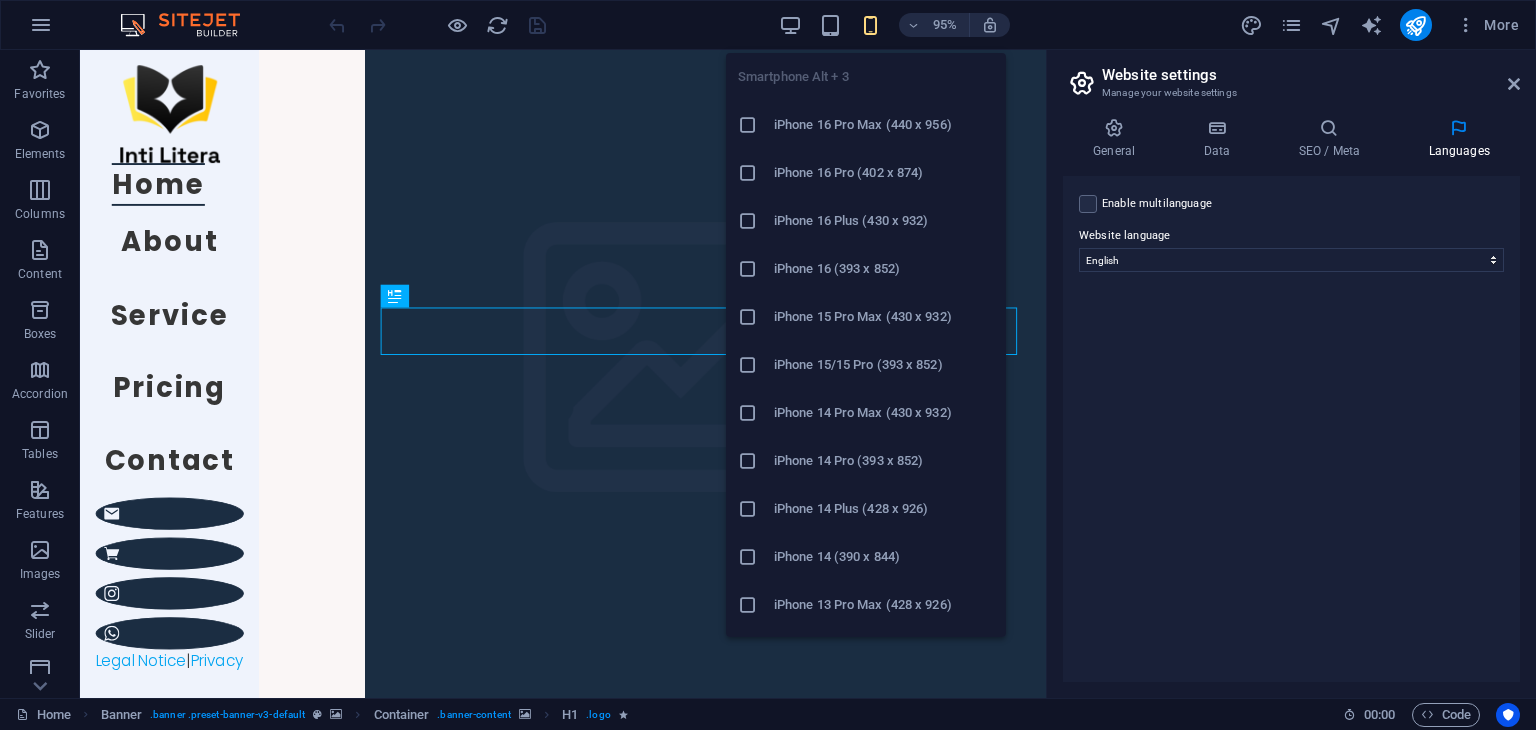 click at bounding box center [870, 25] 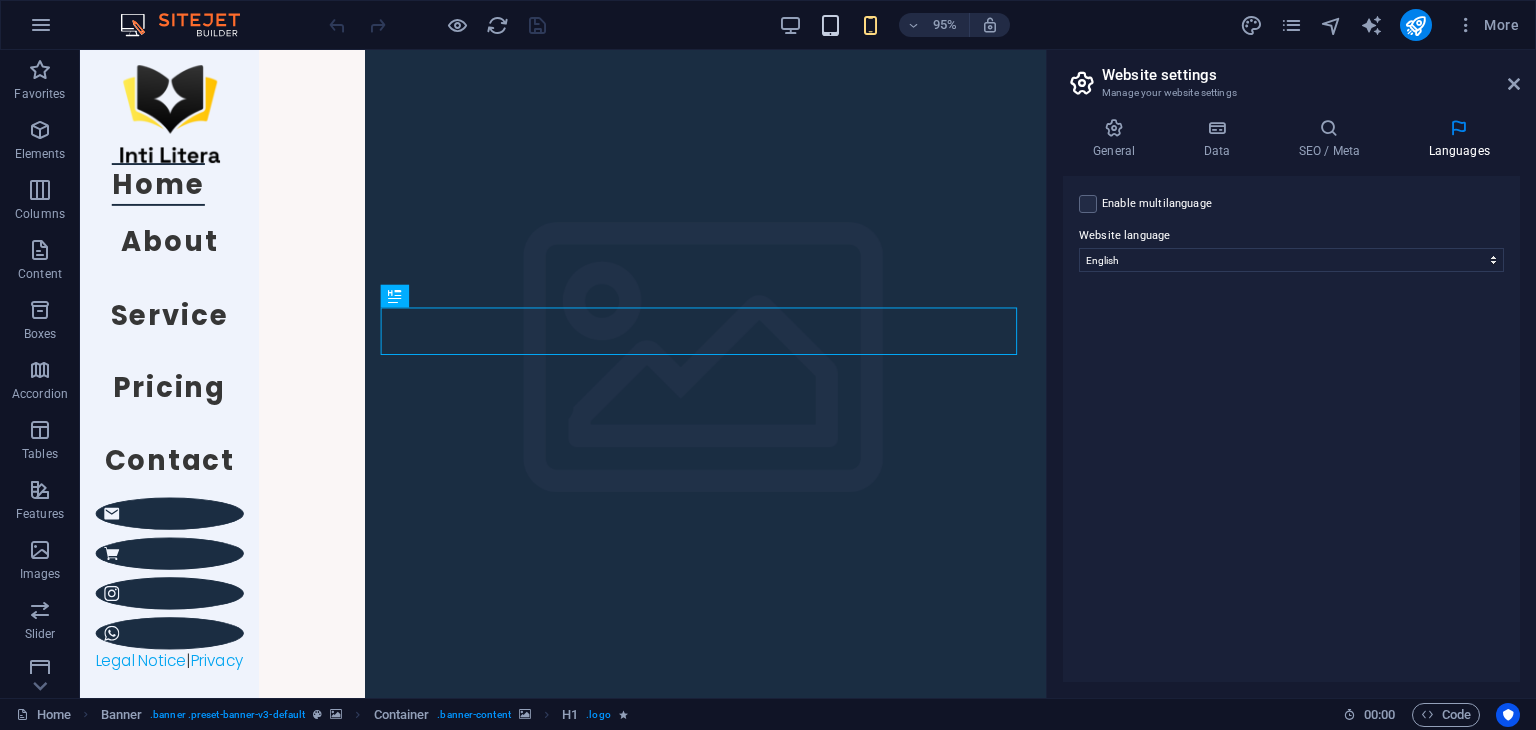 click at bounding box center (830, 25) 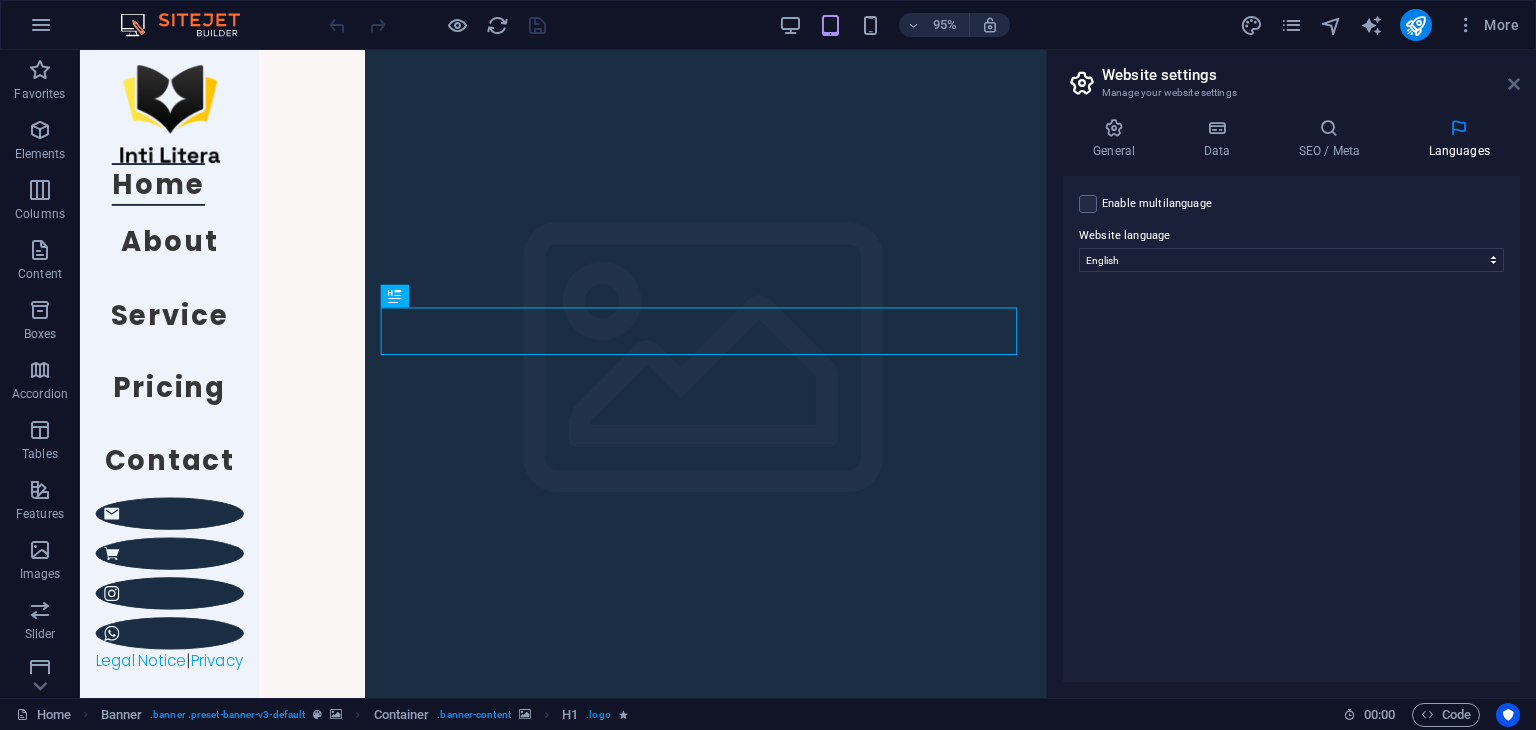 click at bounding box center (1514, 84) 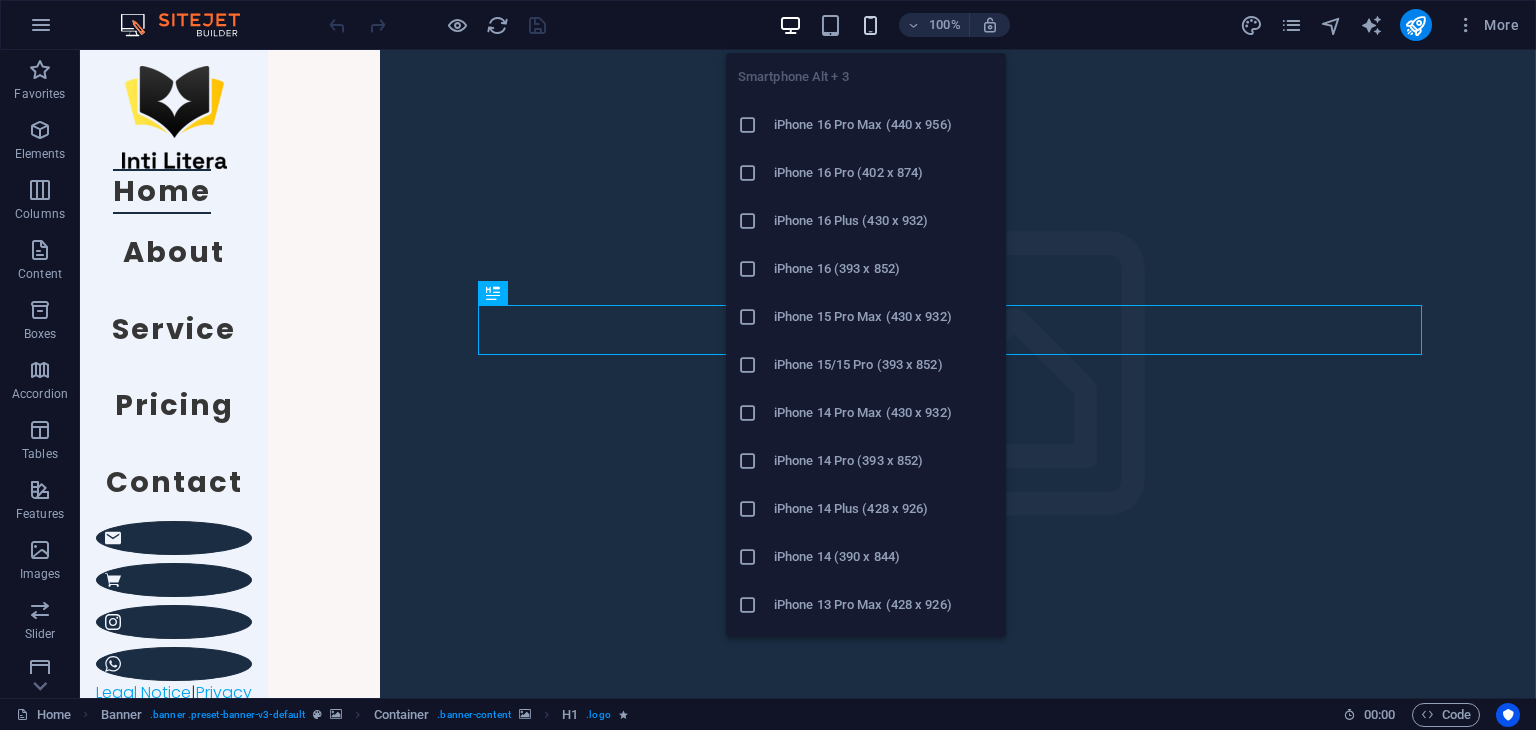 click at bounding box center (870, 25) 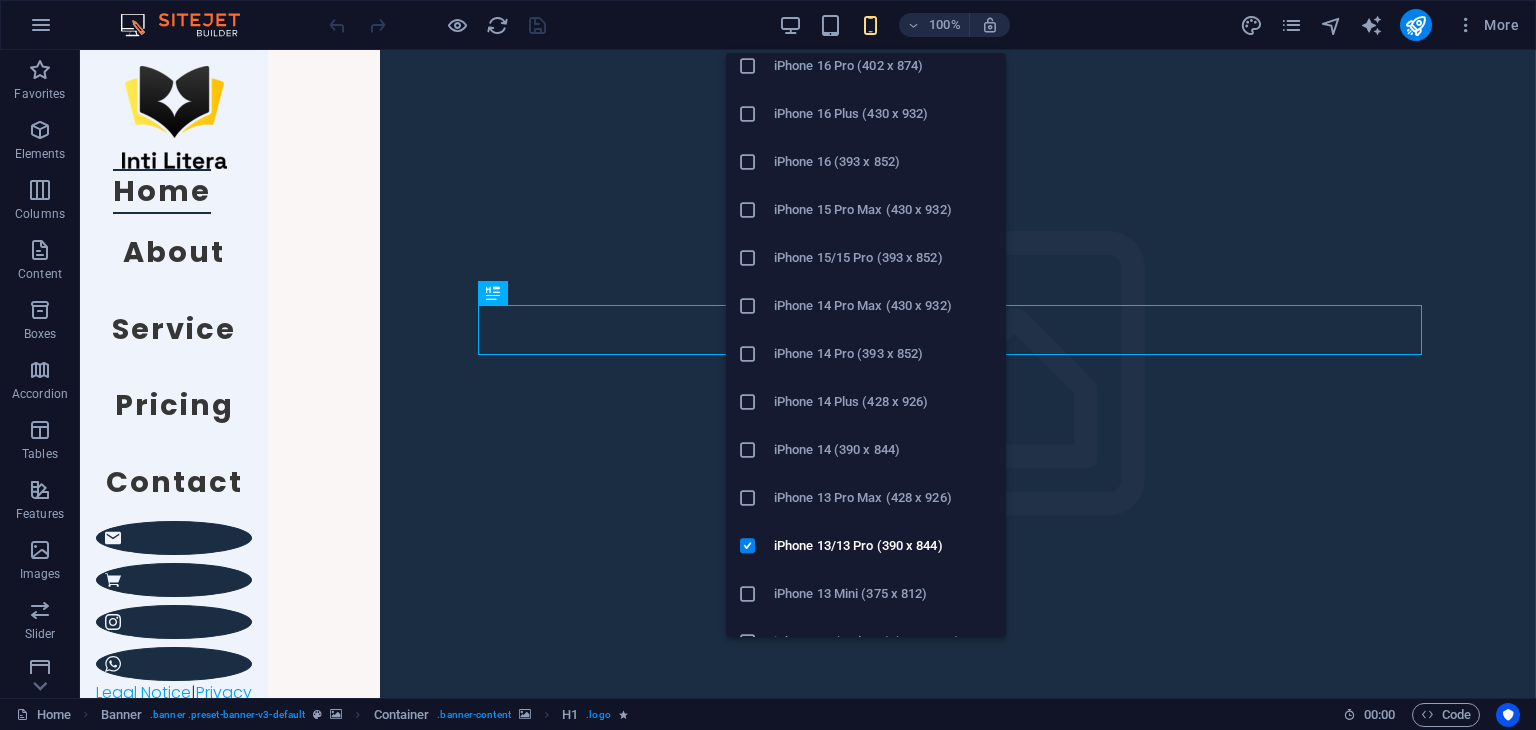 scroll, scrollTop: 200, scrollLeft: 0, axis: vertical 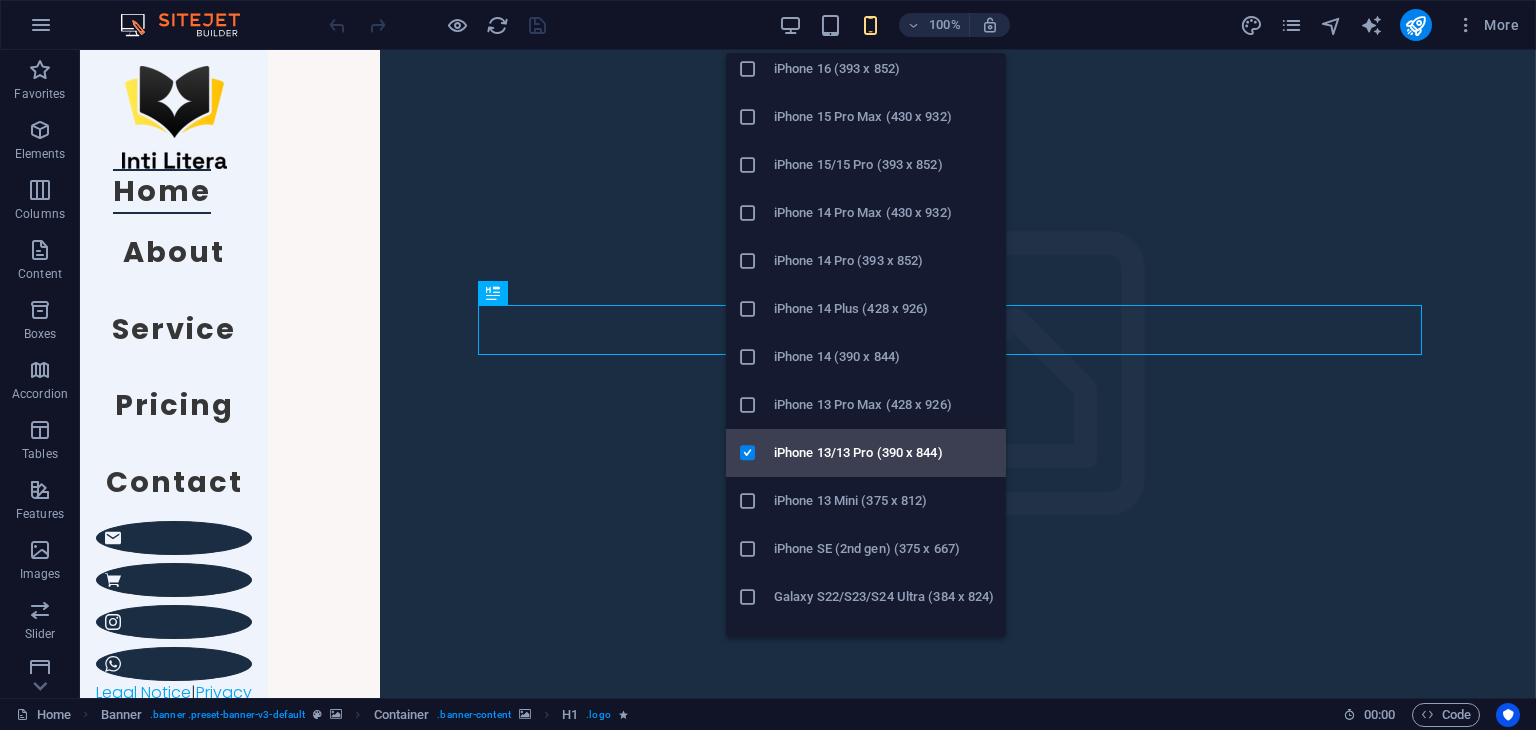 click on "iPhone 13/13 Pro (390 x 844)" at bounding box center (866, 453) 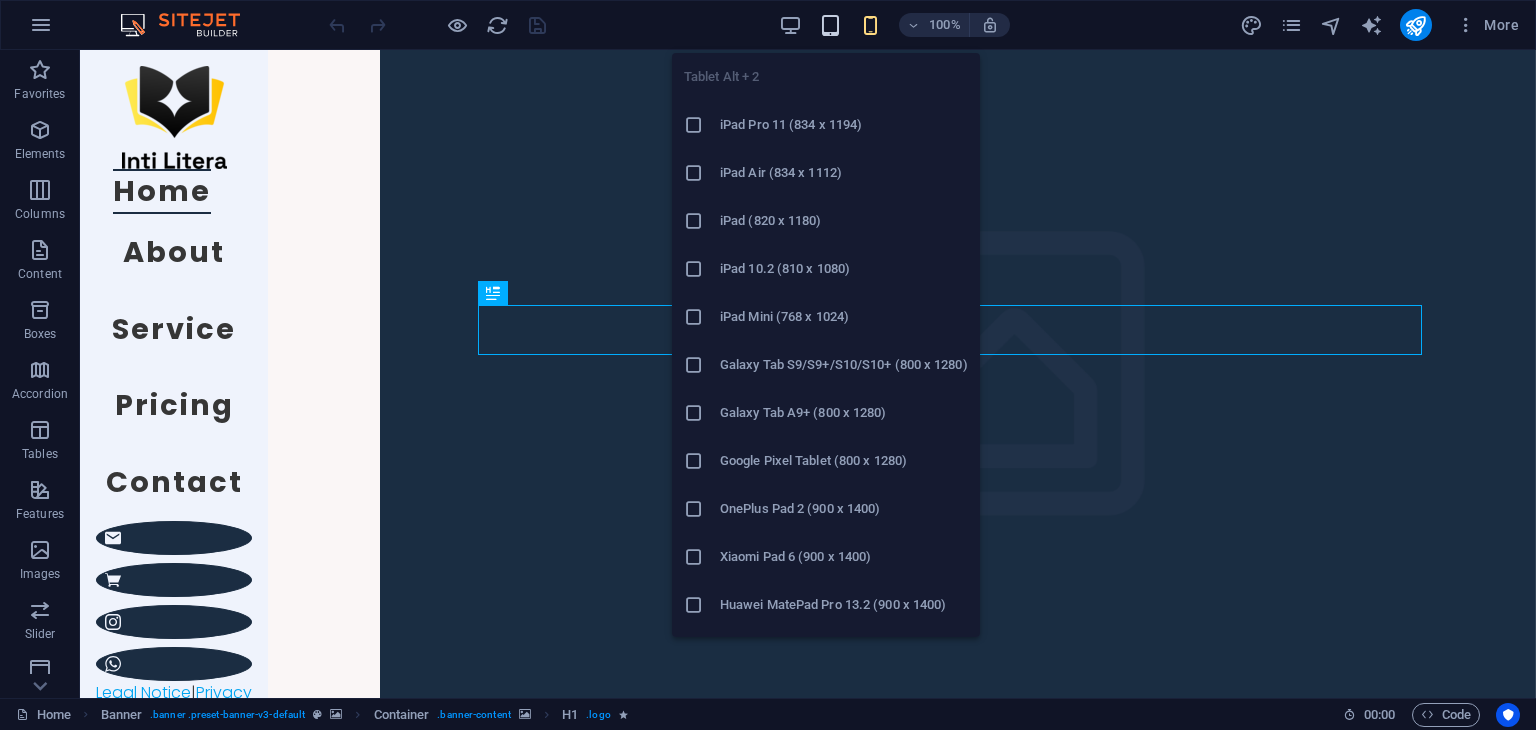 click at bounding box center [830, 25] 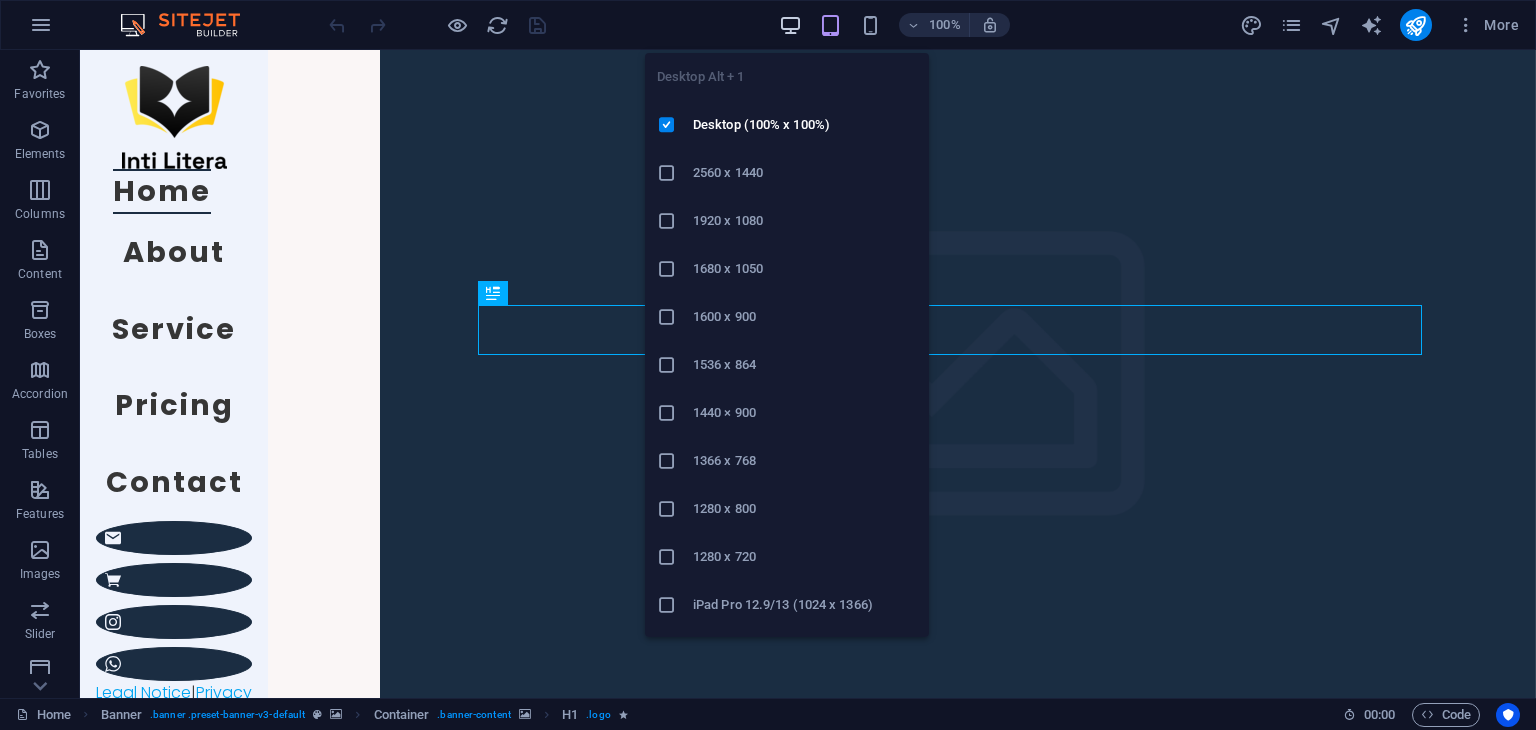 click at bounding box center (790, 25) 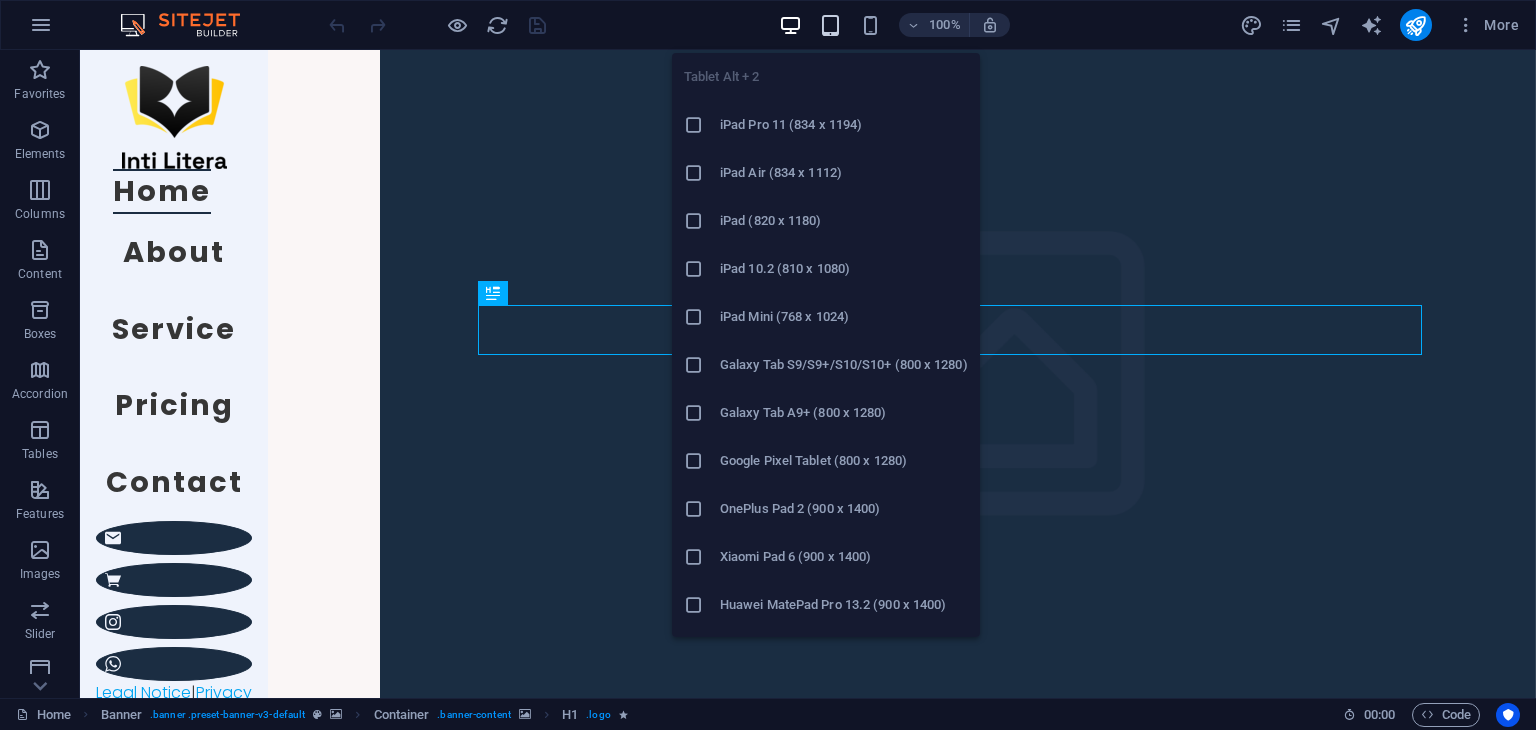 click at bounding box center (830, 25) 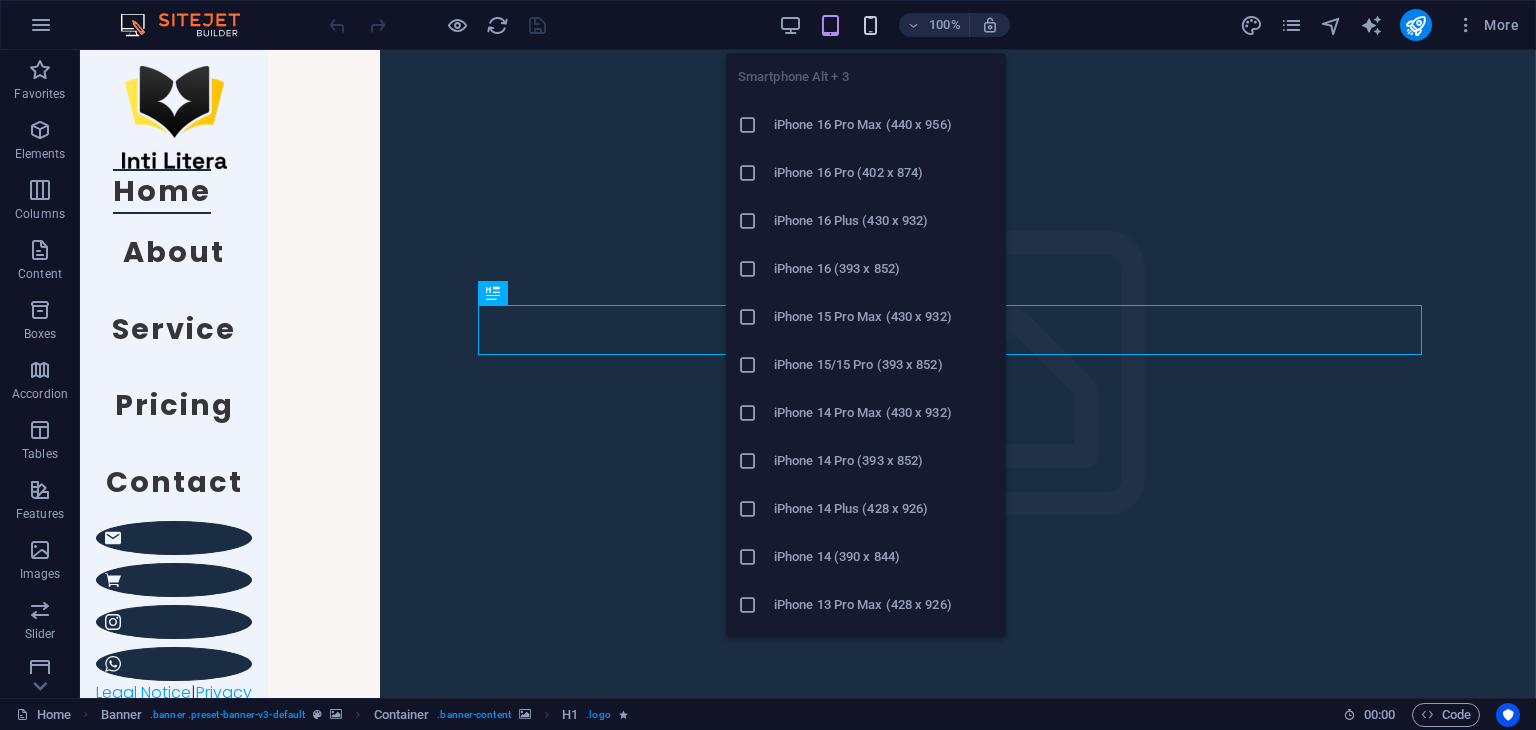 click at bounding box center (870, 25) 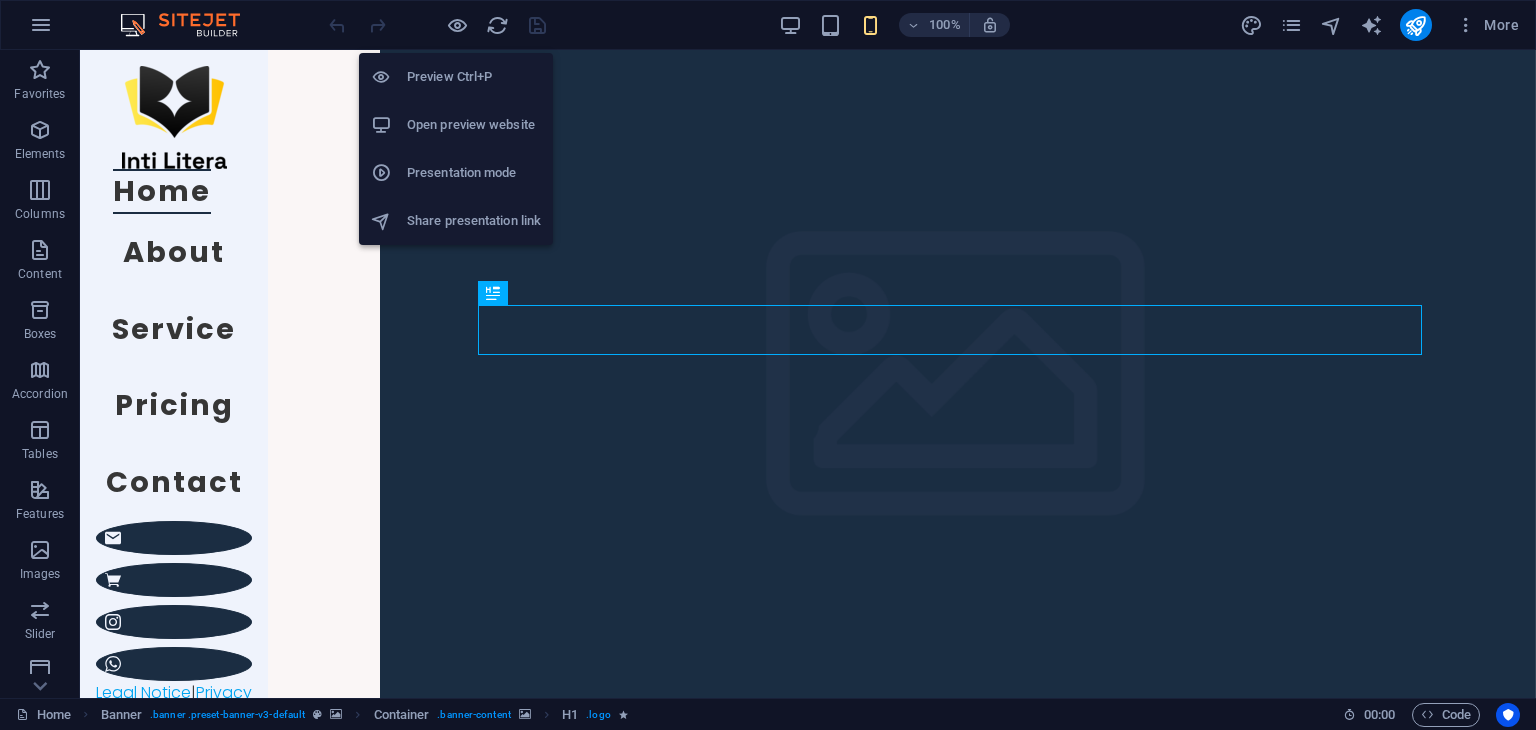 click on "Preview Ctrl+P" at bounding box center [474, 77] 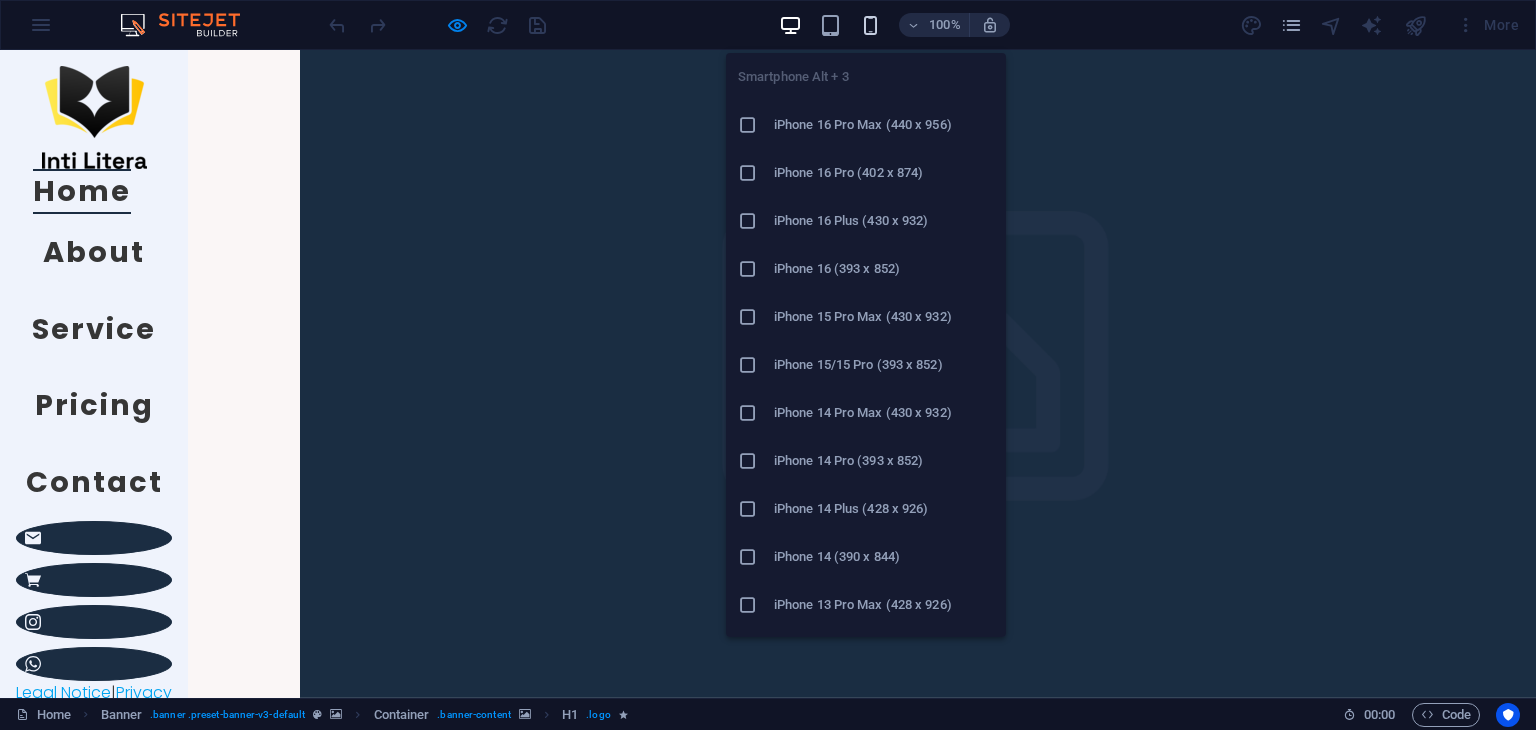 click at bounding box center (870, 25) 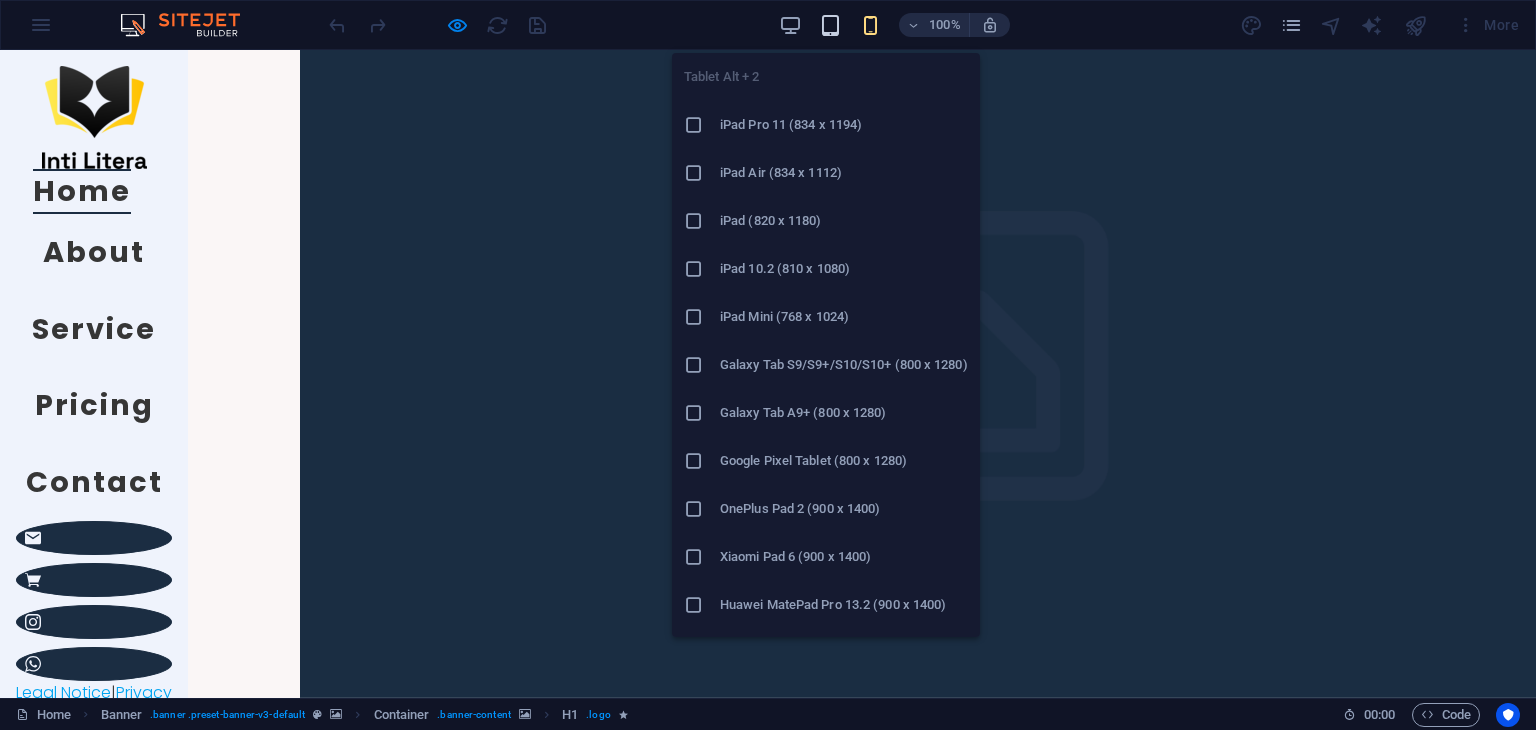click at bounding box center [830, 25] 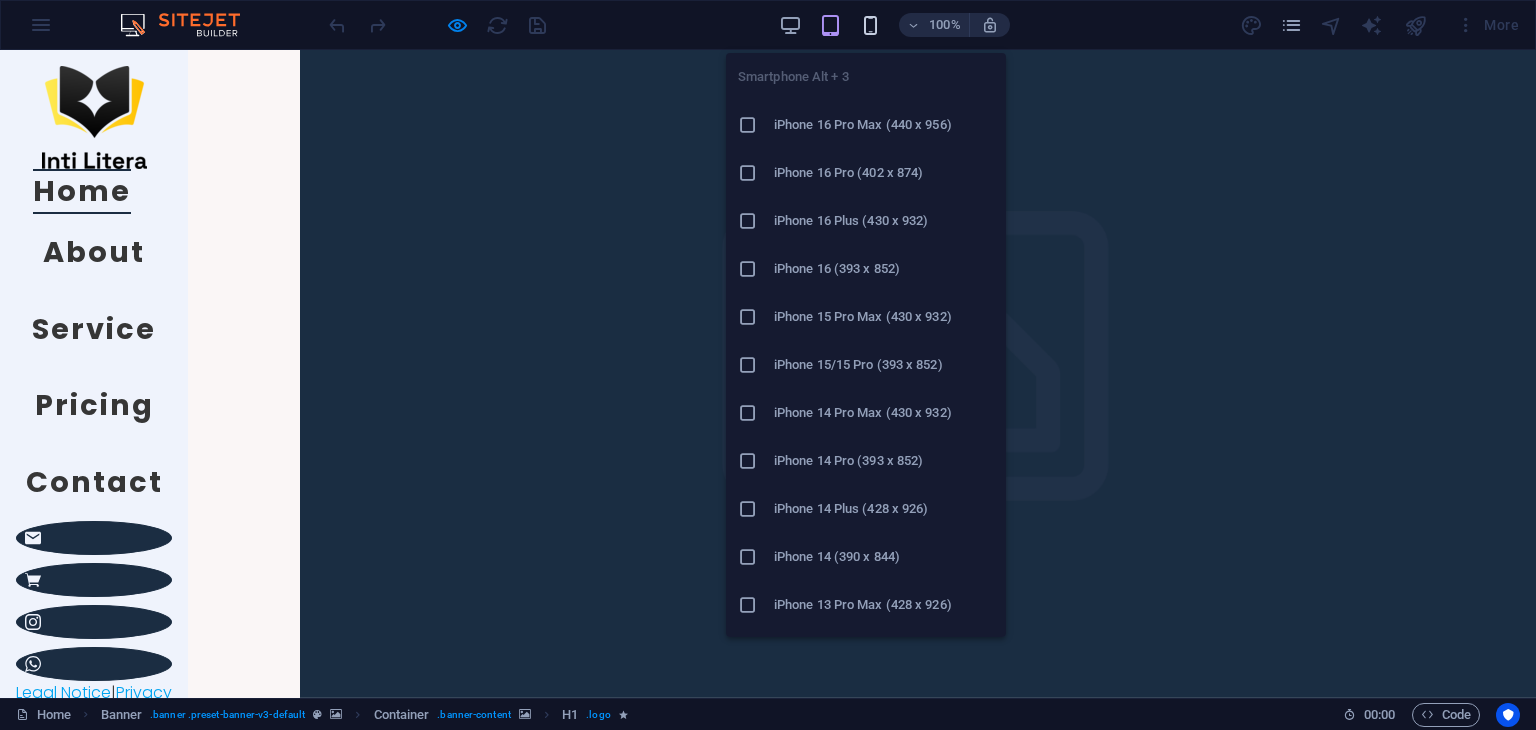 click at bounding box center (870, 25) 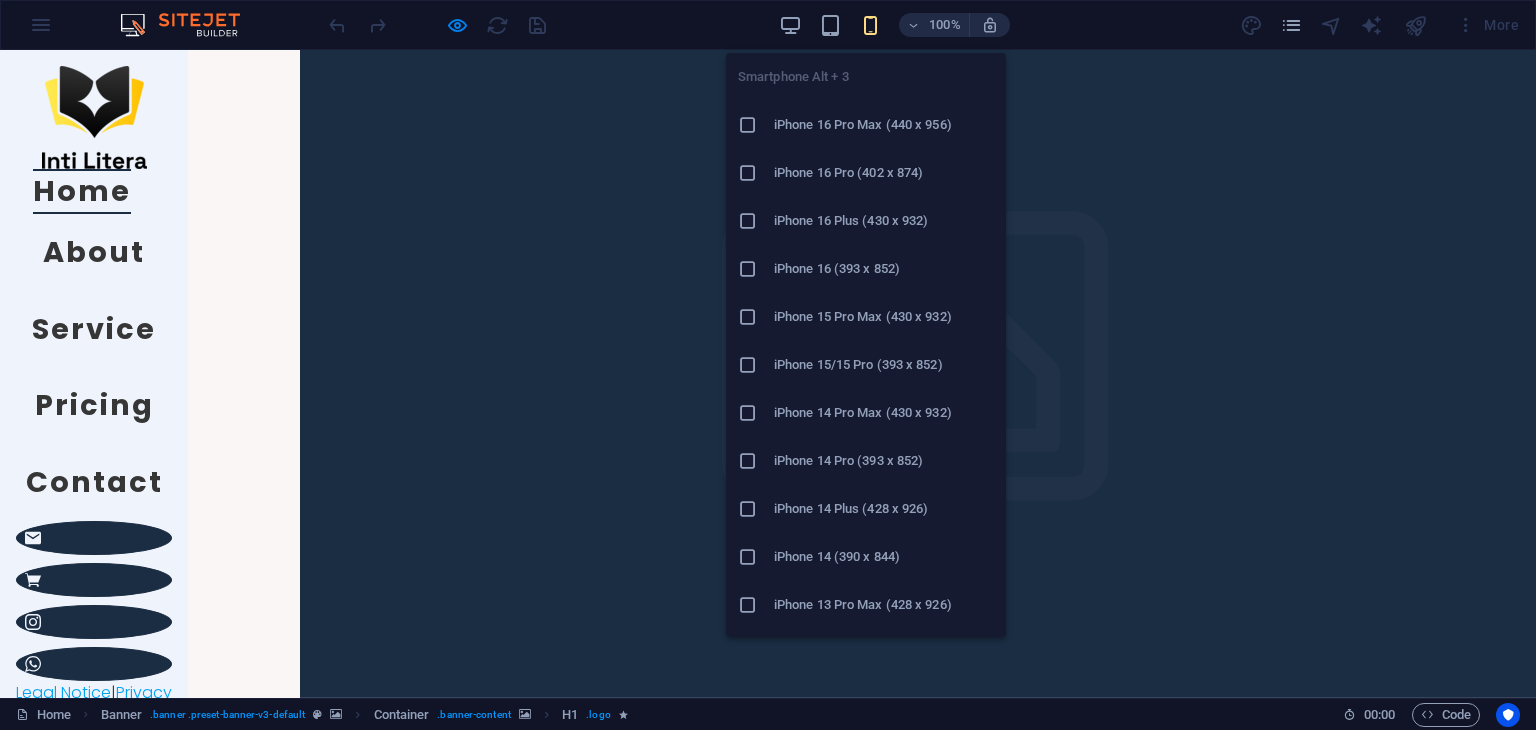 click on "iPhone 16 Pro Max (440 x 956)" at bounding box center [884, 125] 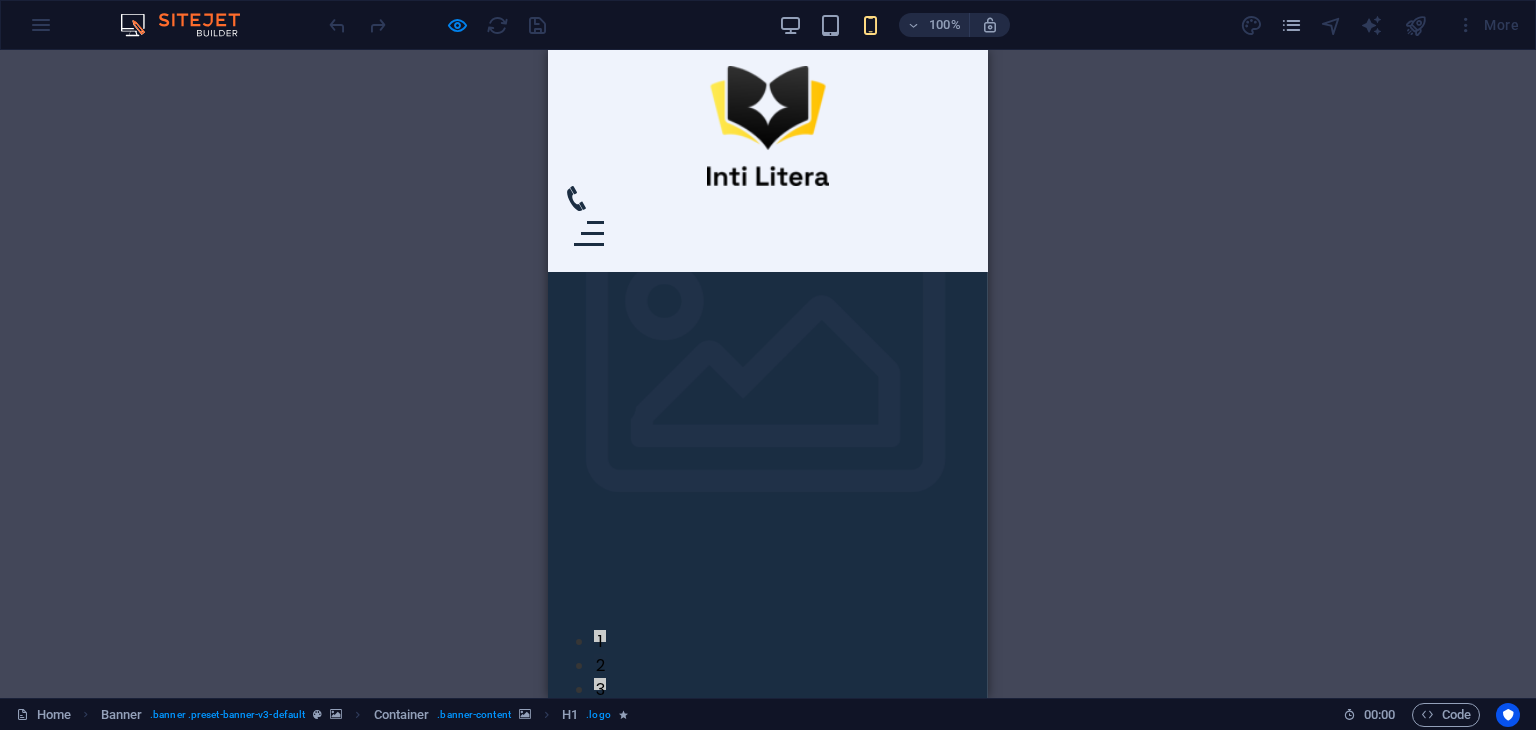 click at bounding box center (589, 233) 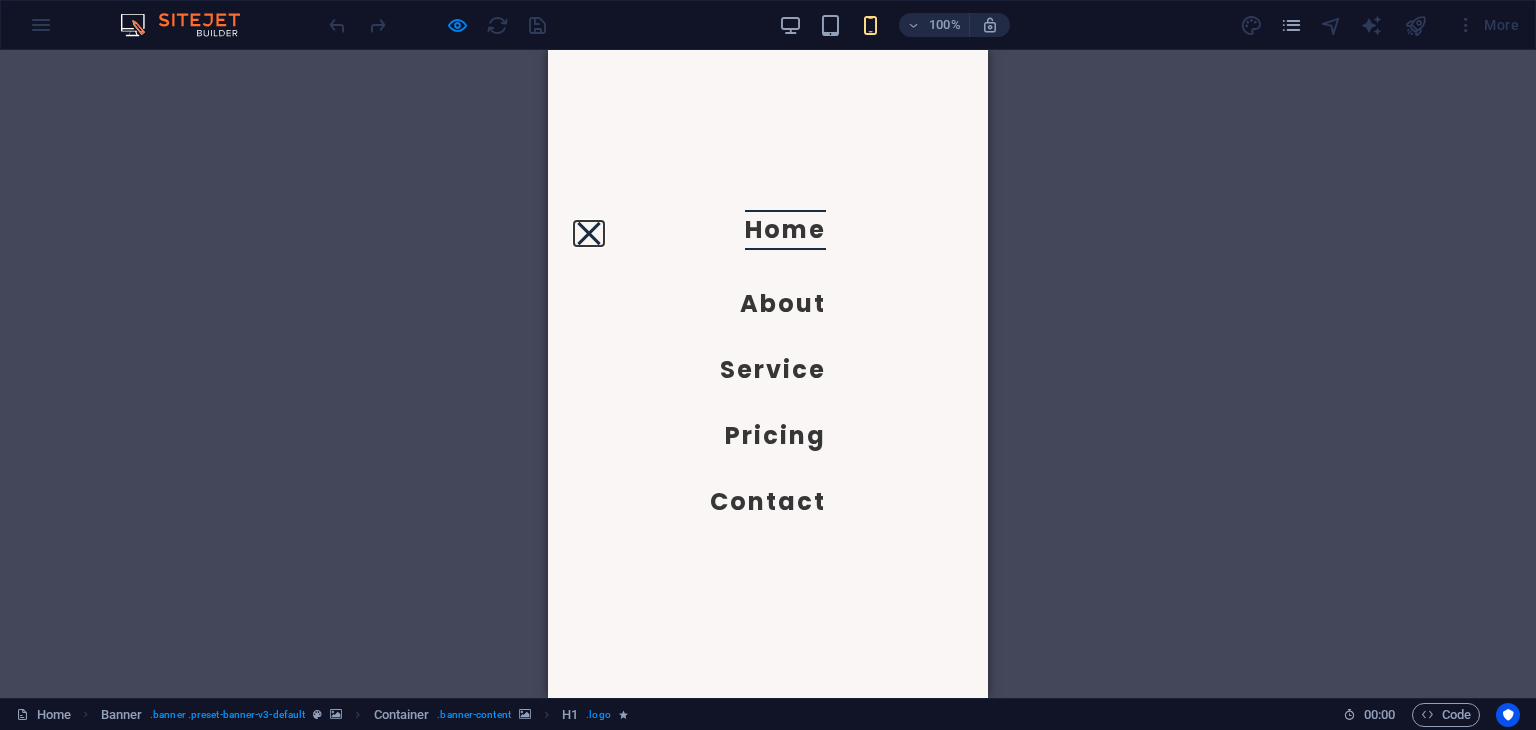 click at bounding box center (588, 233) 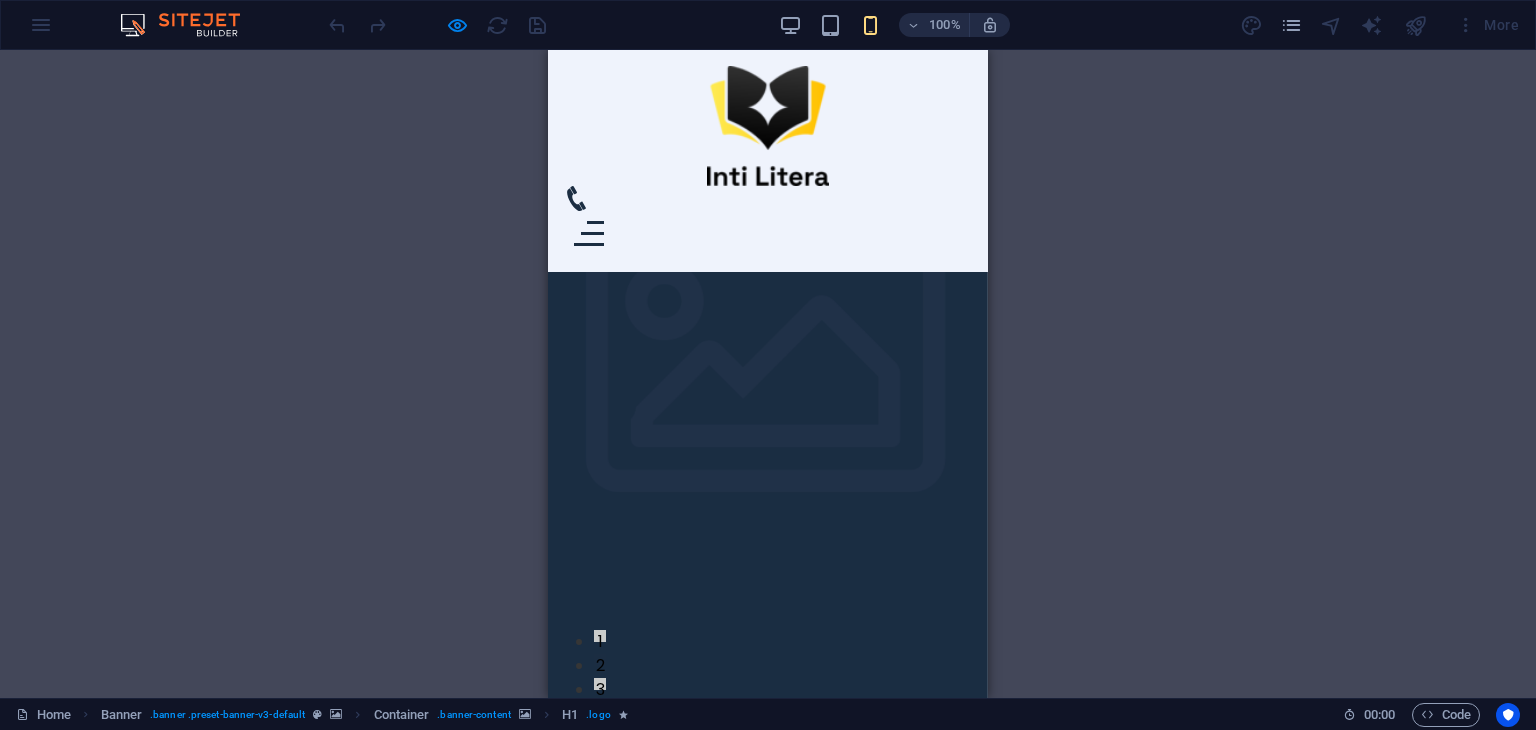 click at bounding box center (589, 233) 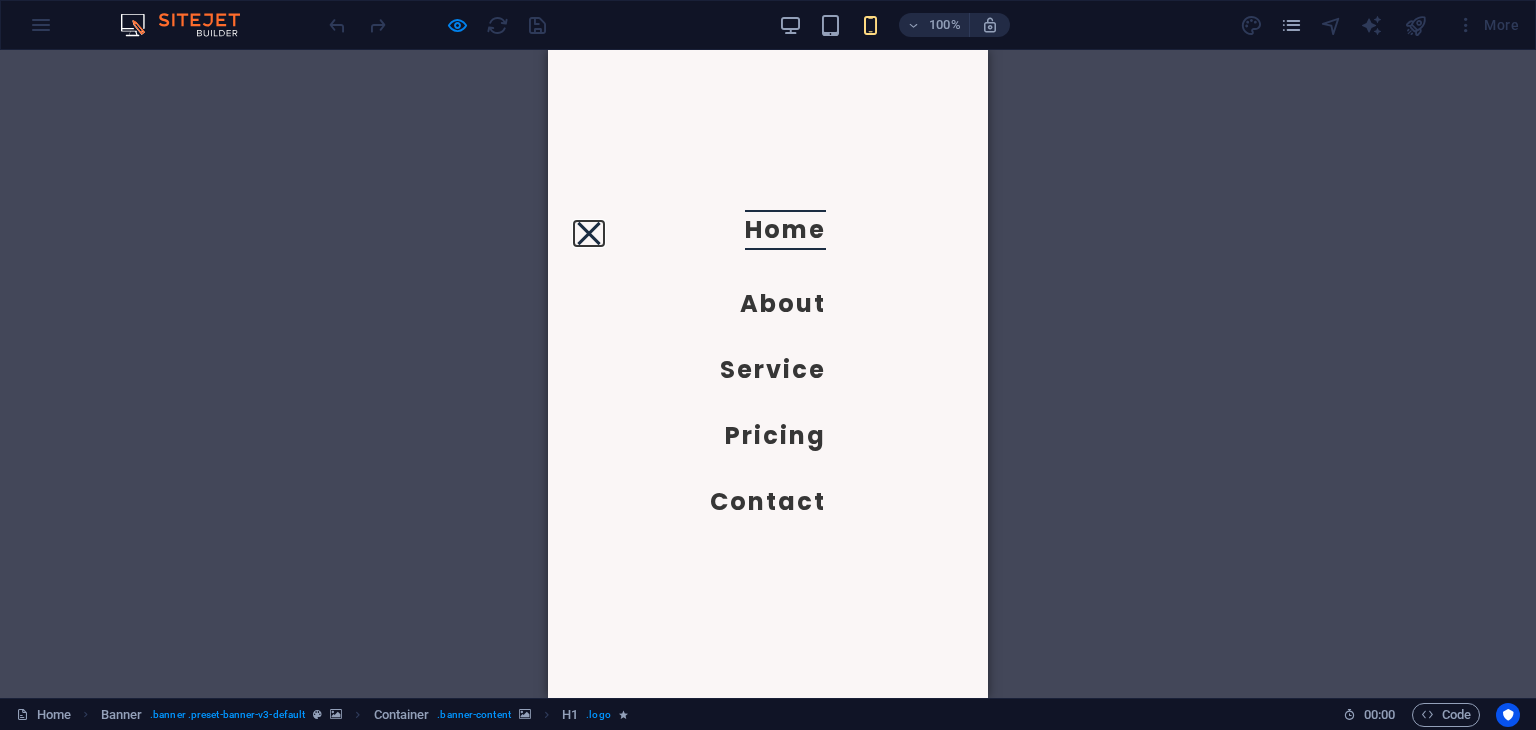 click at bounding box center (588, 233) 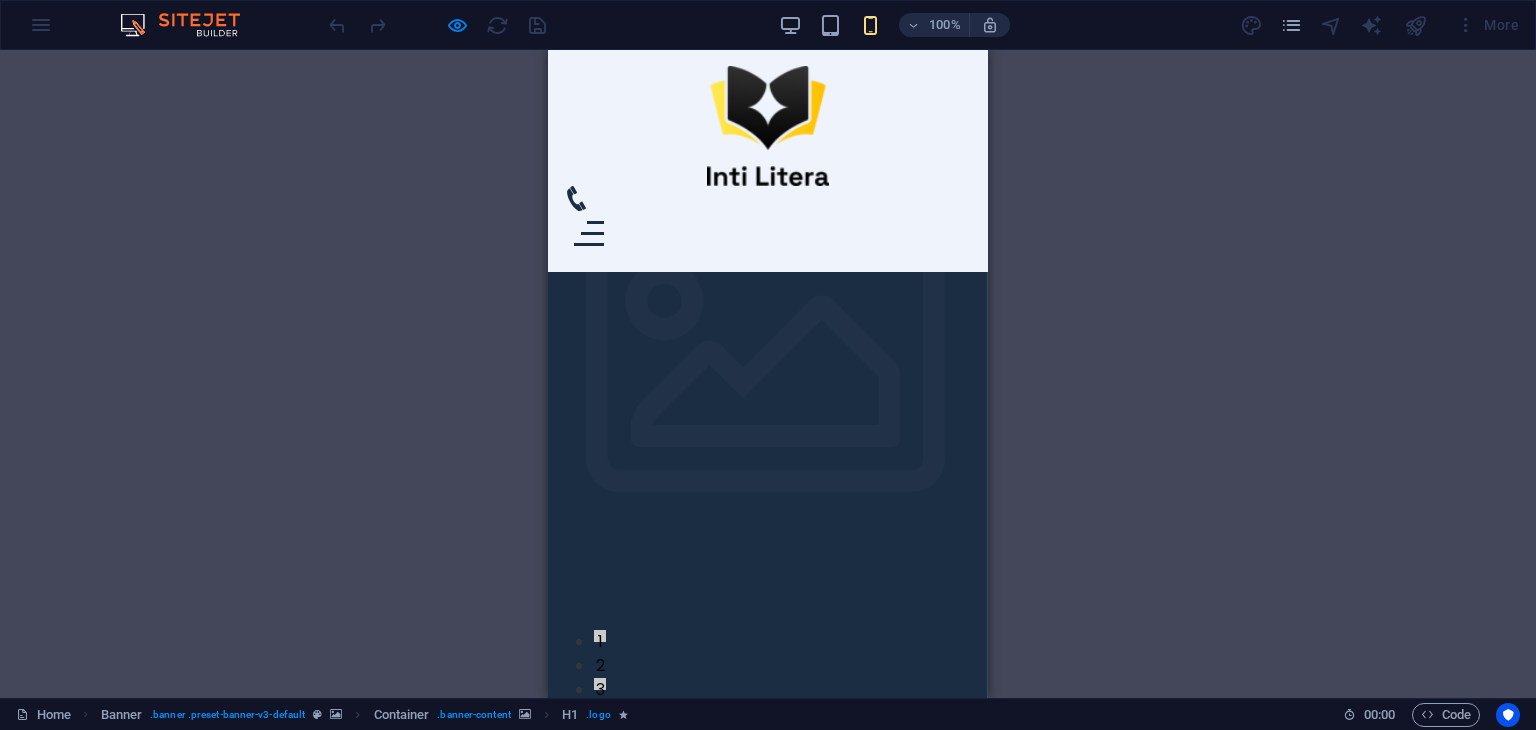 click at bounding box center [589, 233] 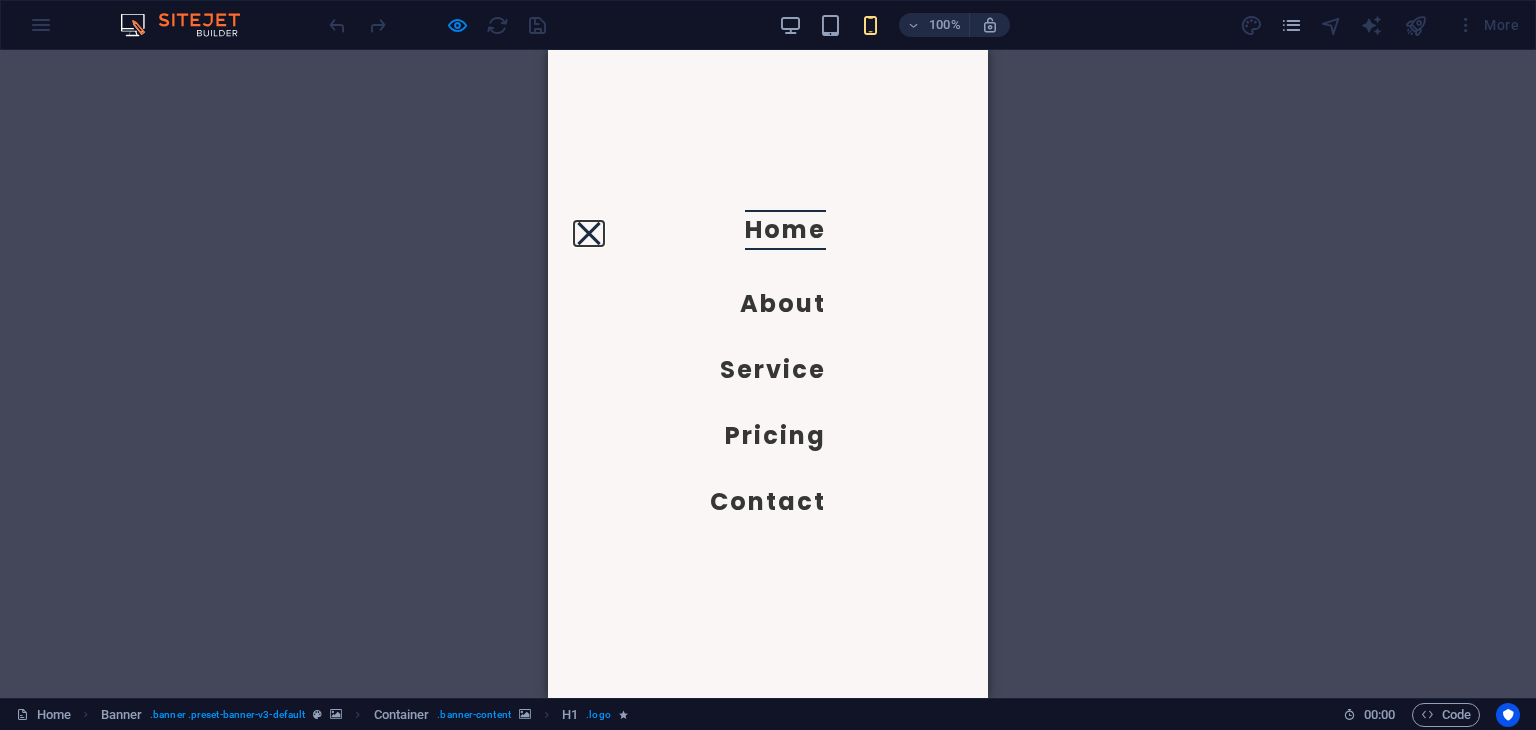 click at bounding box center [588, 233] 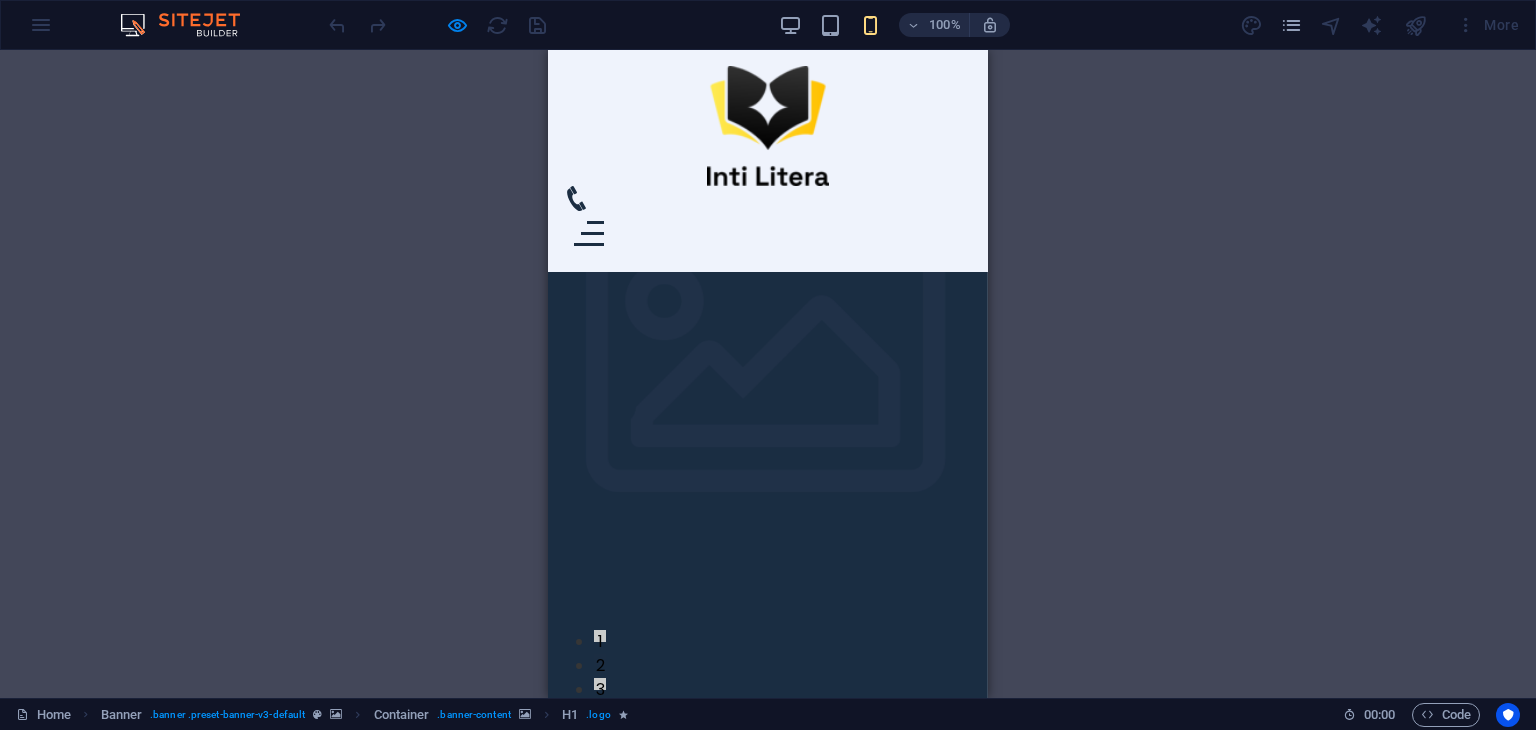 click at bounding box center (589, 233) 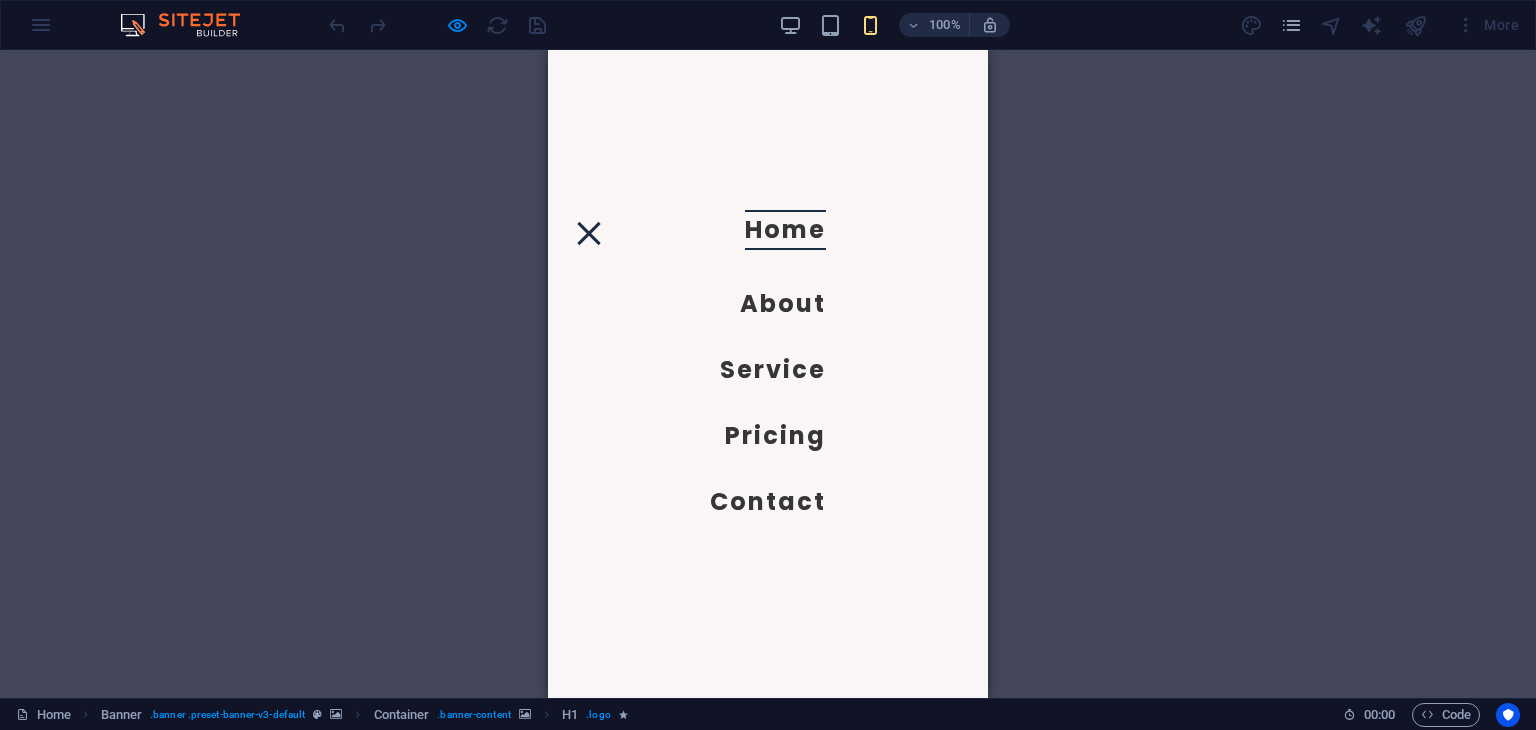 click at bounding box center (589, 233) 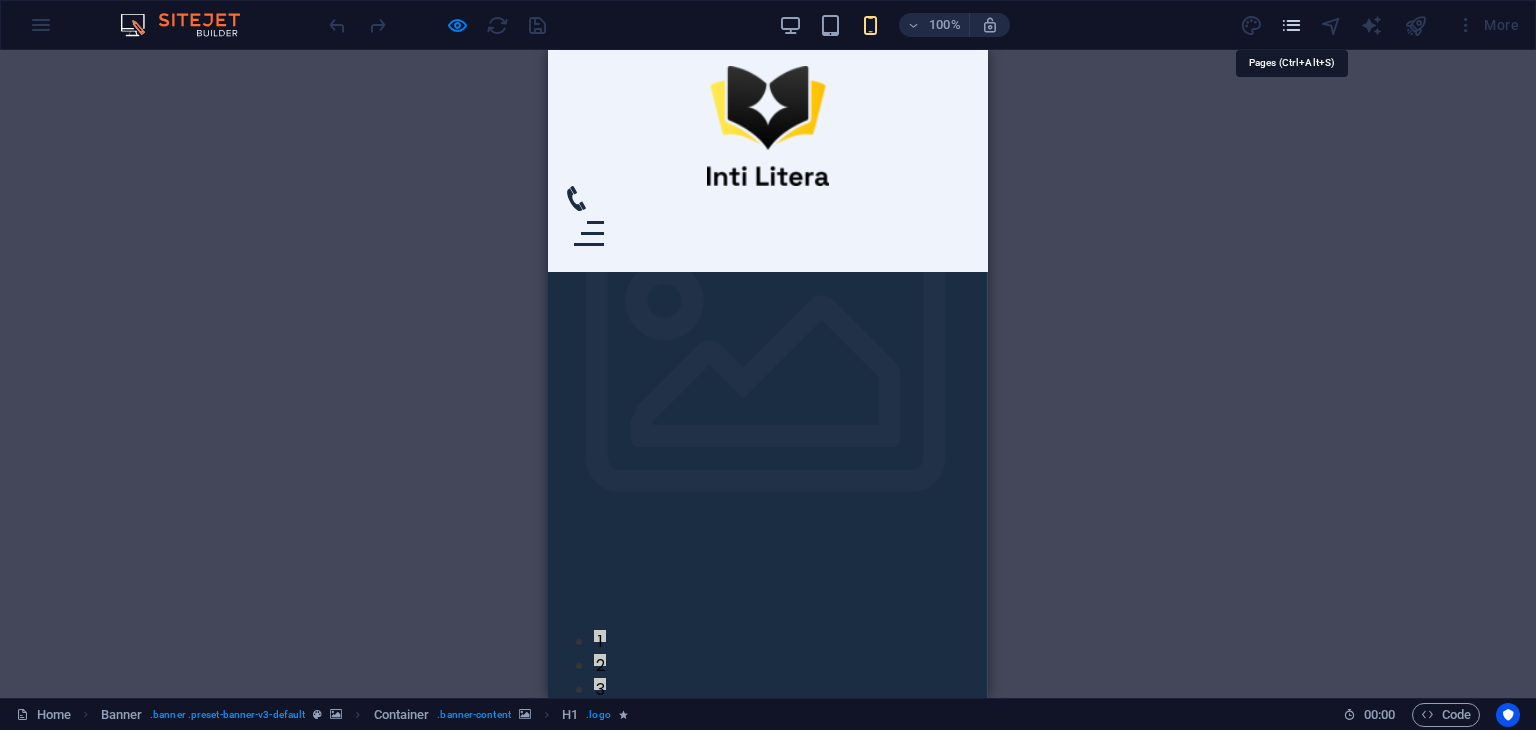 click at bounding box center [1291, 25] 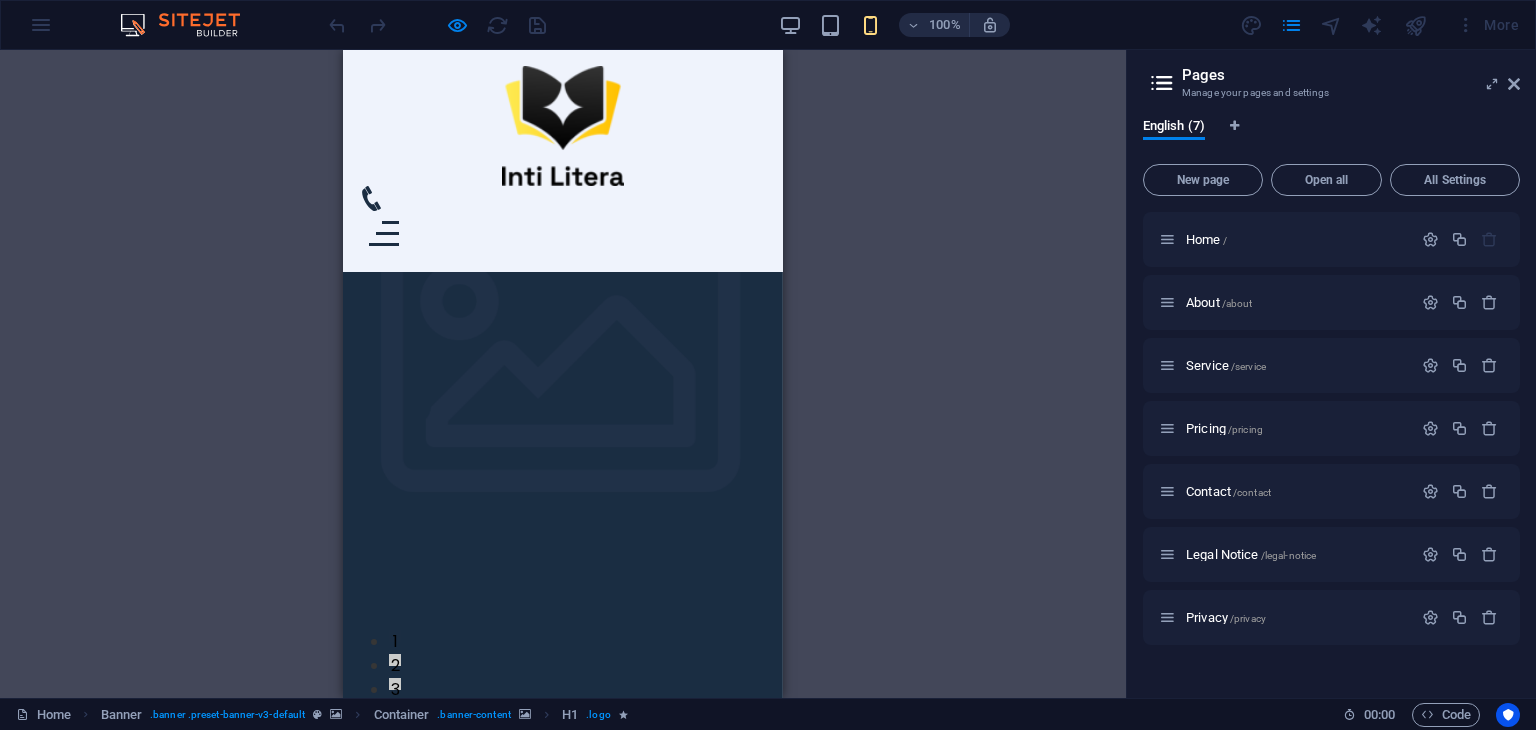 click on "Pages Manage your pages and settings English (7) New page Open all All Settings Home / About /about Service /service Pricing /pricing Contact /contact Legal Notice /legal-notice Privacy /privacy" at bounding box center (1331, 374) 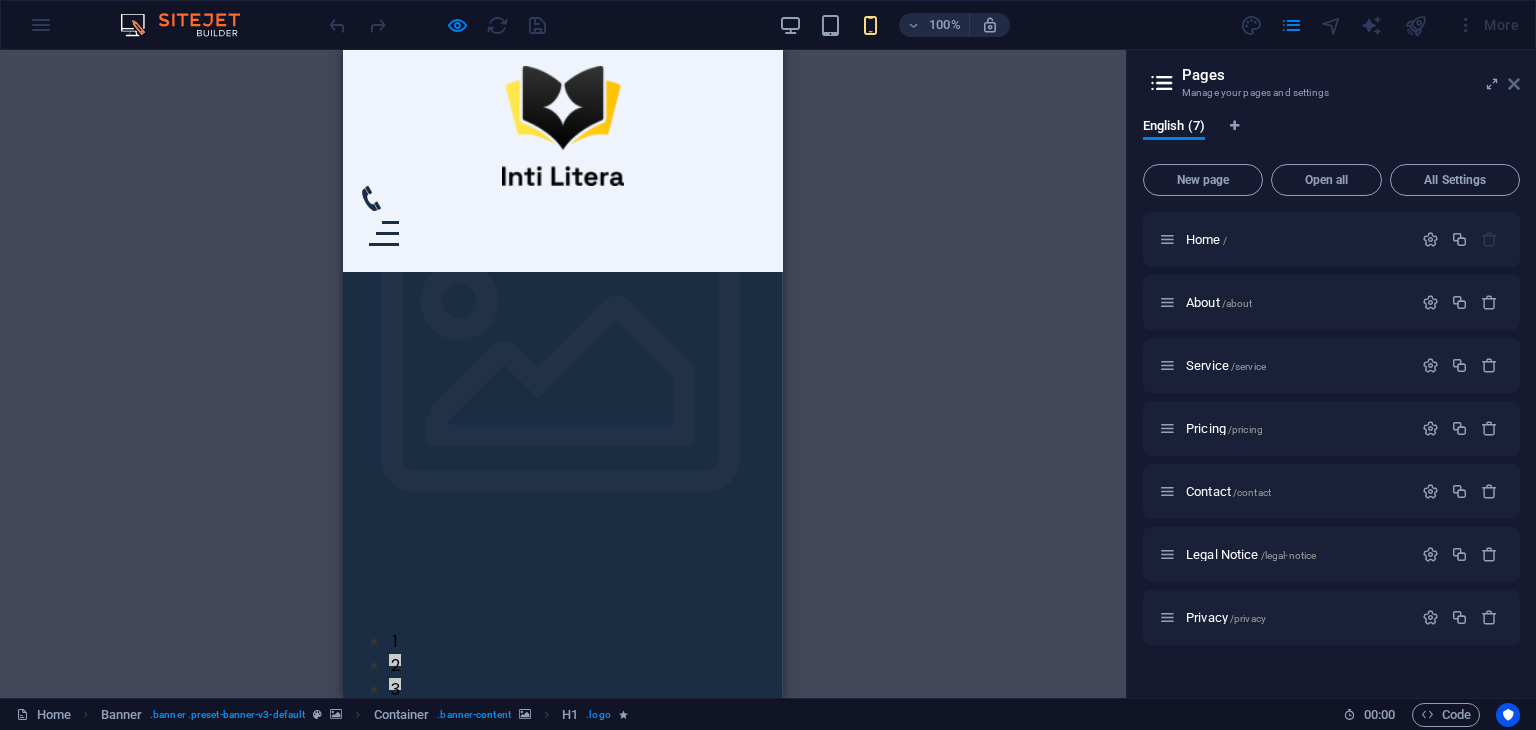 click at bounding box center [1514, 84] 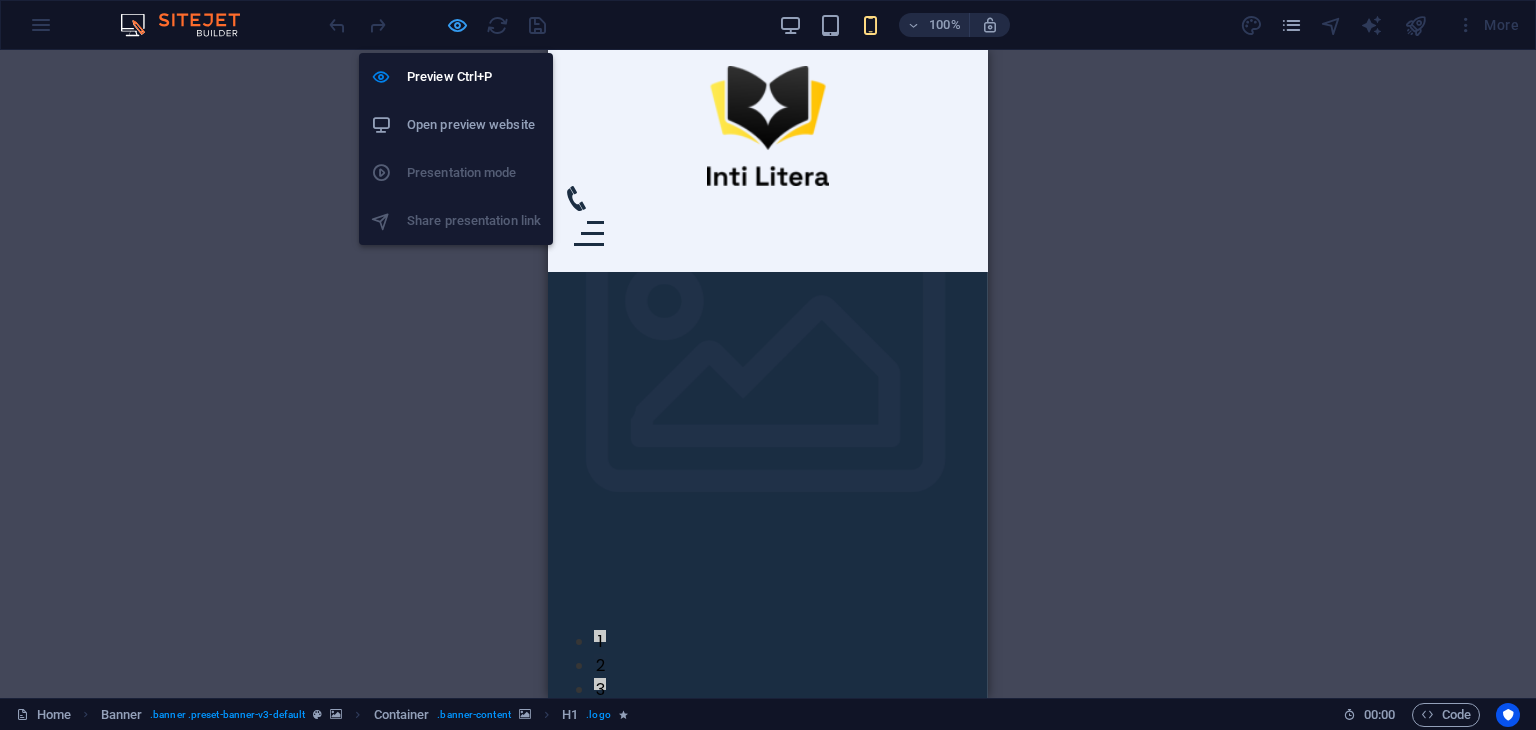 click at bounding box center (457, 25) 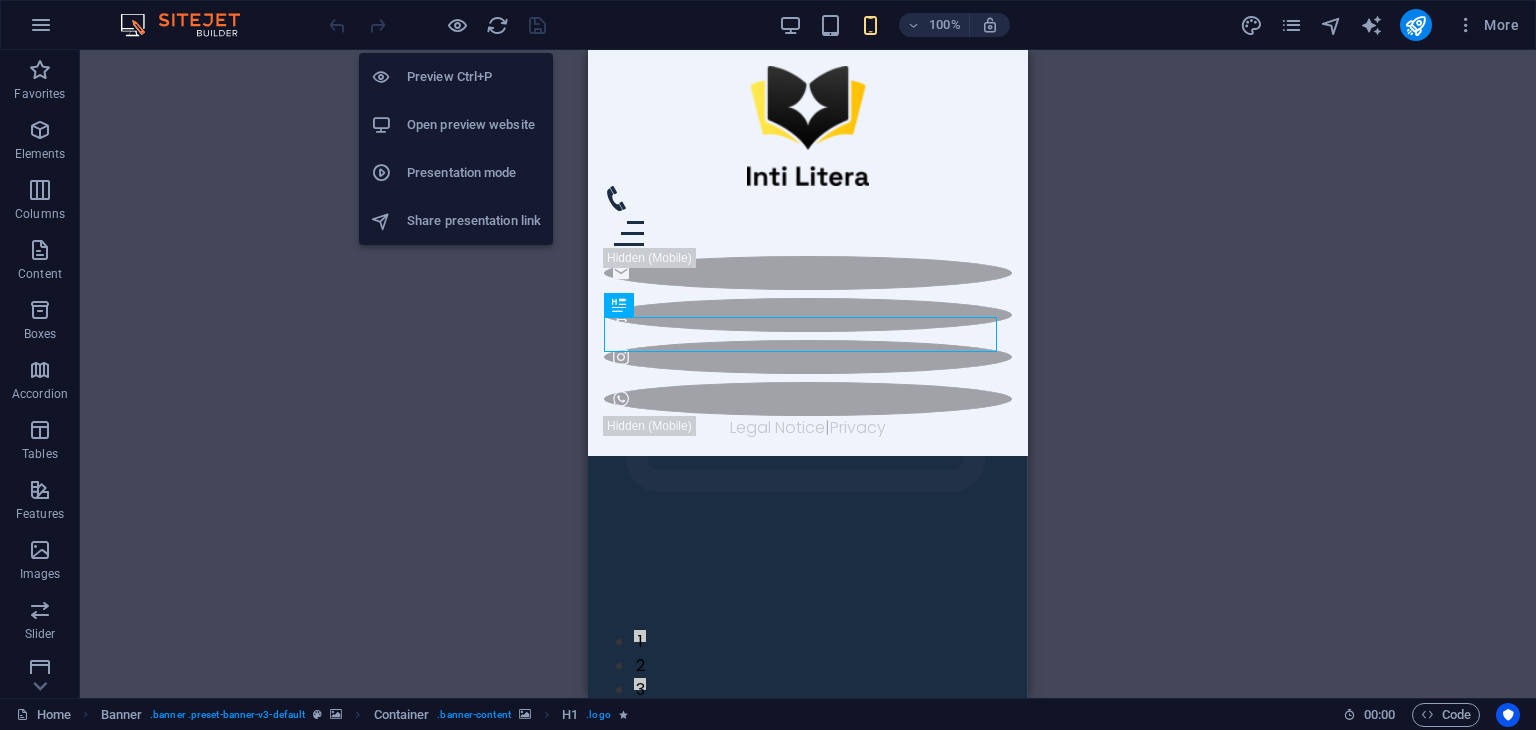 click on "Open preview website" at bounding box center [474, 125] 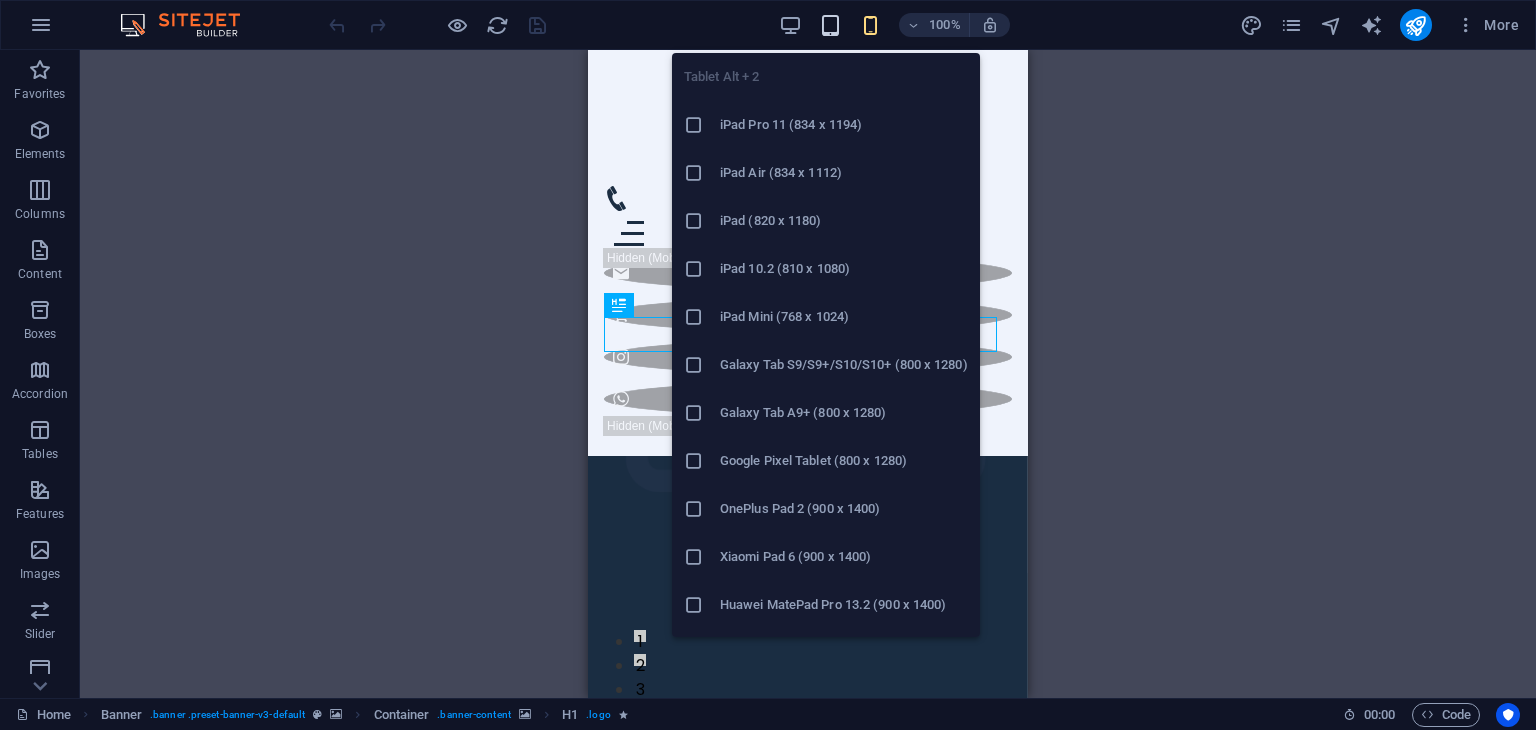click at bounding box center [830, 25] 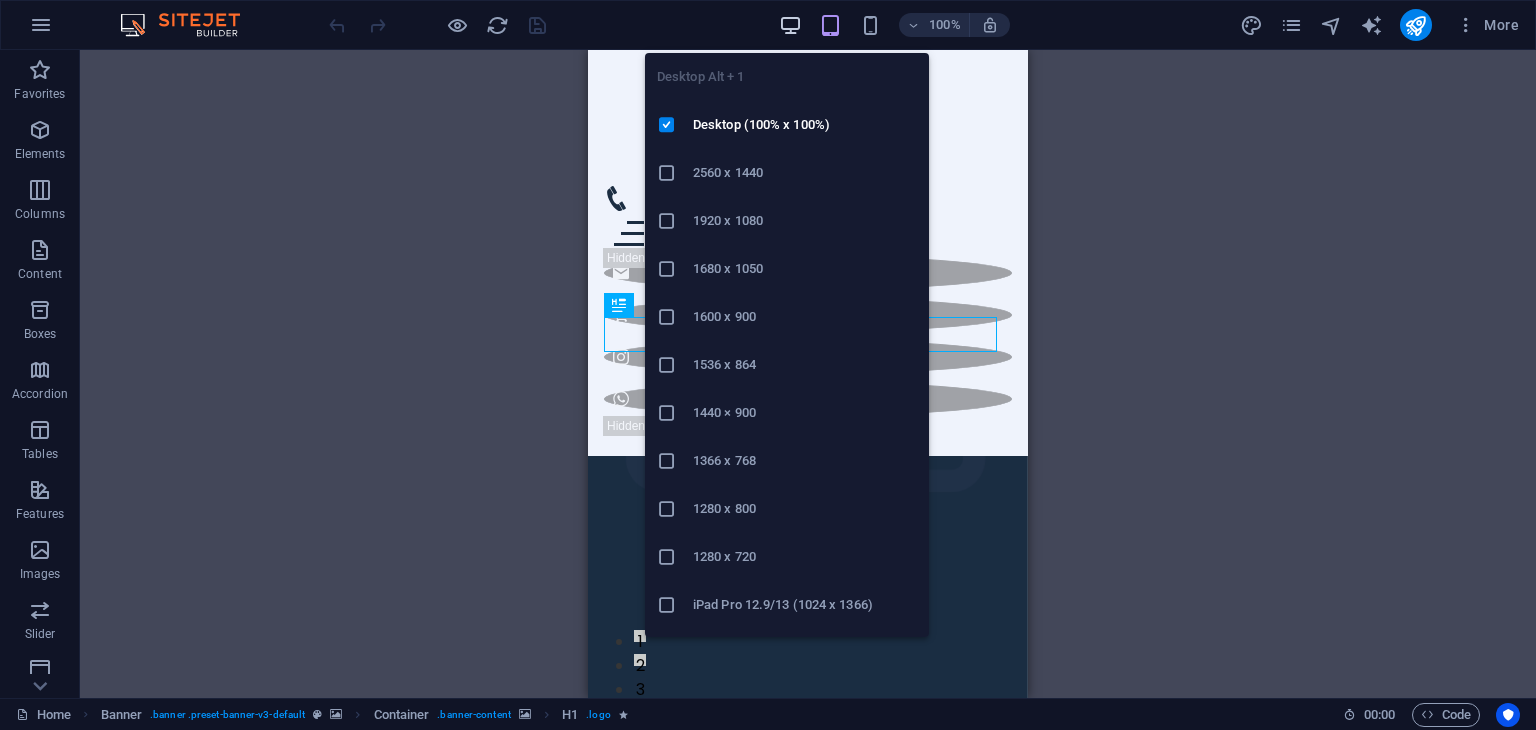 click at bounding box center [790, 25] 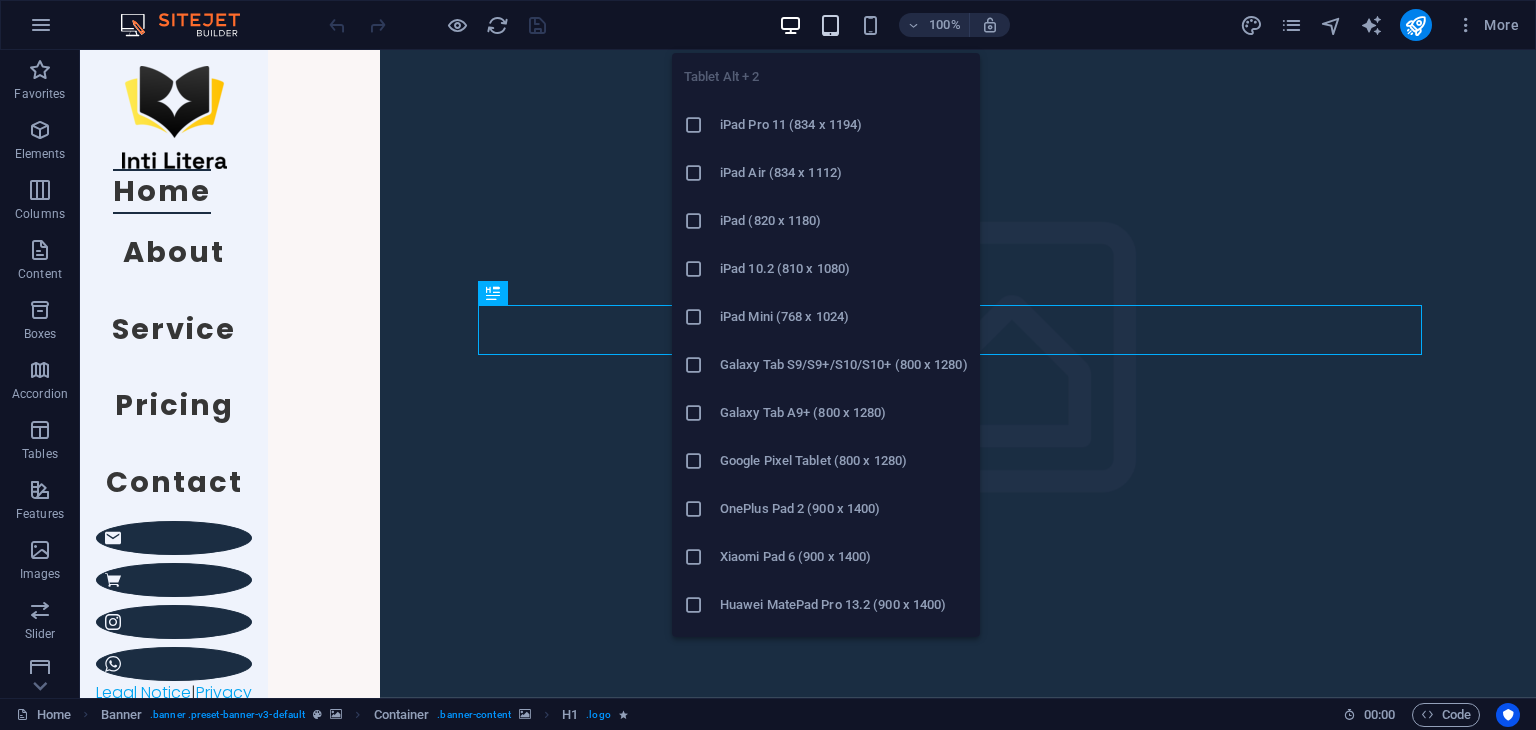 click at bounding box center (830, 25) 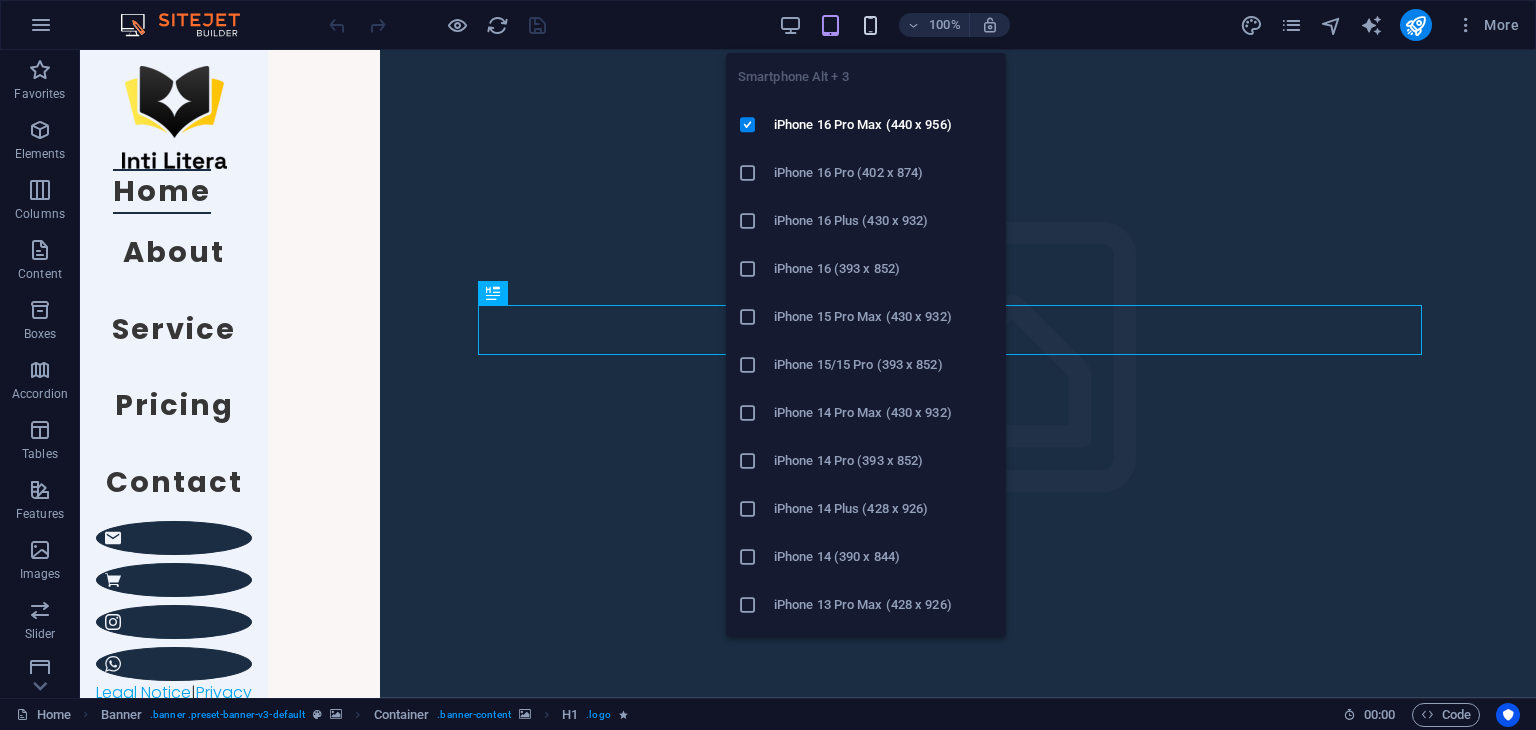 click at bounding box center (870, 25) 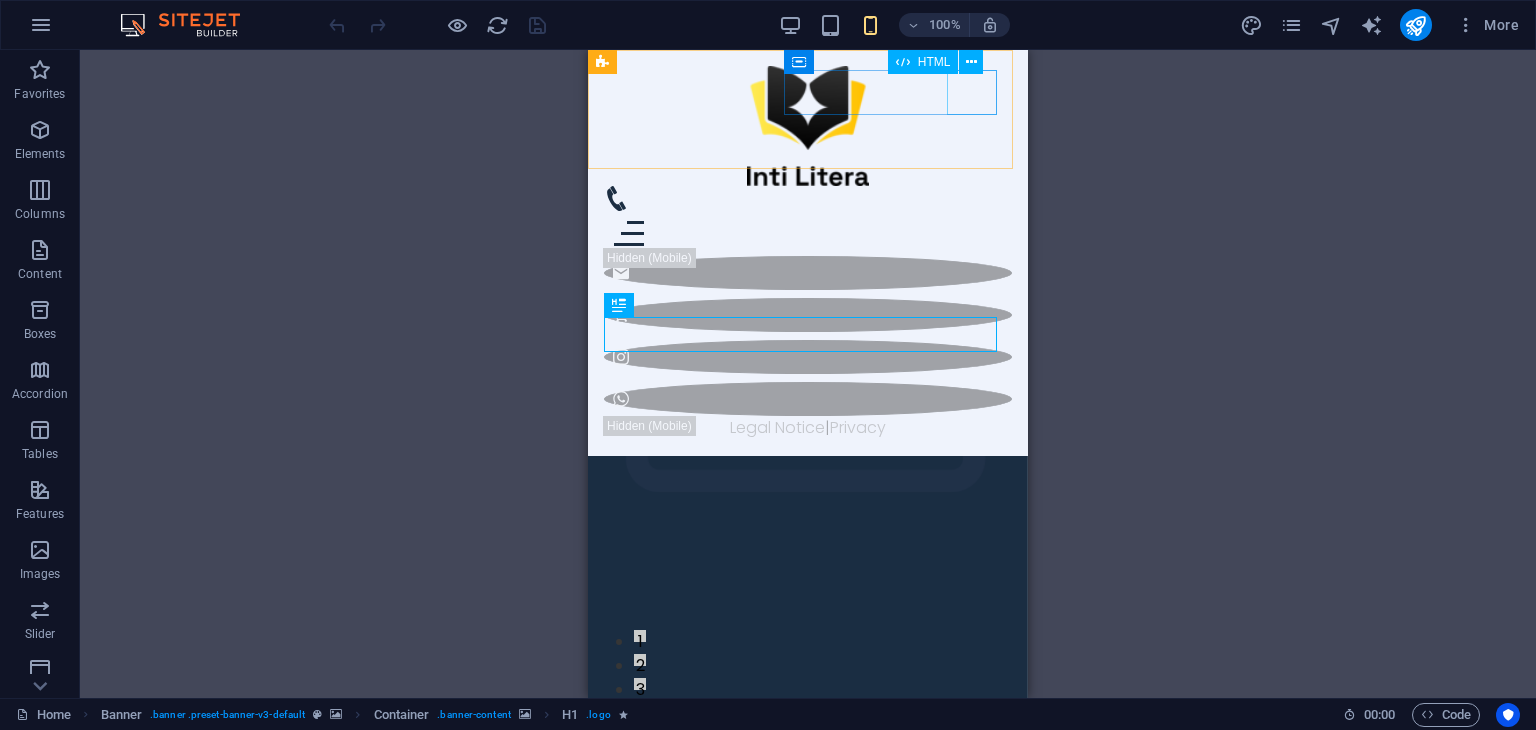 click at bounding box center (808, 233) 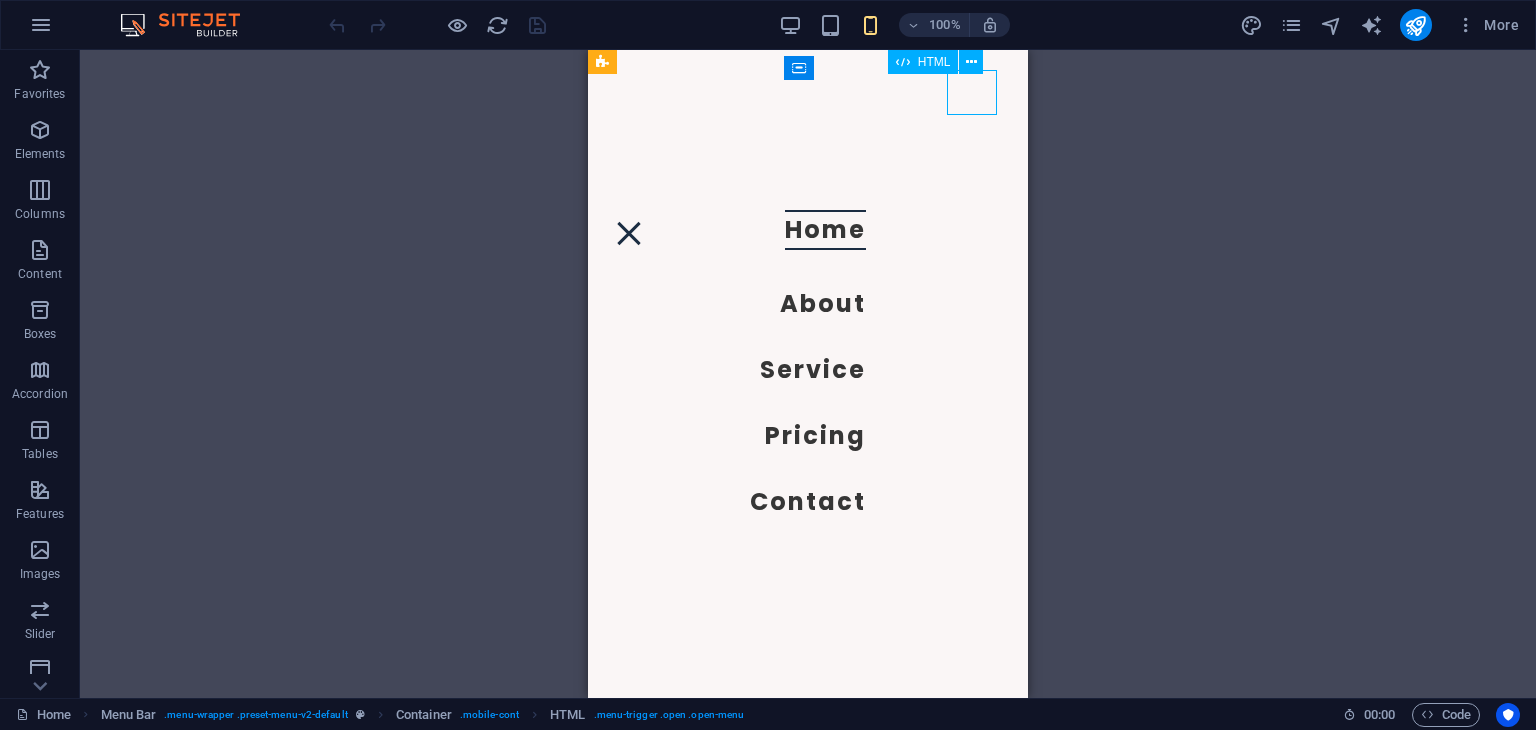 click at bounding box center (629, 233) 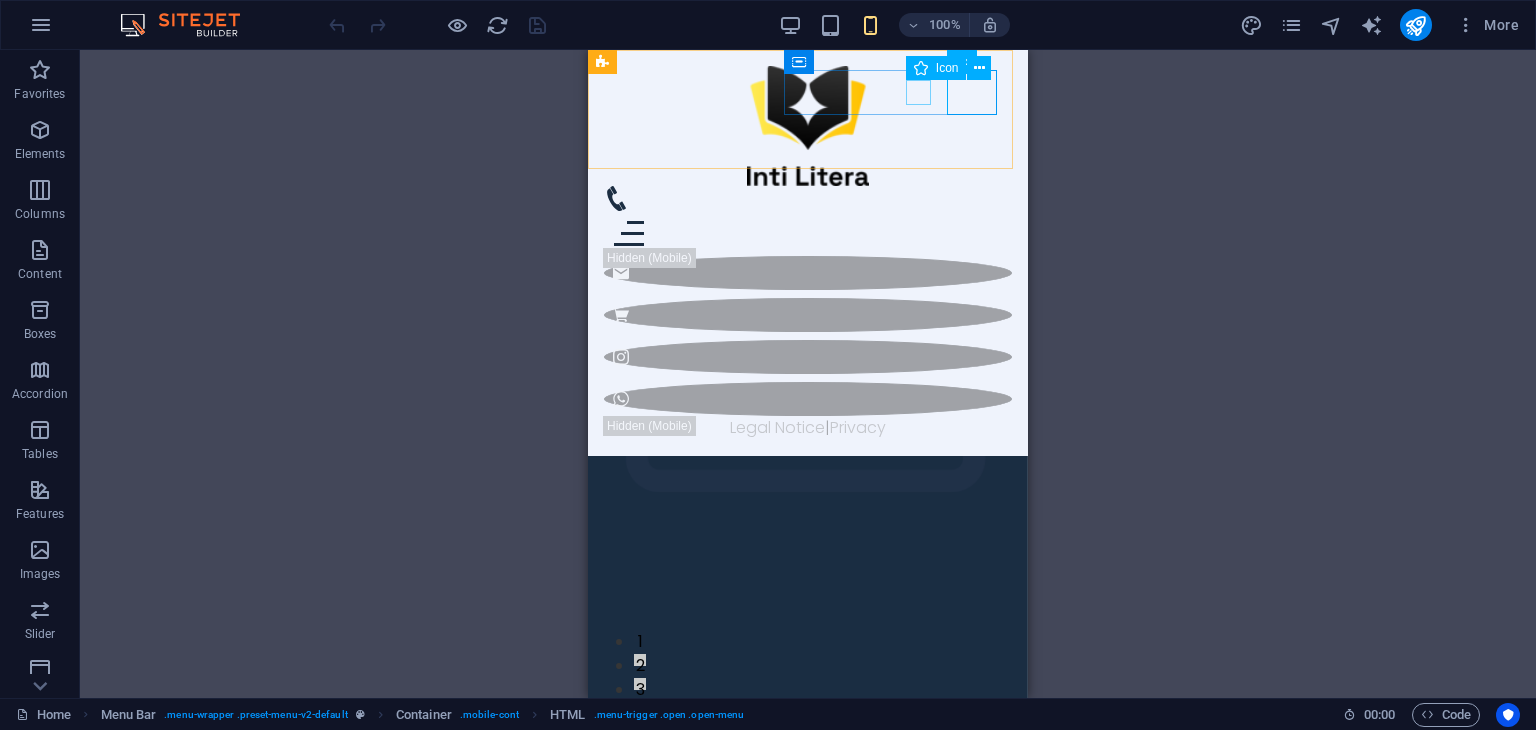 click at bounding box center [800, 198] 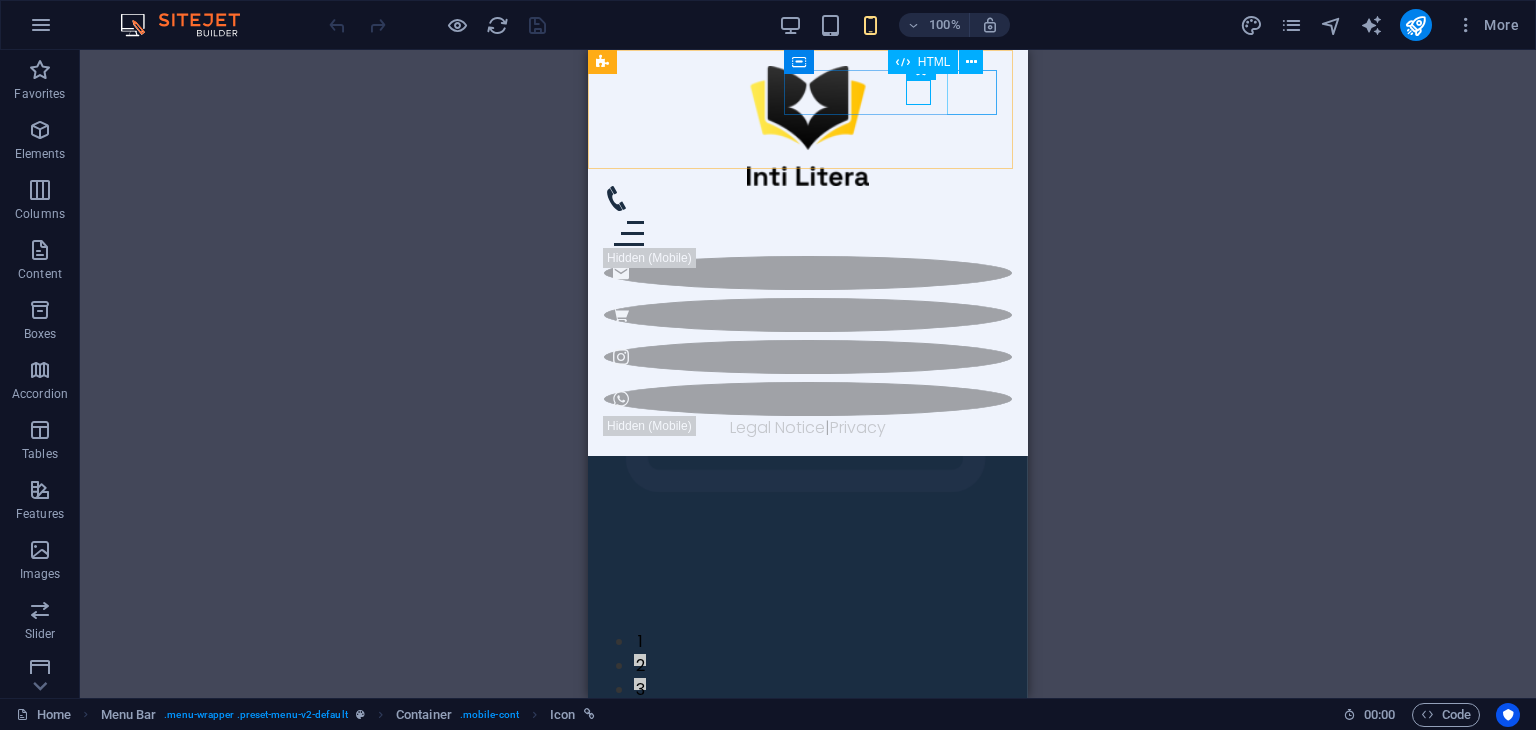 click at bounding box center (808, 233) 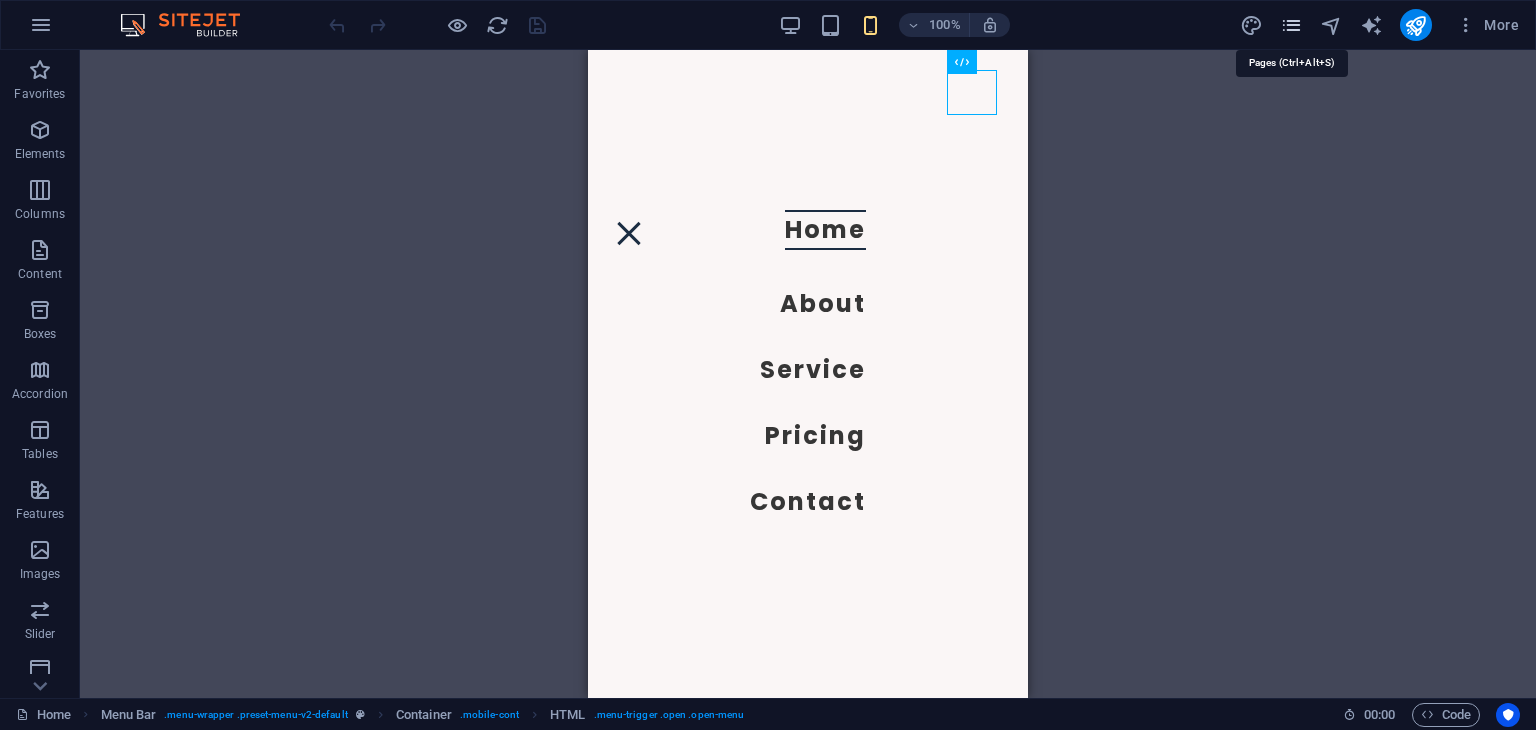 click at bounding box center [1291, 25] 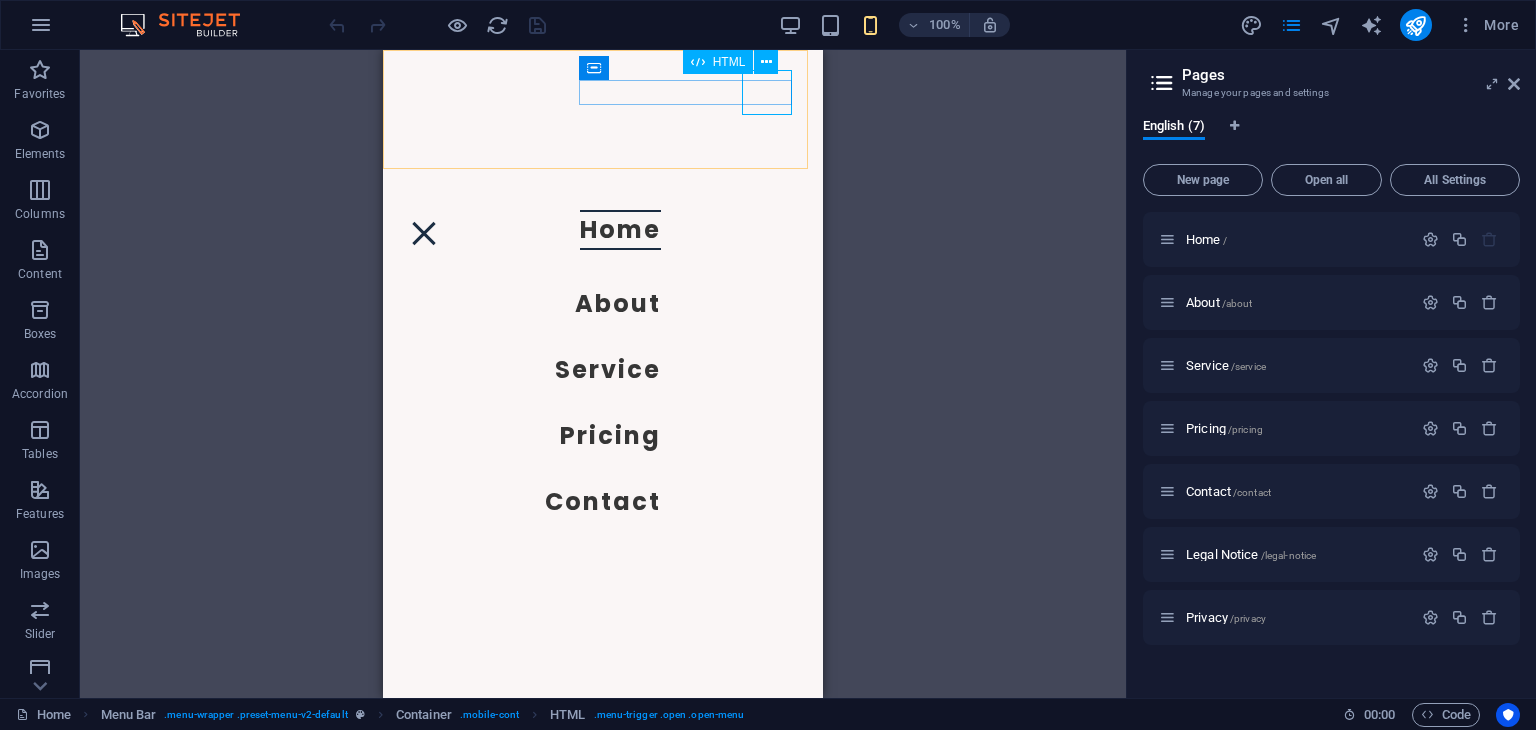 click at bounding box center (423, 233) 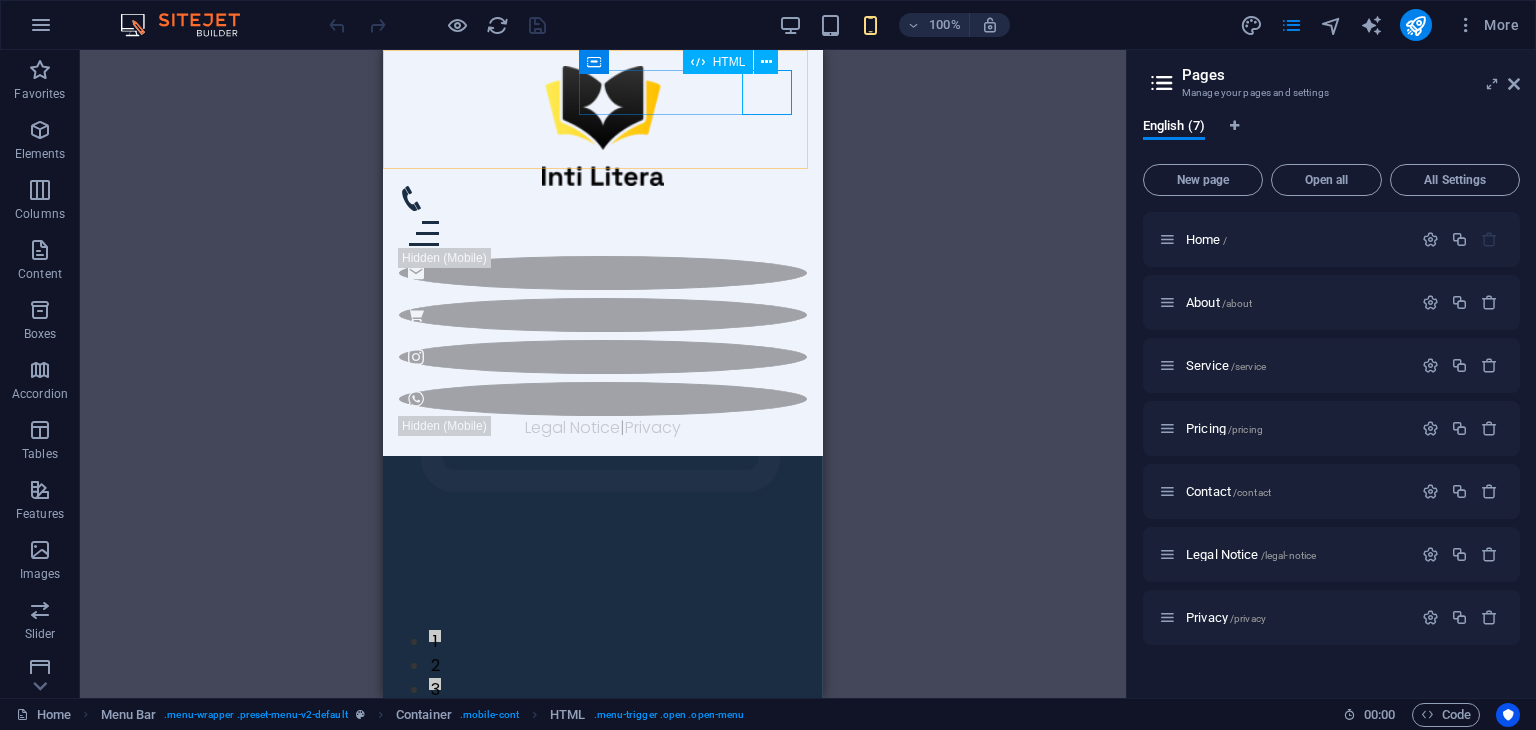 click at bounding box center (602, 233) 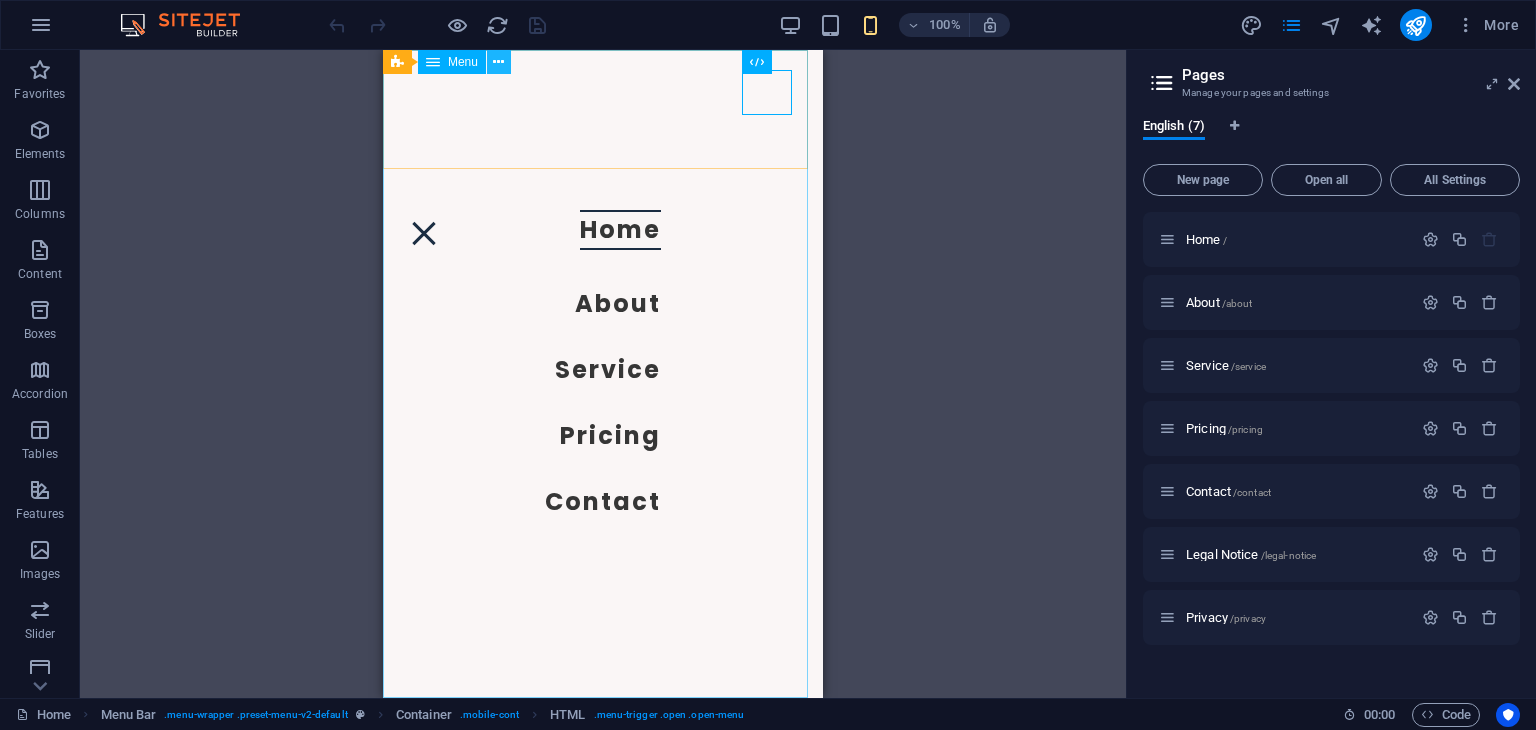 click at bounding box center (498, 62) 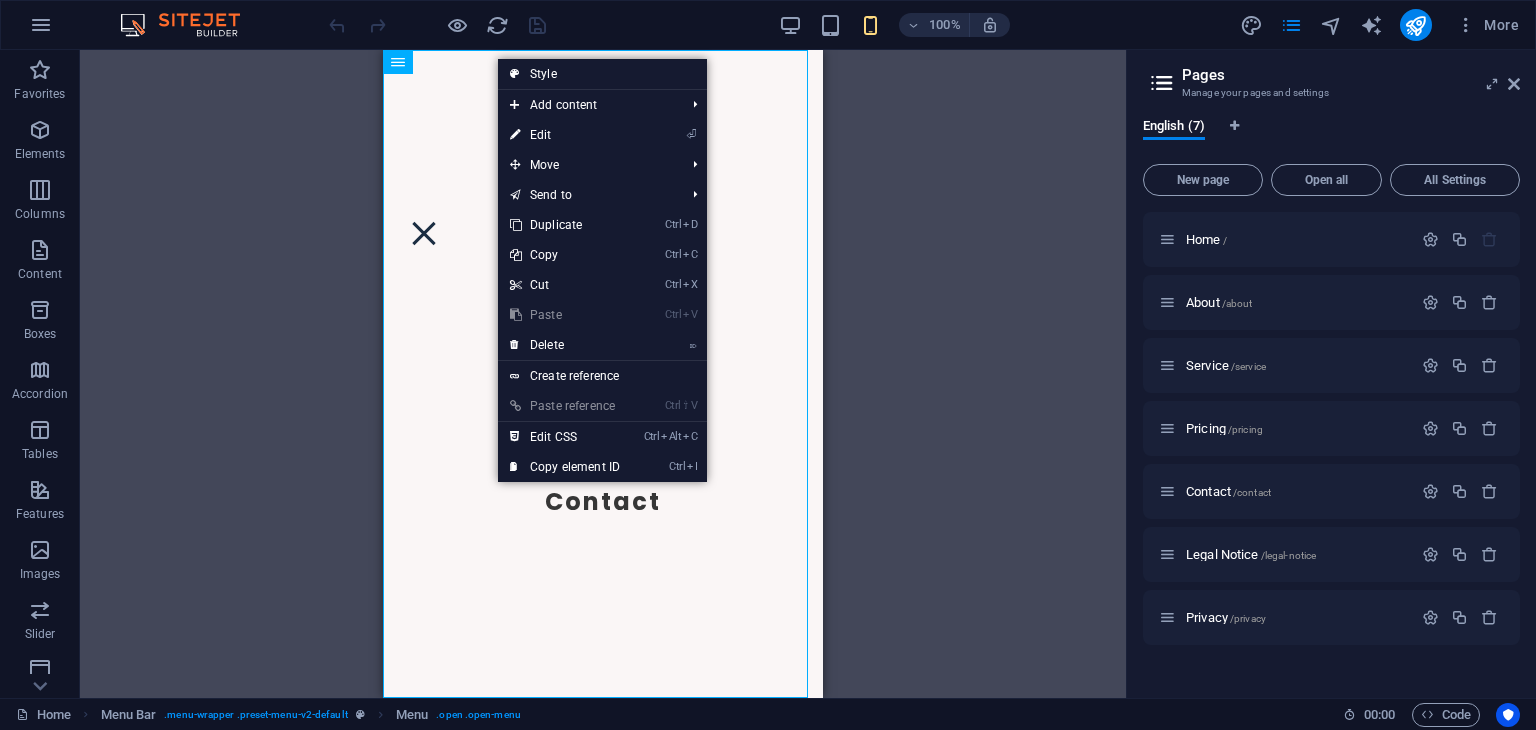 click on "Drag here to replace the existing content. Press “Ctrl” if you want to create a new element.
H1   Banner   Container   Menu Bar   HTML   Container   Button   H3   Icon   Logo   Text   Menu Bar   Menu" at bounding box center [603, 374] 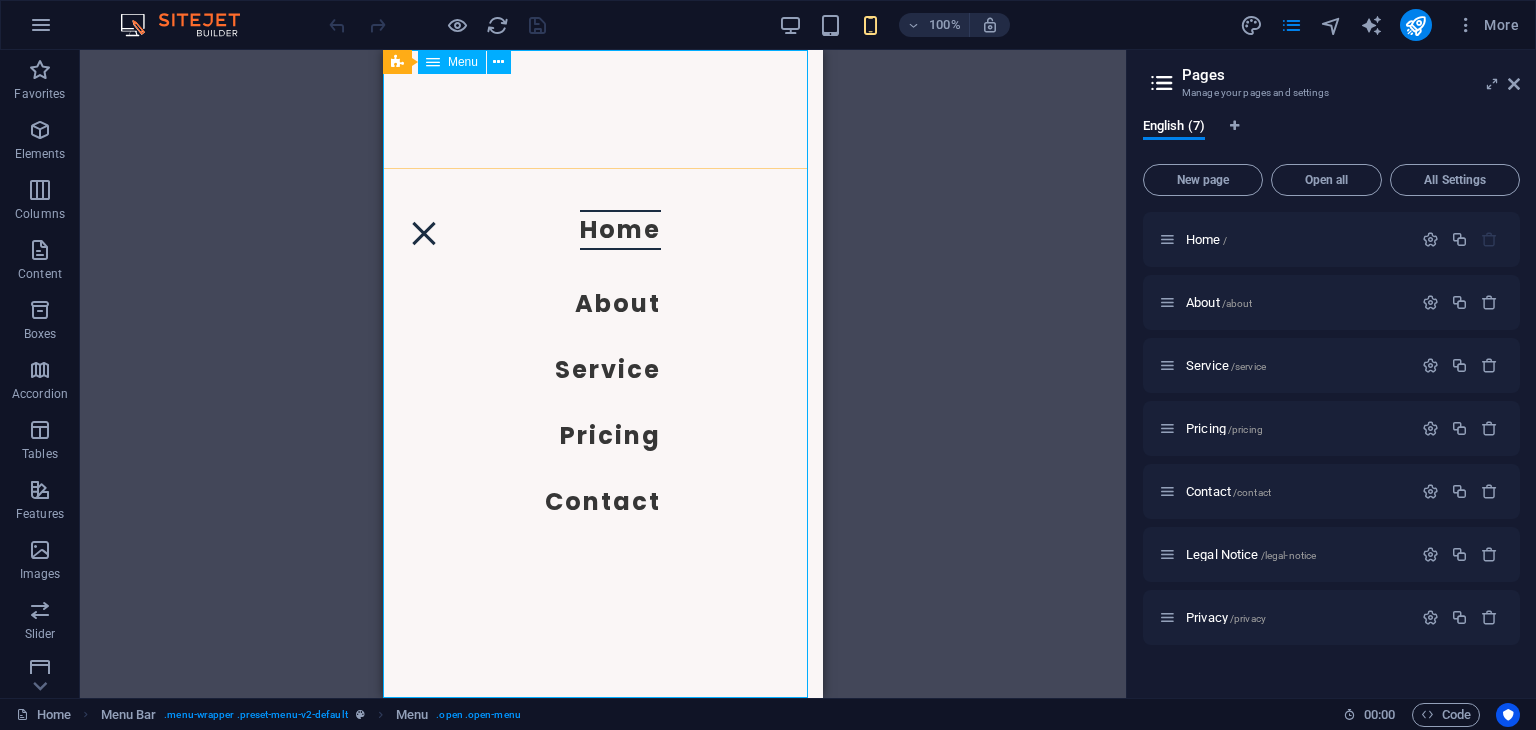 click on "Home About Service Pricing Contact" at bounding box center (602, 374) 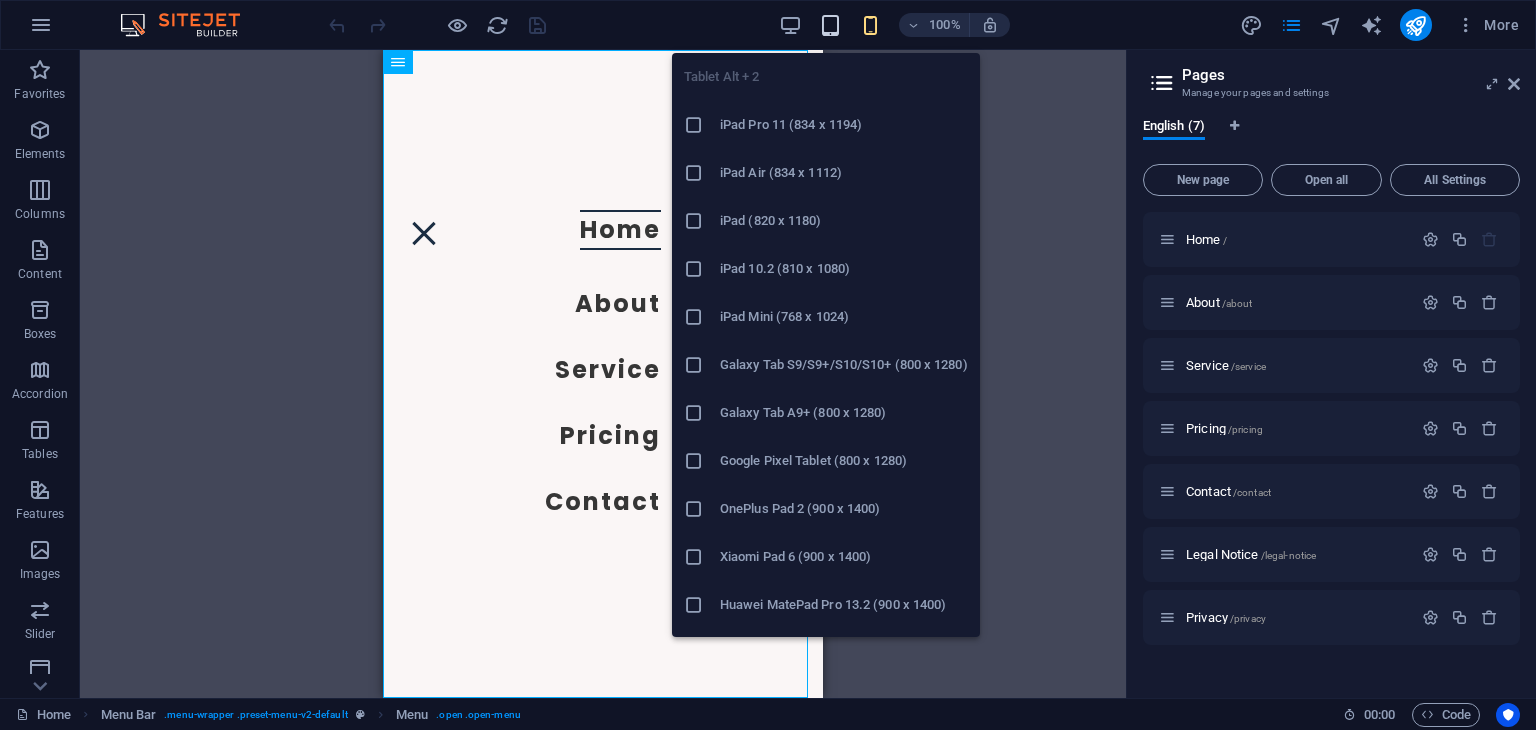 click at bounding box center [830, 25] 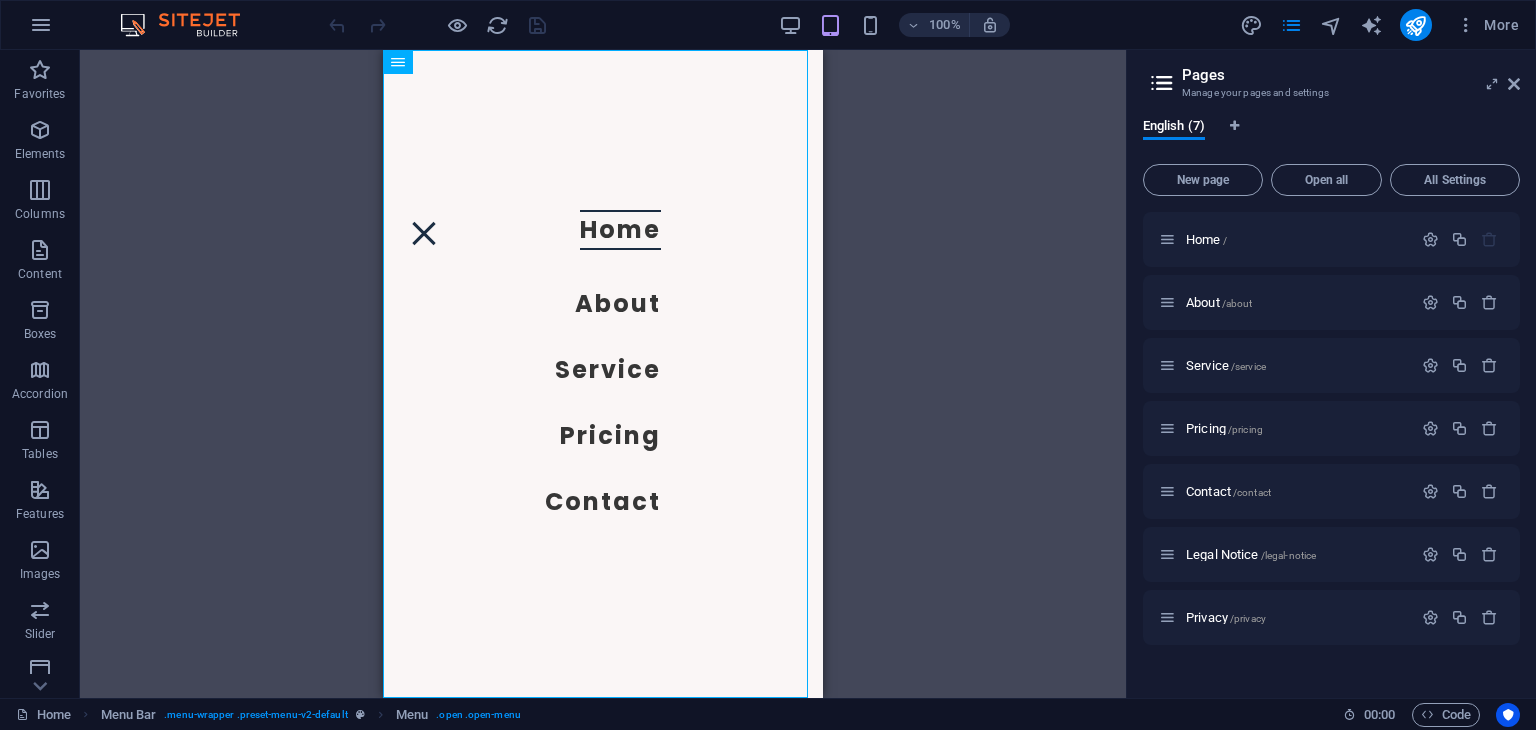 click on "Drag here to replace the existing content. Press “Ctrl” if you want to create a new element.
H1   Banner   Container   Menu Bar   HTML   Container   Button   H3   Icon   Logo   Text   Menu Bar   Menu" at bounding box center [603, 374] 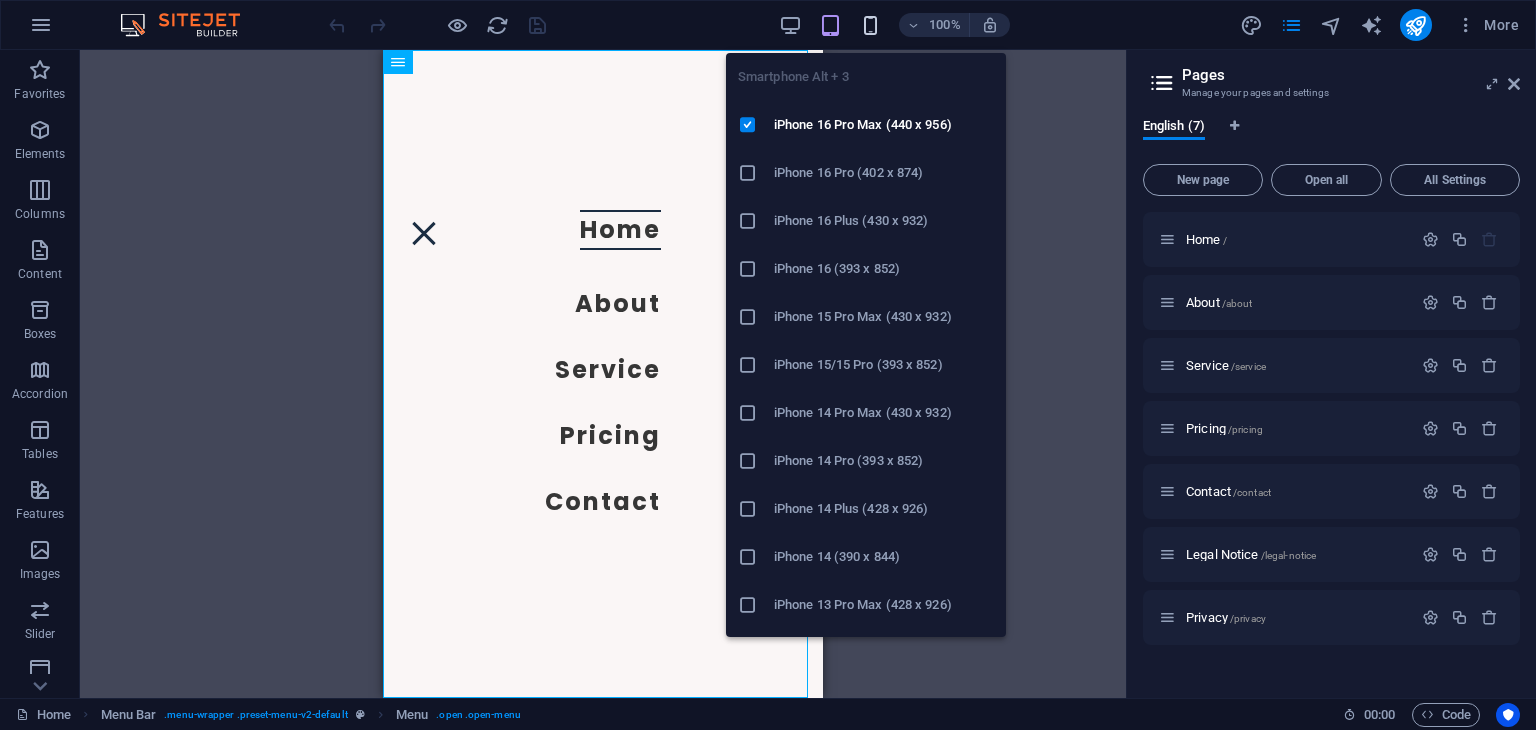 click at bounding box center [870, 25] 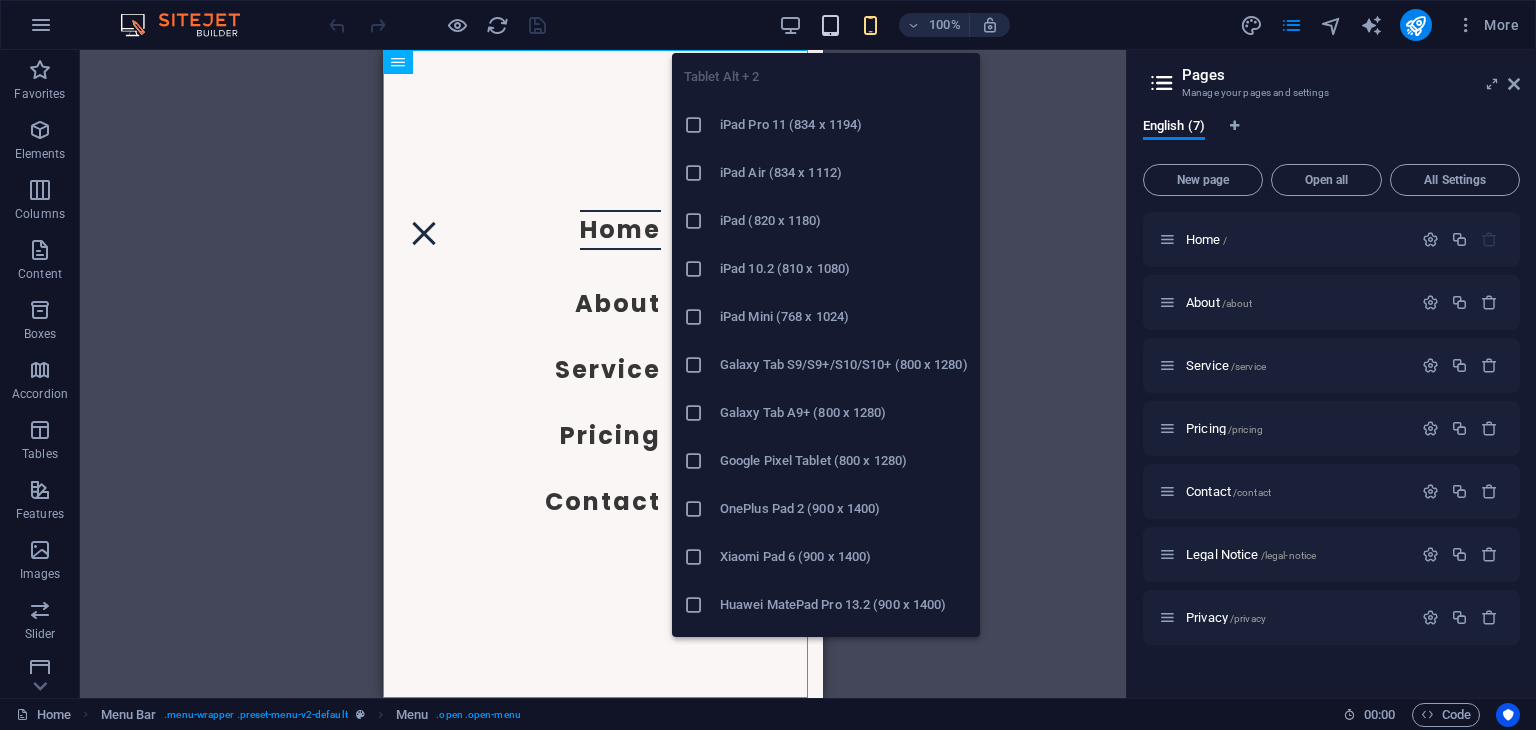 click at bounding box center (830, 25) 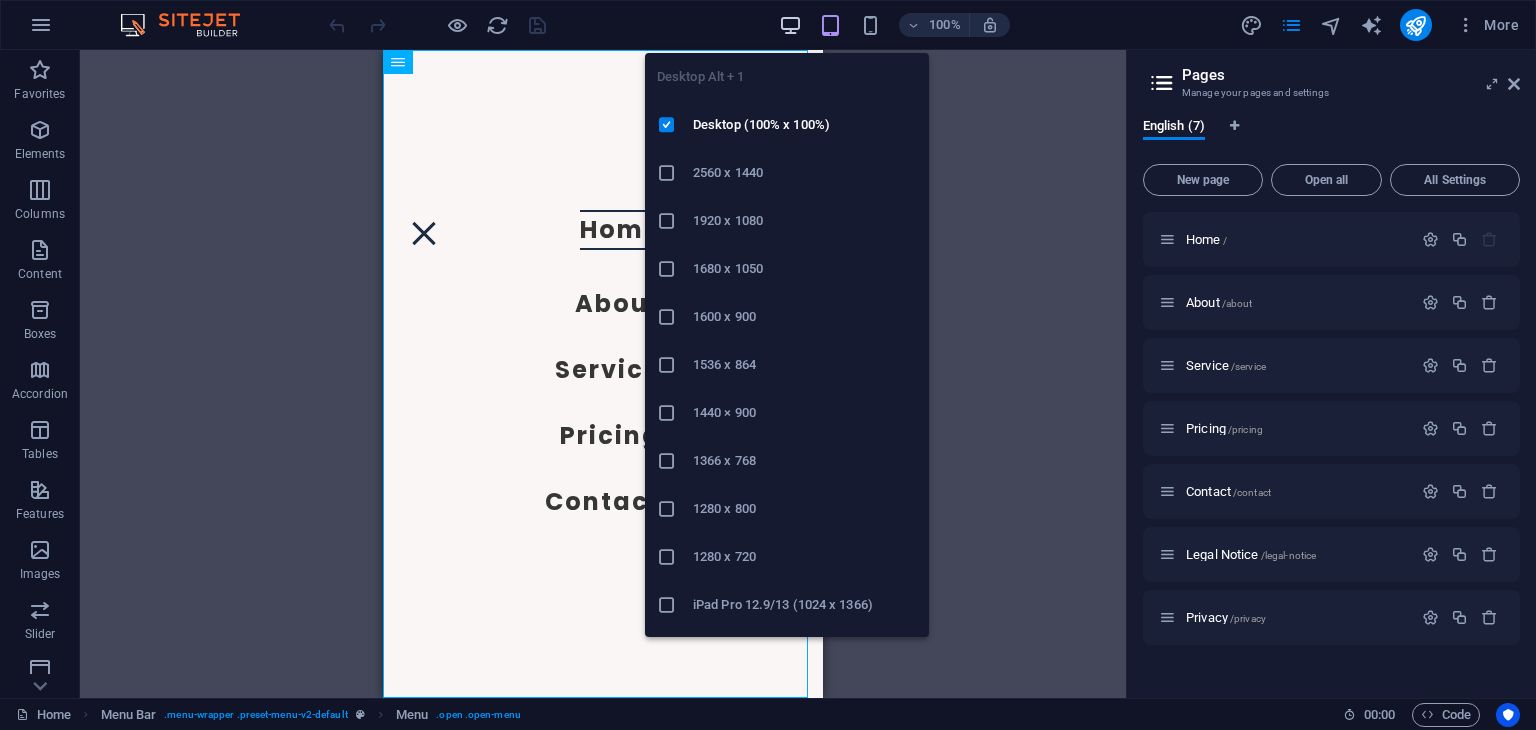 click at bounding box center (790, 25) 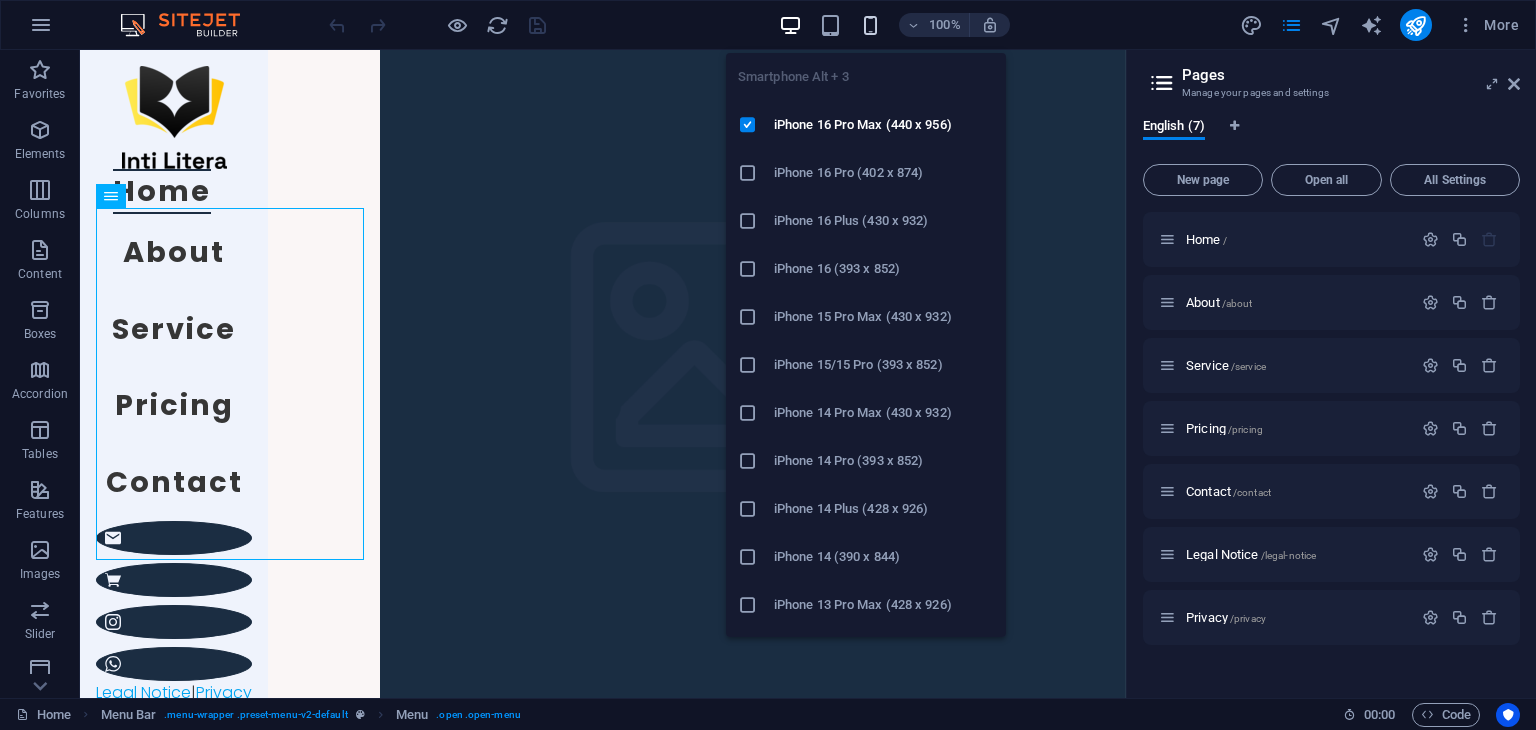 click at bounding box center [870, 25] 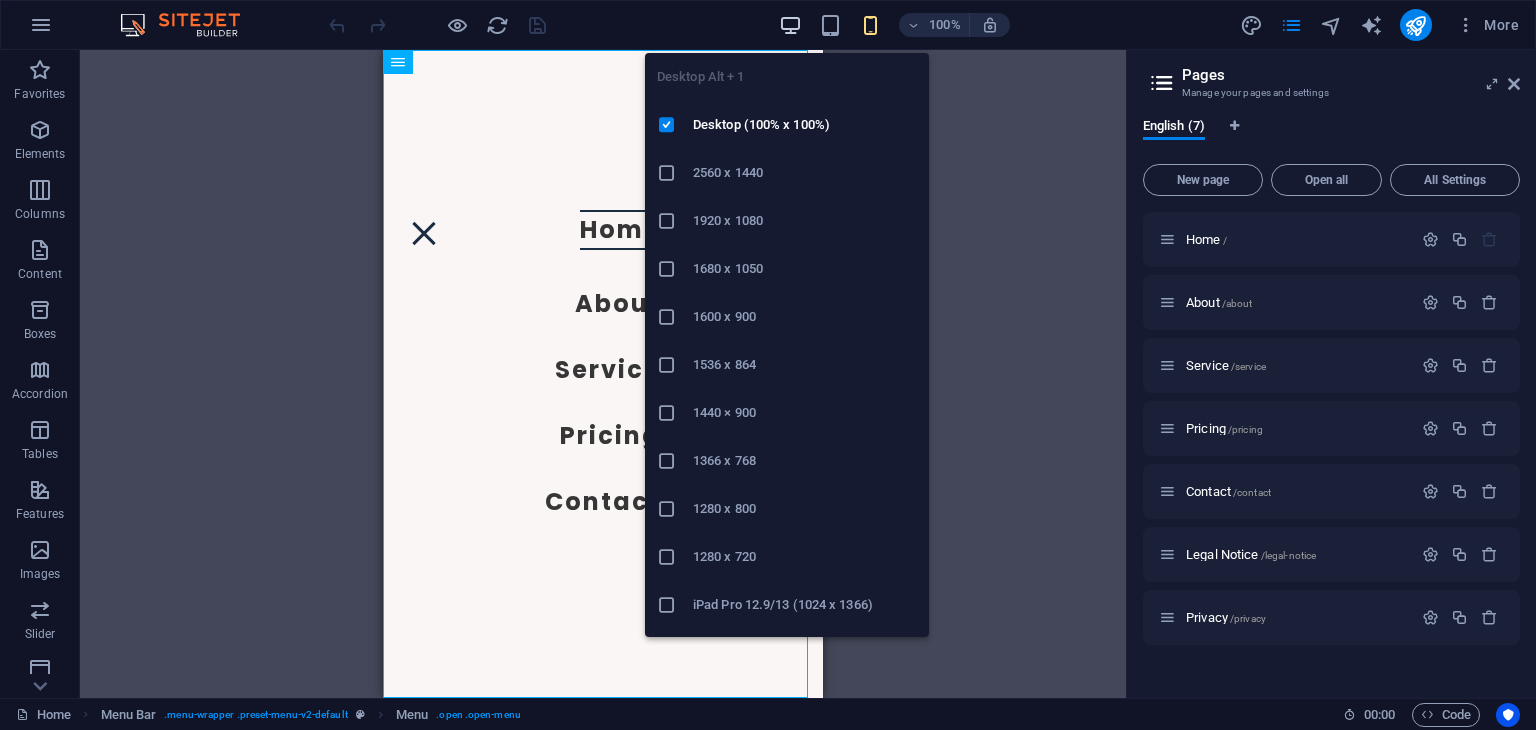 click at bounding box center (790, 25) 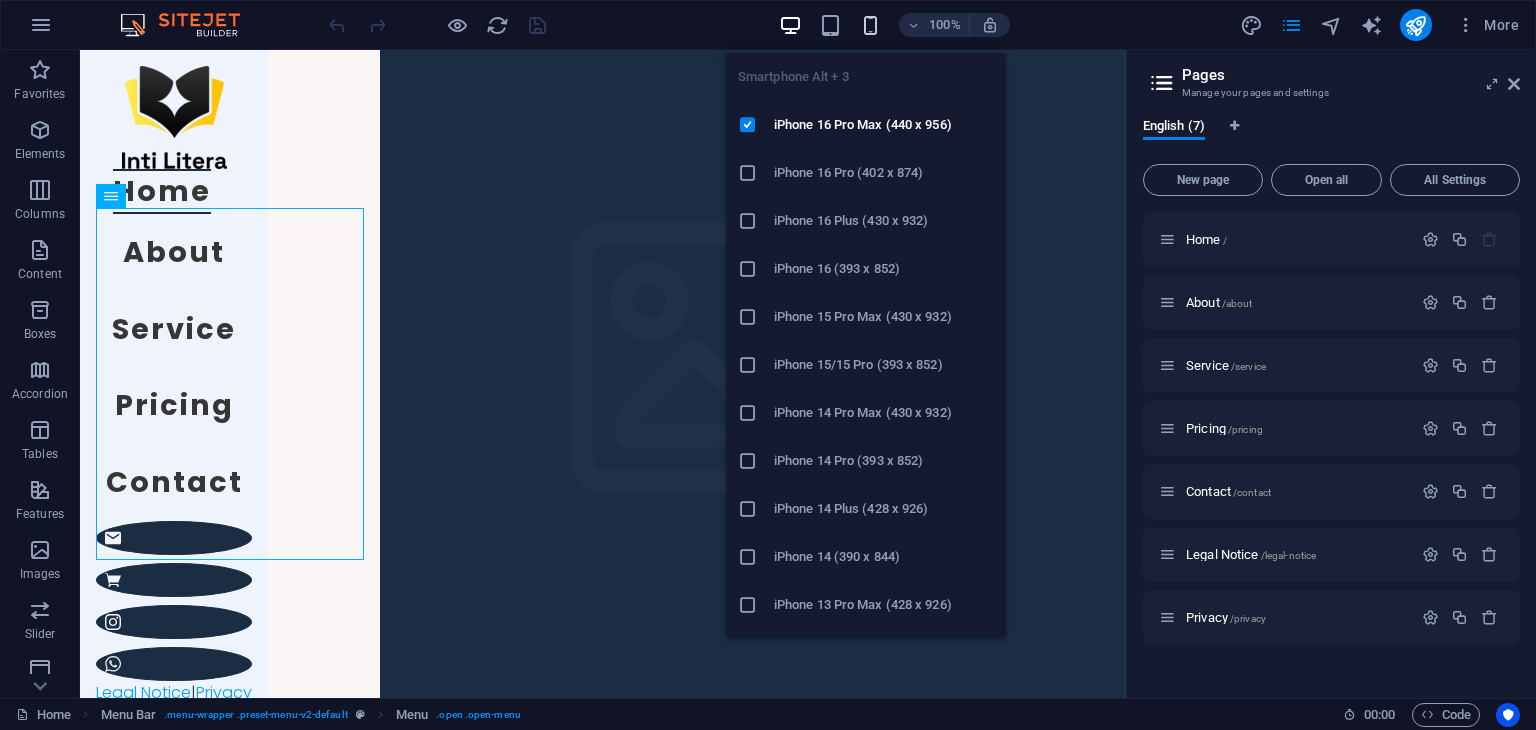 click at bounding box center (870, 25) 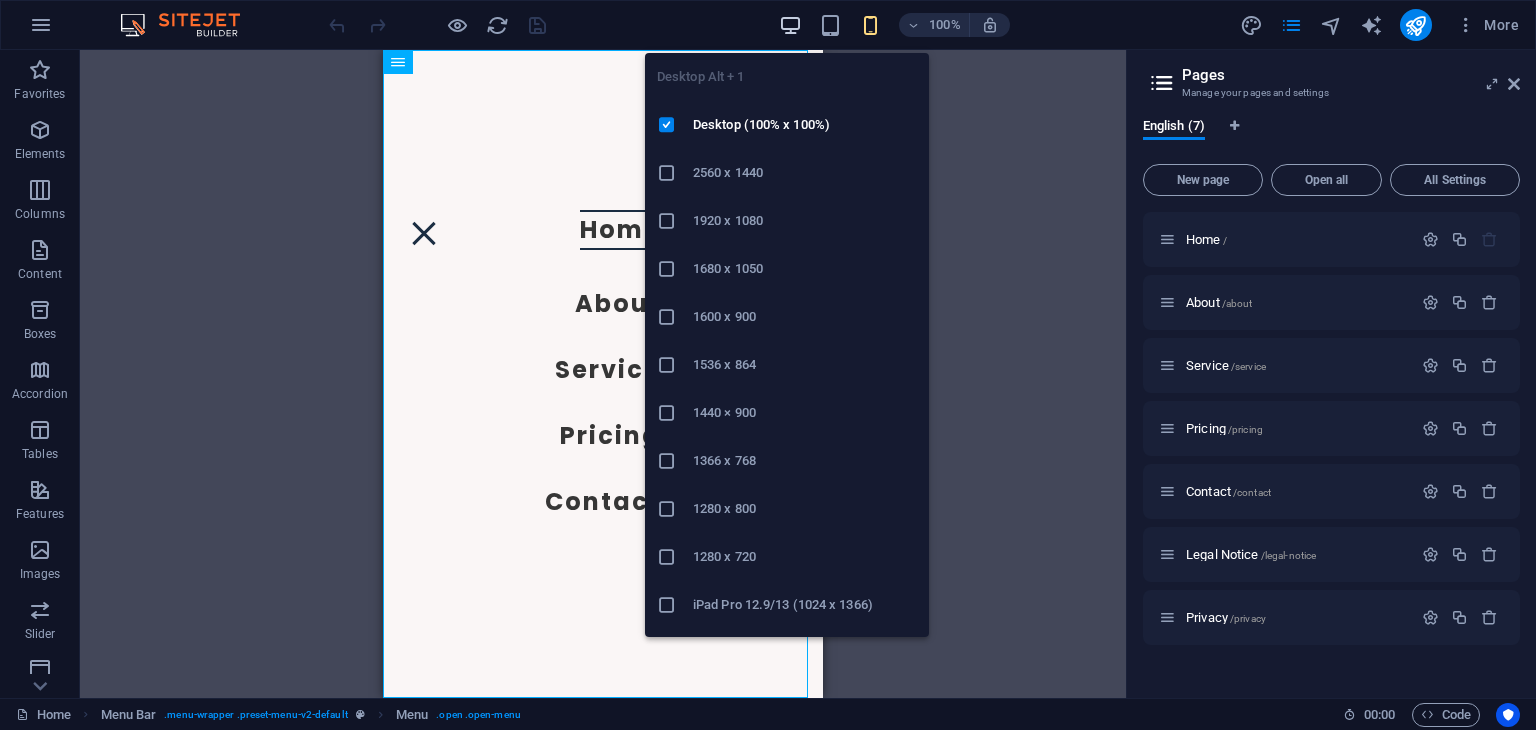 drag, startPoint x: 790, startPoint y: 25, endPoint x: 565, endPoint y: 3, distance: 226.073 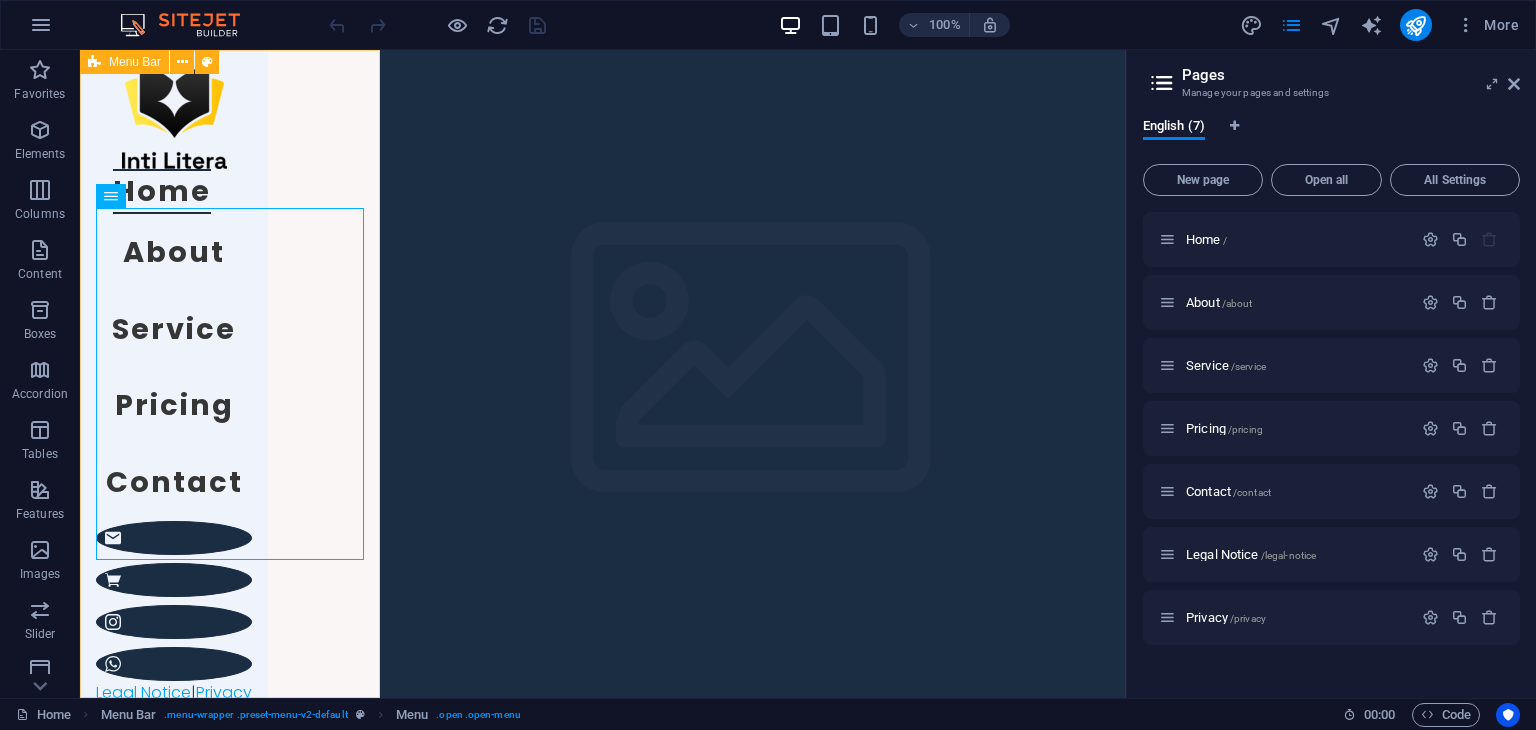 click on "Home About Service Pricing Contact Legal Notice  |  Privacy" at bounding box center (174, 374) 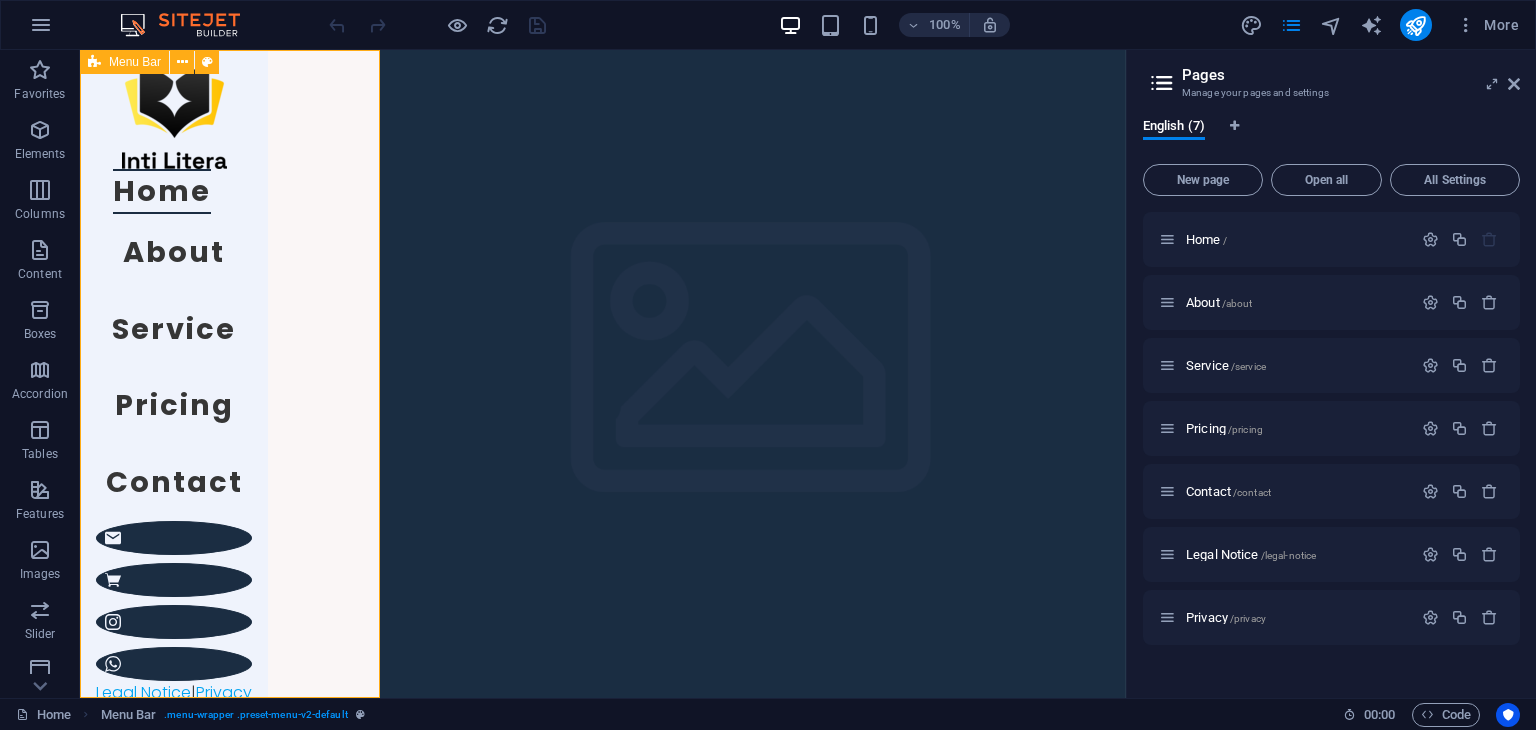 click on "Menu Bar" at bounding box center (135, 62) 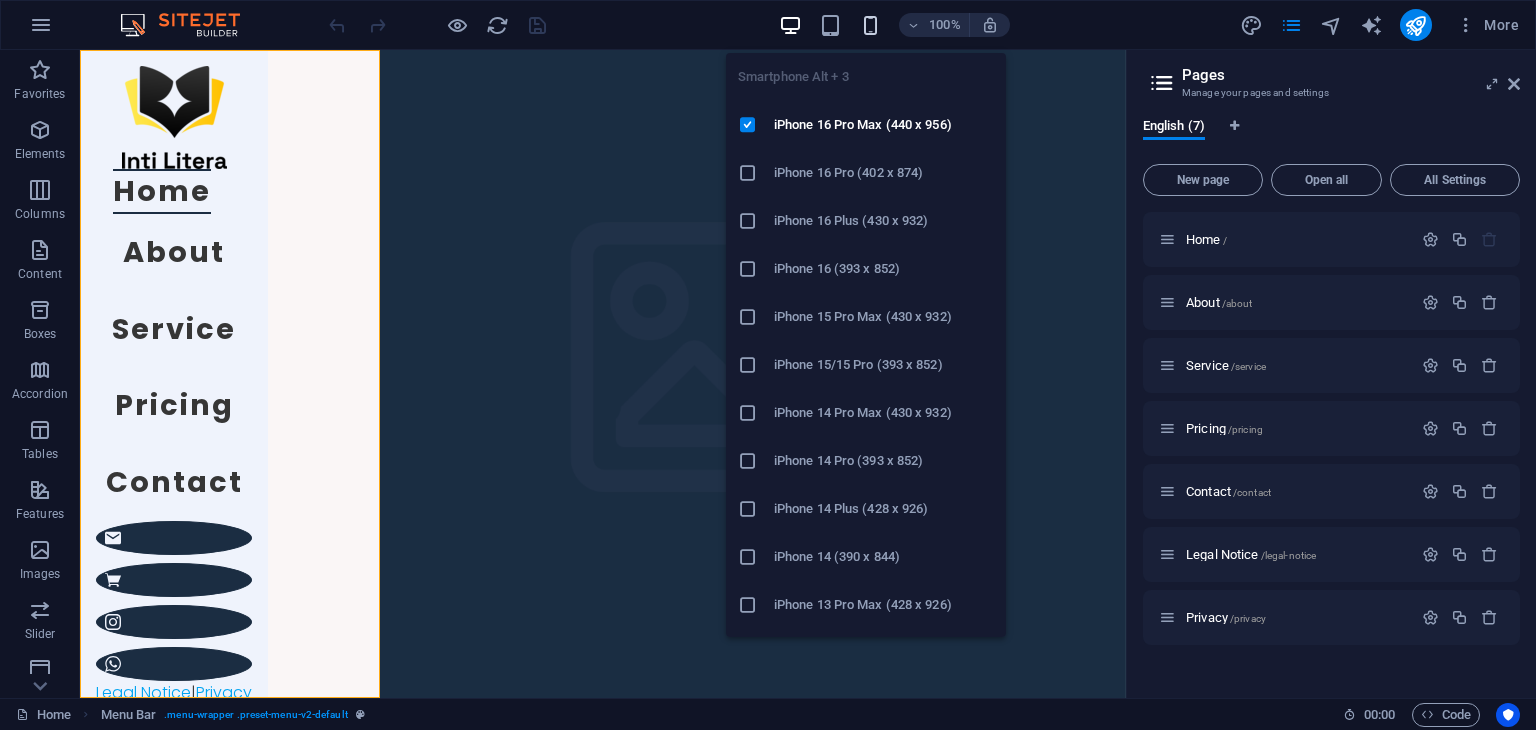 click at bounding box center [870, 25] 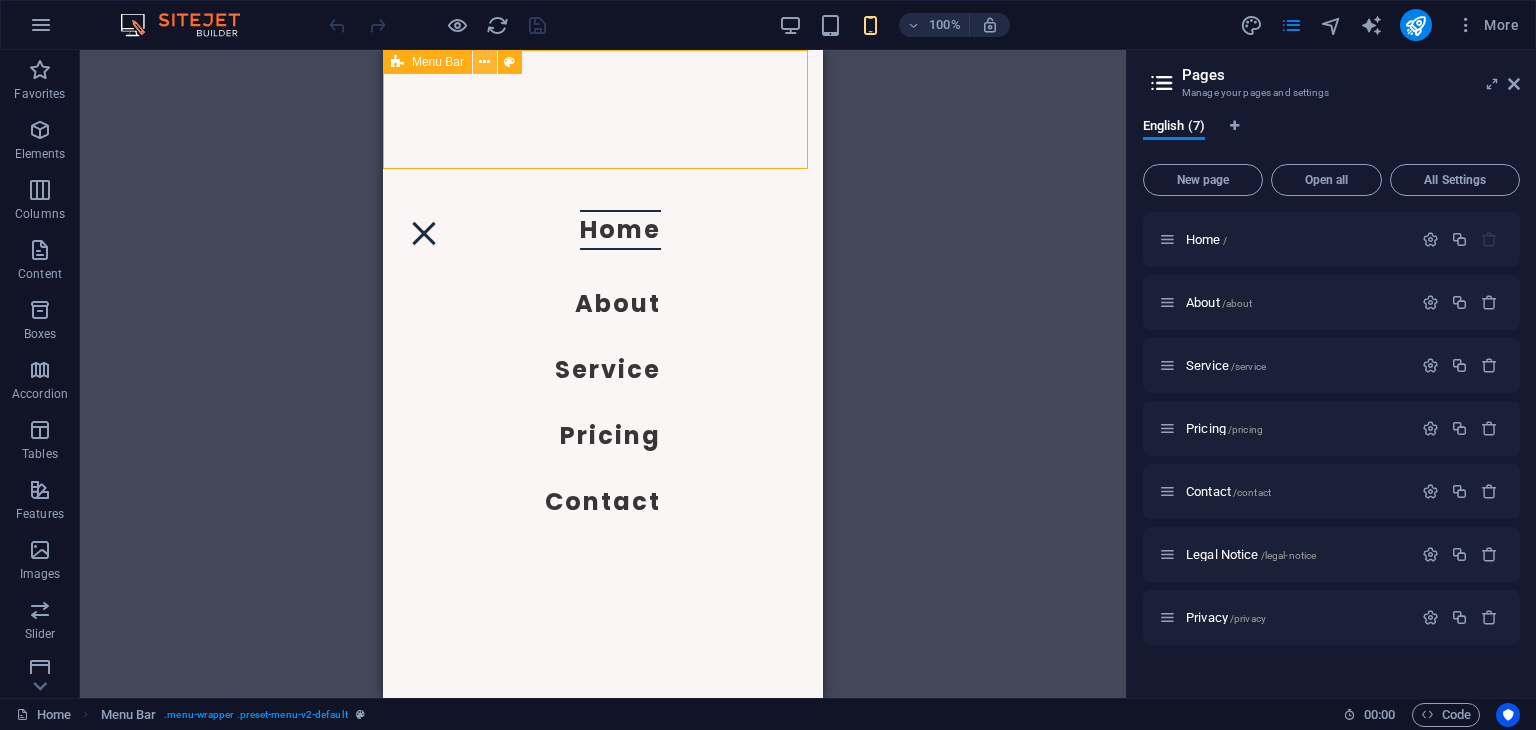 click at bounding box center (484, 62) 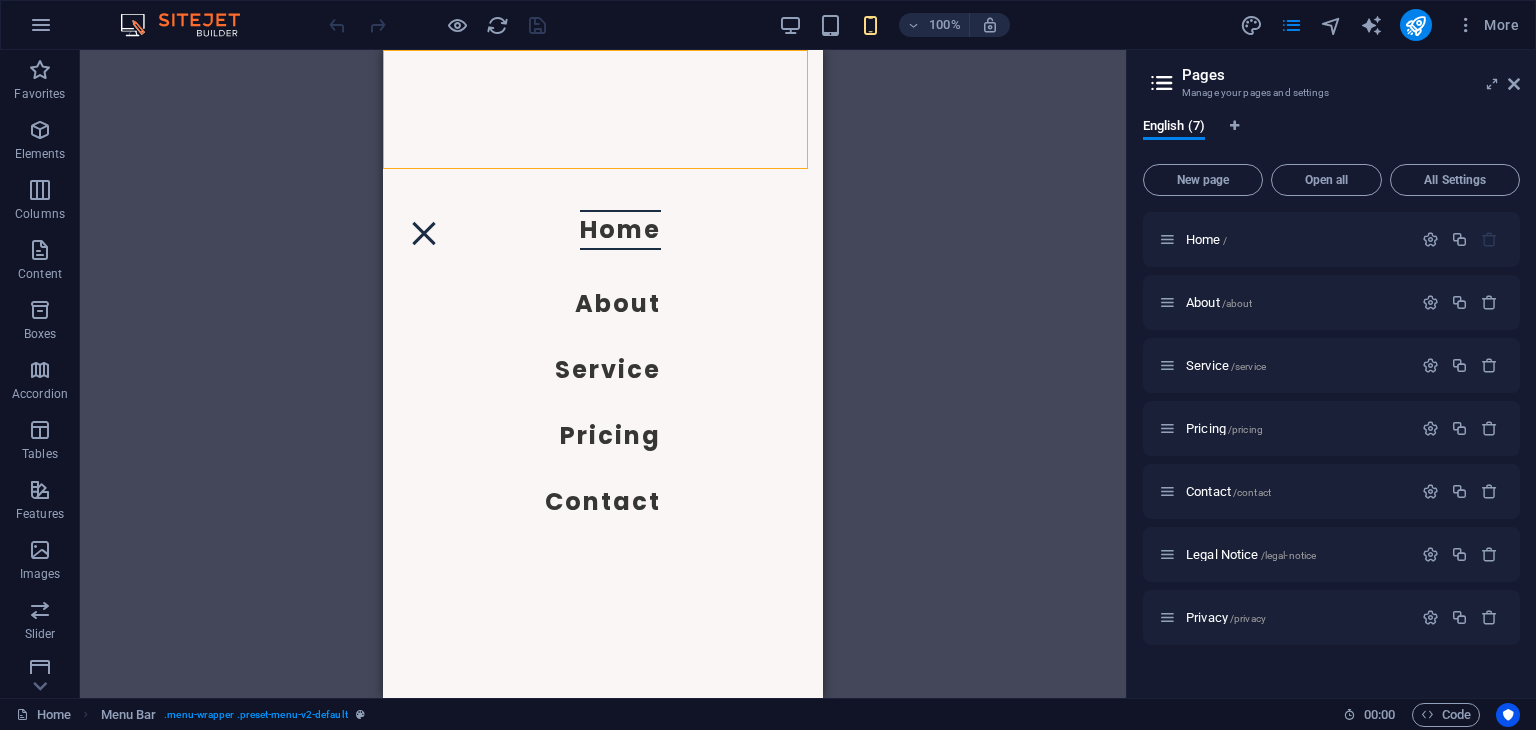click on "Drag here to replace the existing content. Press “Ctrl” if you want to create a new element.
H1   Banner   Container   Menu Bar   HTML   Container   Button   H3   Icon   Menu Bar   Logo   Text   Menu Bar   Menu" at bounding box center (603, 374) 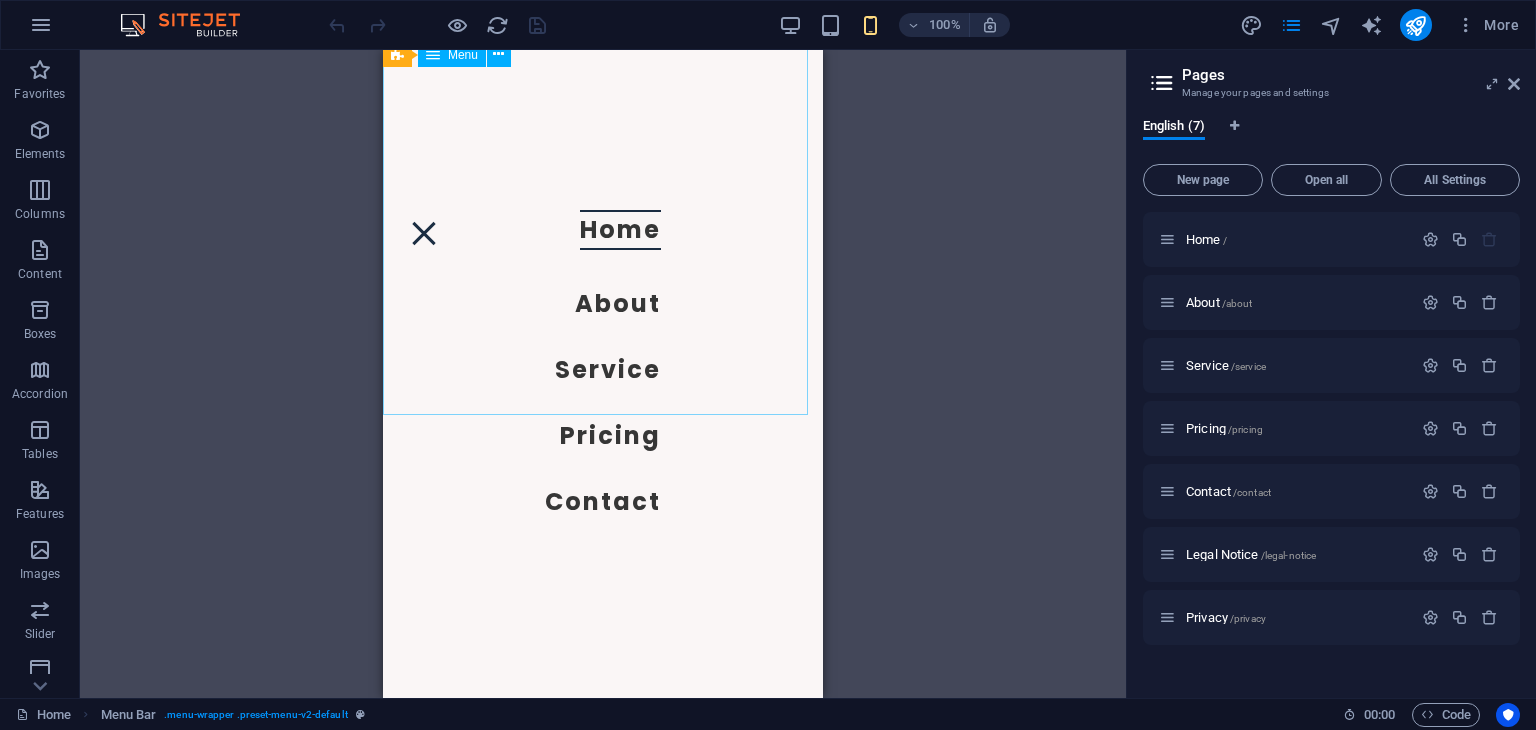 scroll, scrollTop: 0, scrollLeft: 0, axis: both 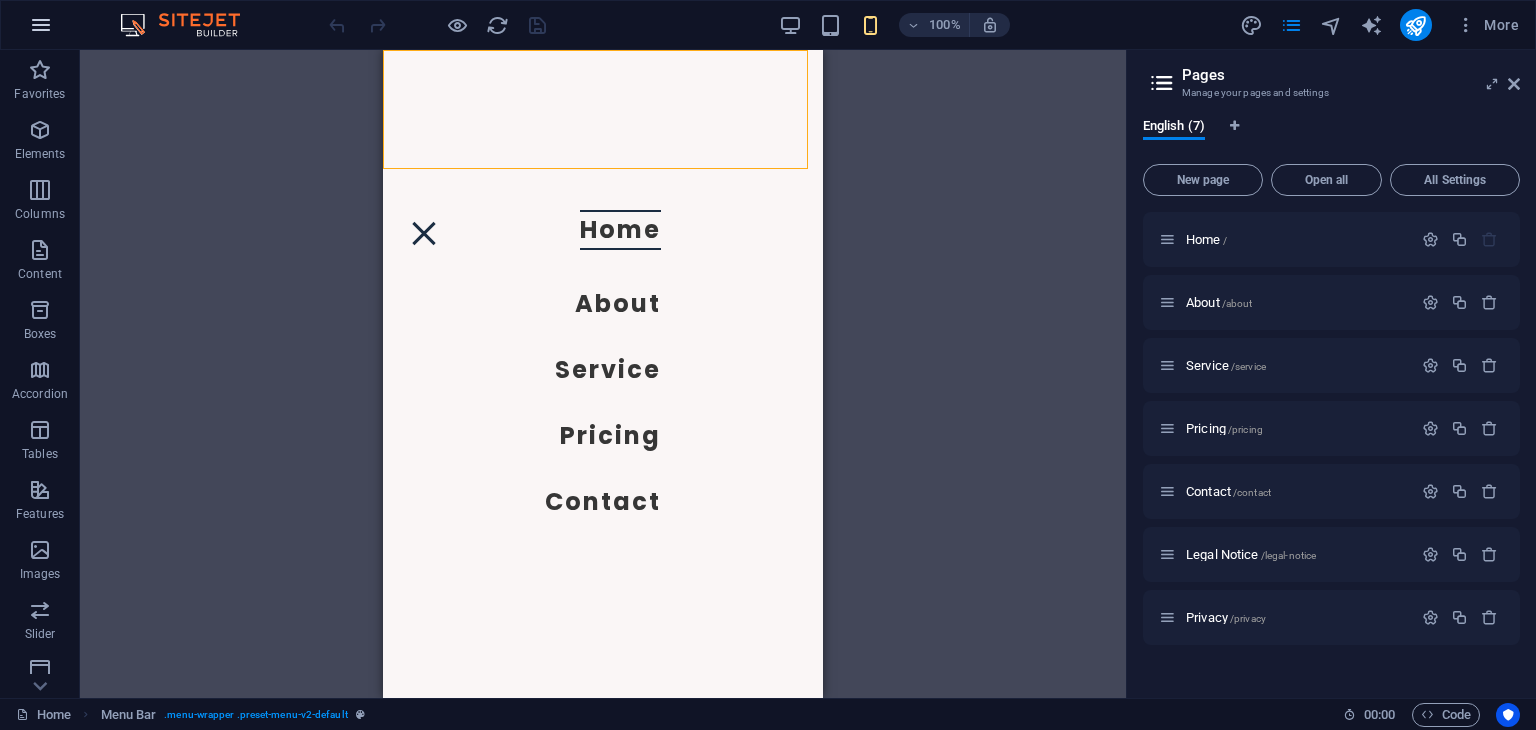 click at bounding box center (41, 25) 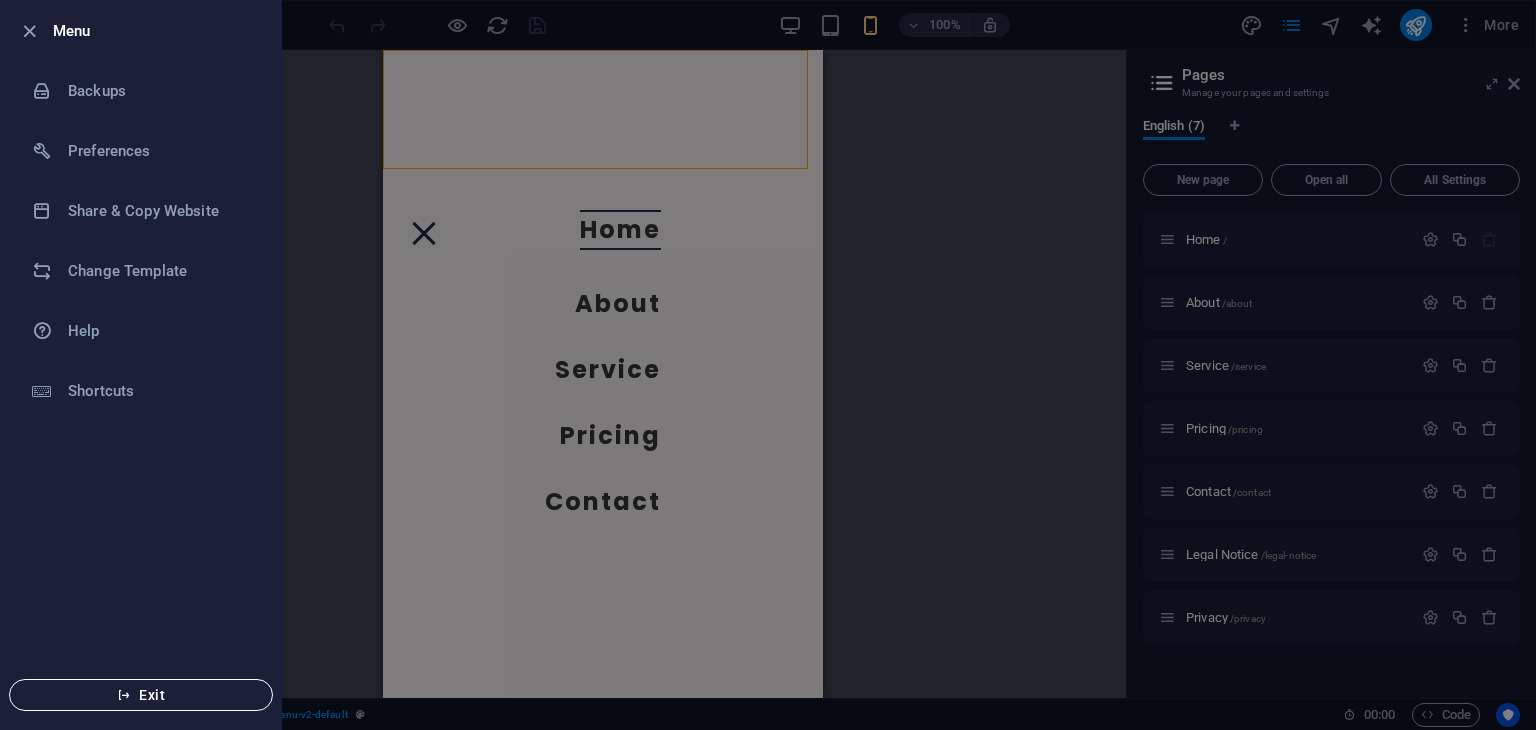 click on "Exit" at bounding box center [141, 695] 